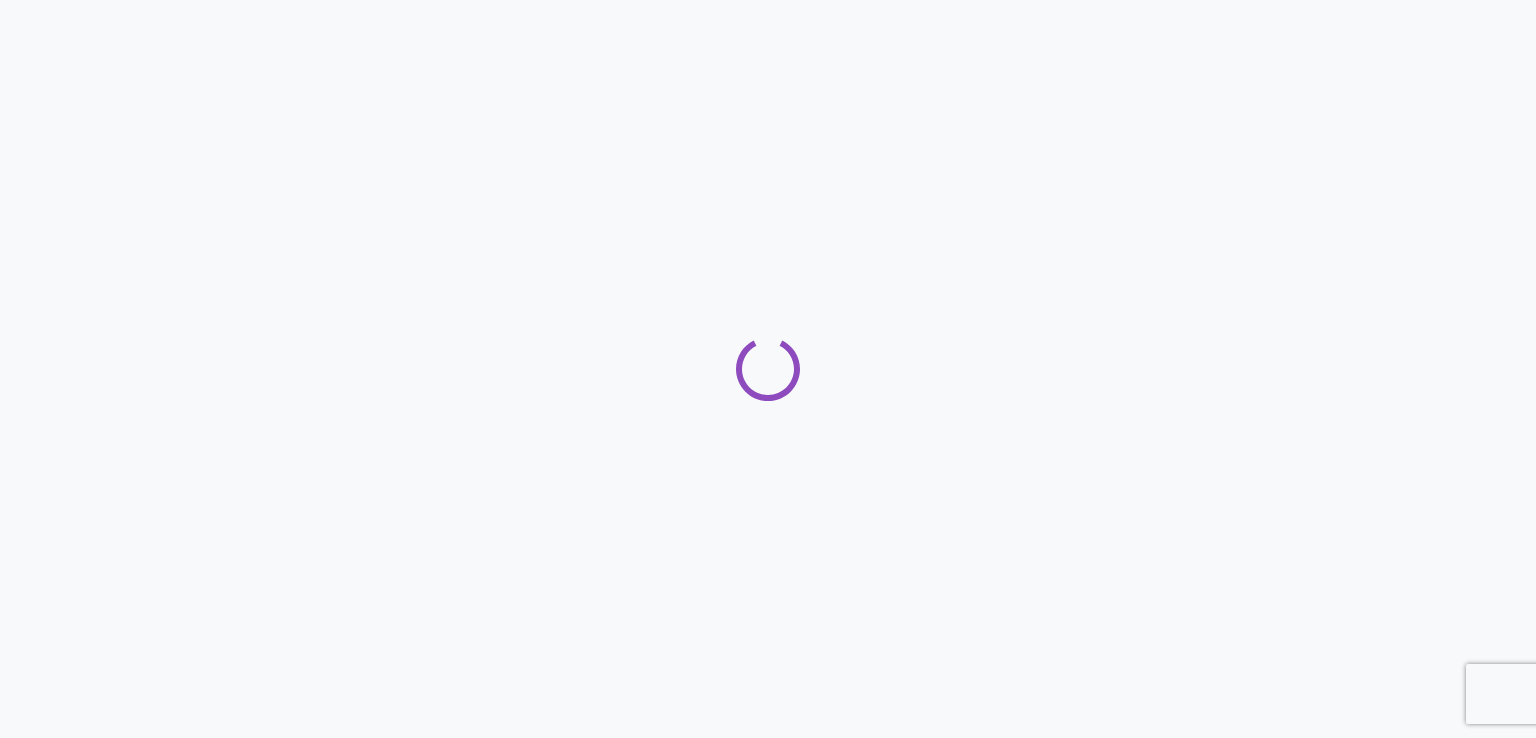 scroll, scrollTop: 0, scrollLeft: 0, axis: both 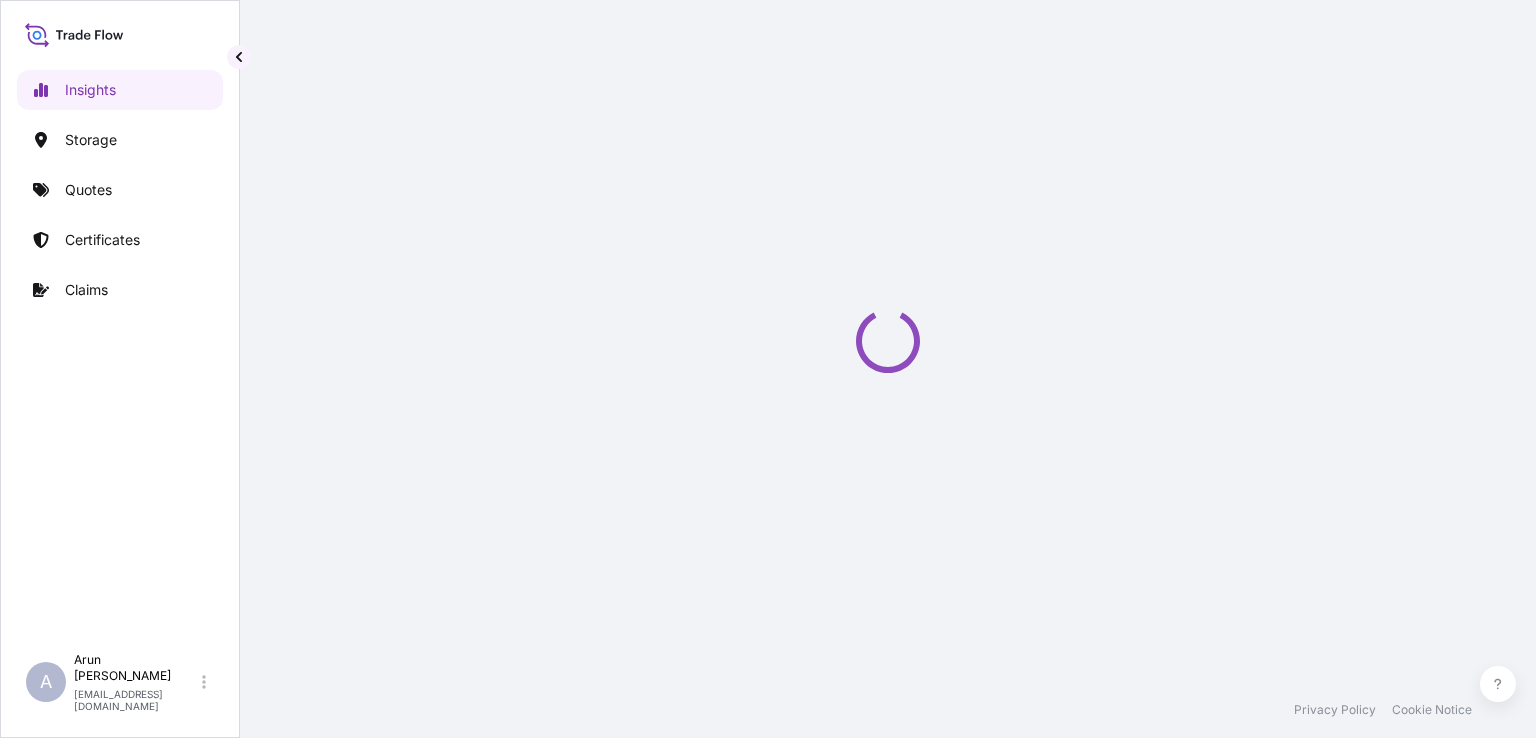 select on "2025" 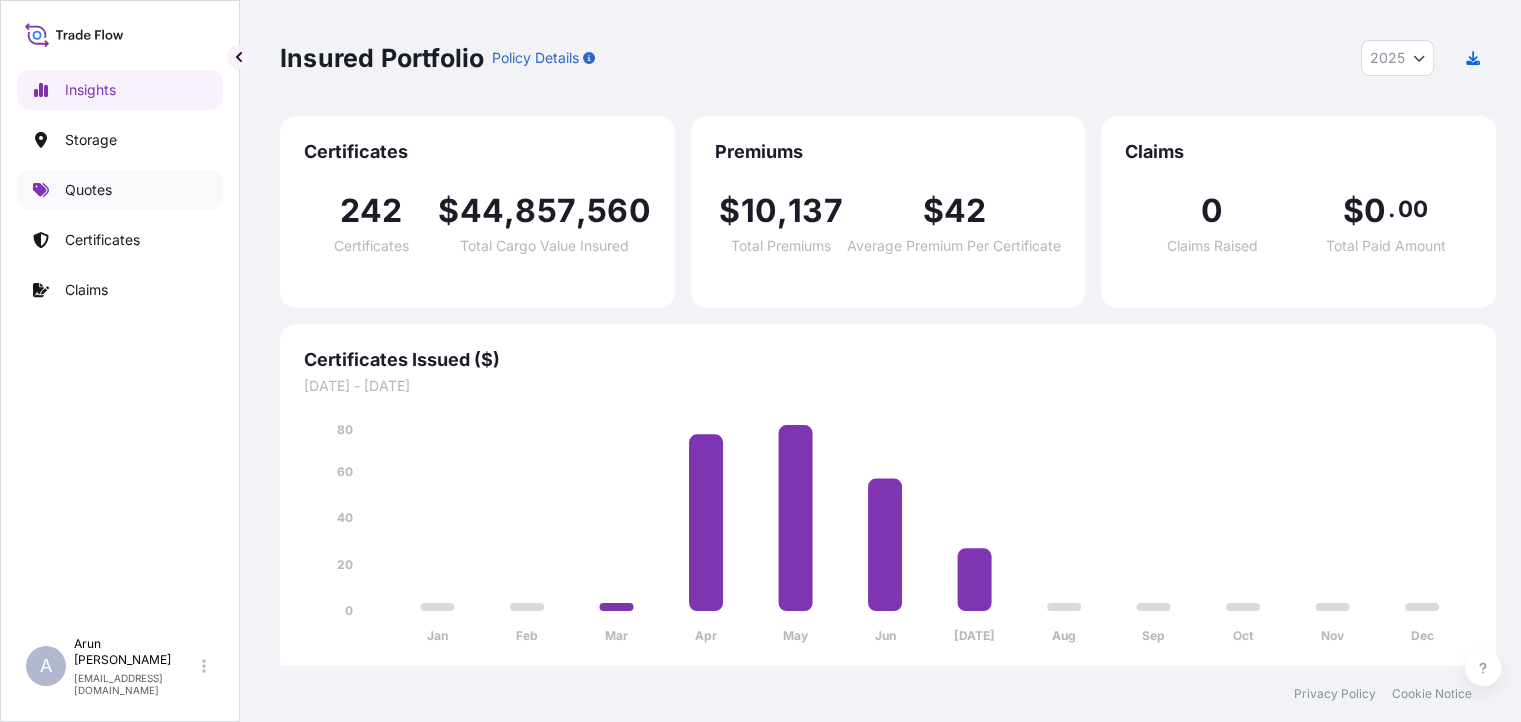 click on "Quotes" at bounding box center [88, 190] 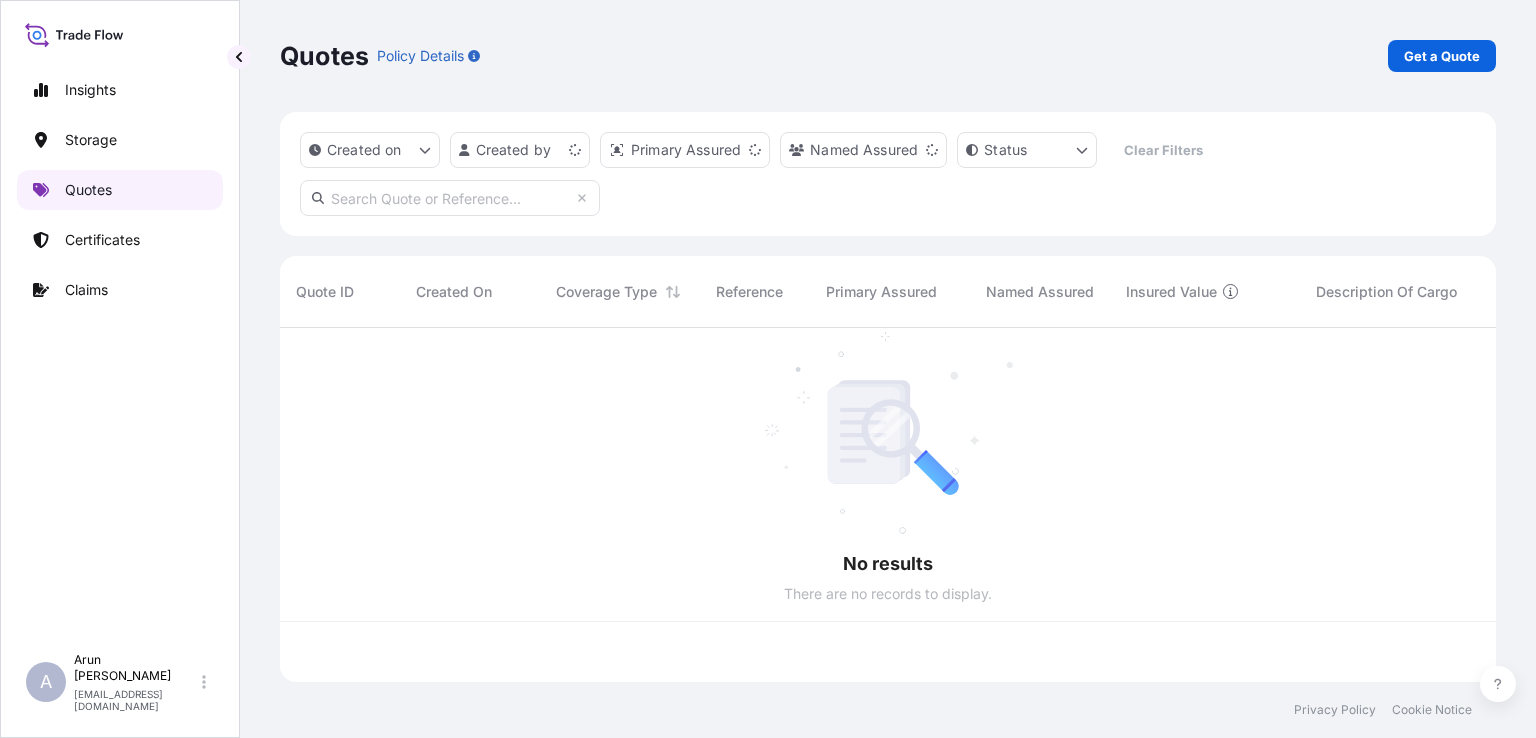 scroll, scrollTop: 16, scrollLeft: 16, axis: both 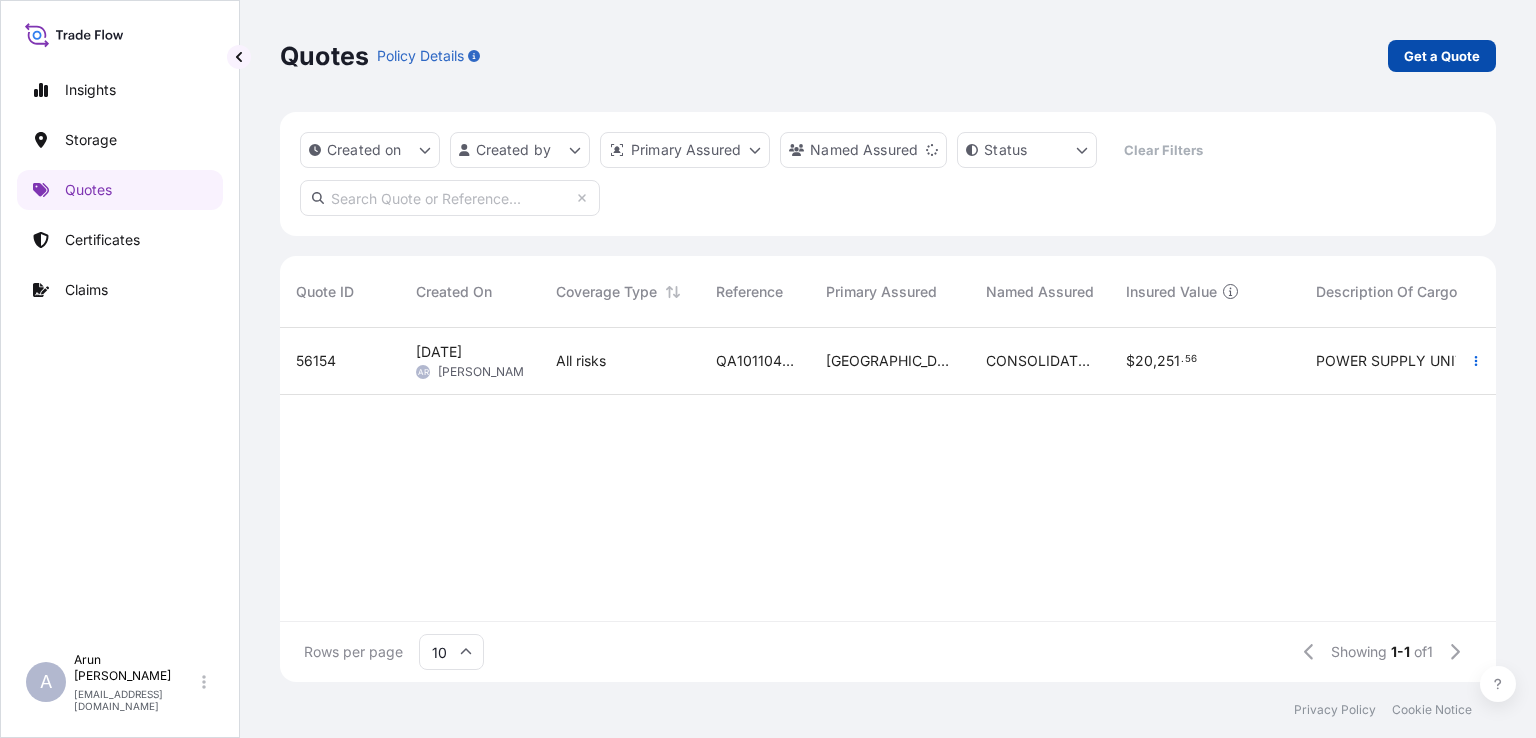 click on "Get a Quote" at bounding box center [1442, 56] 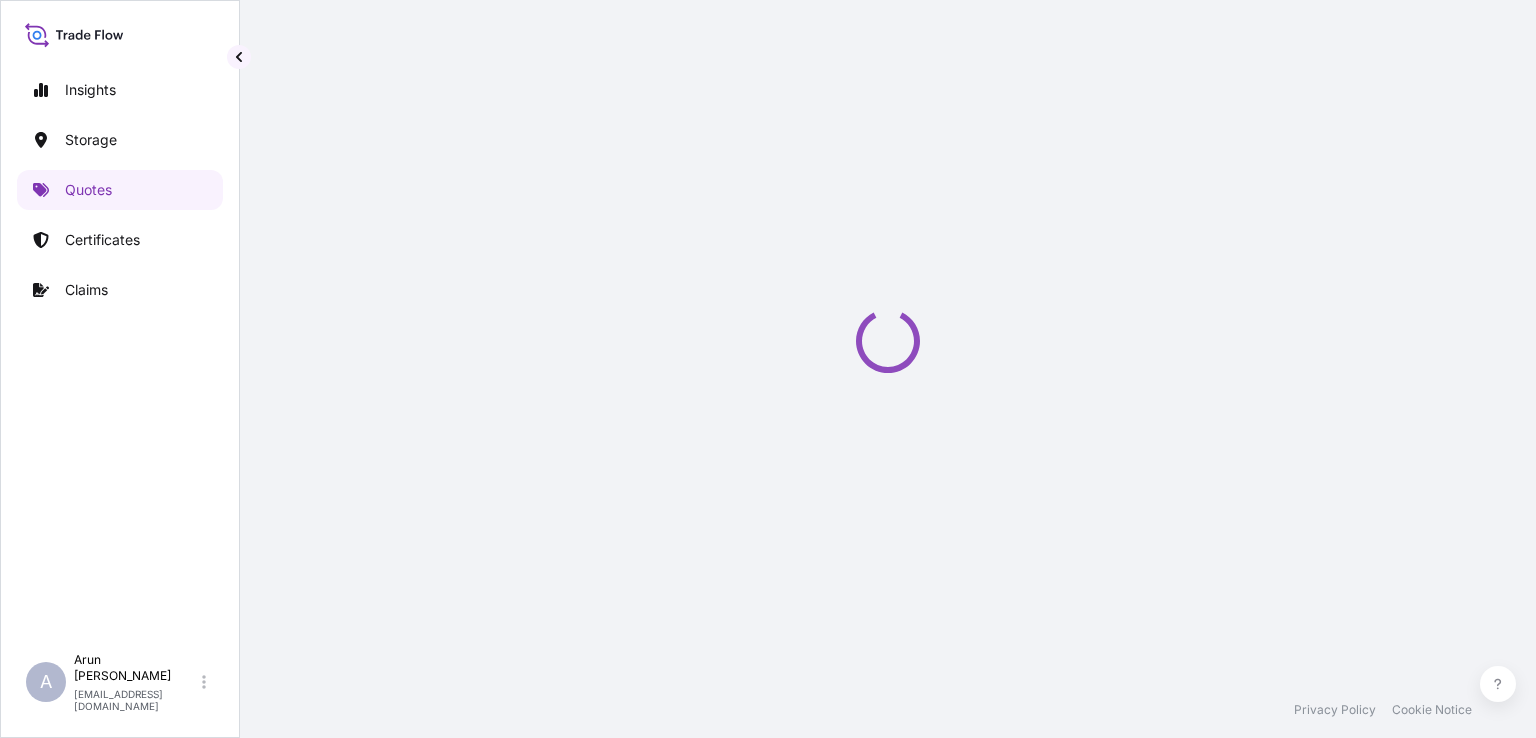 select on "Water" 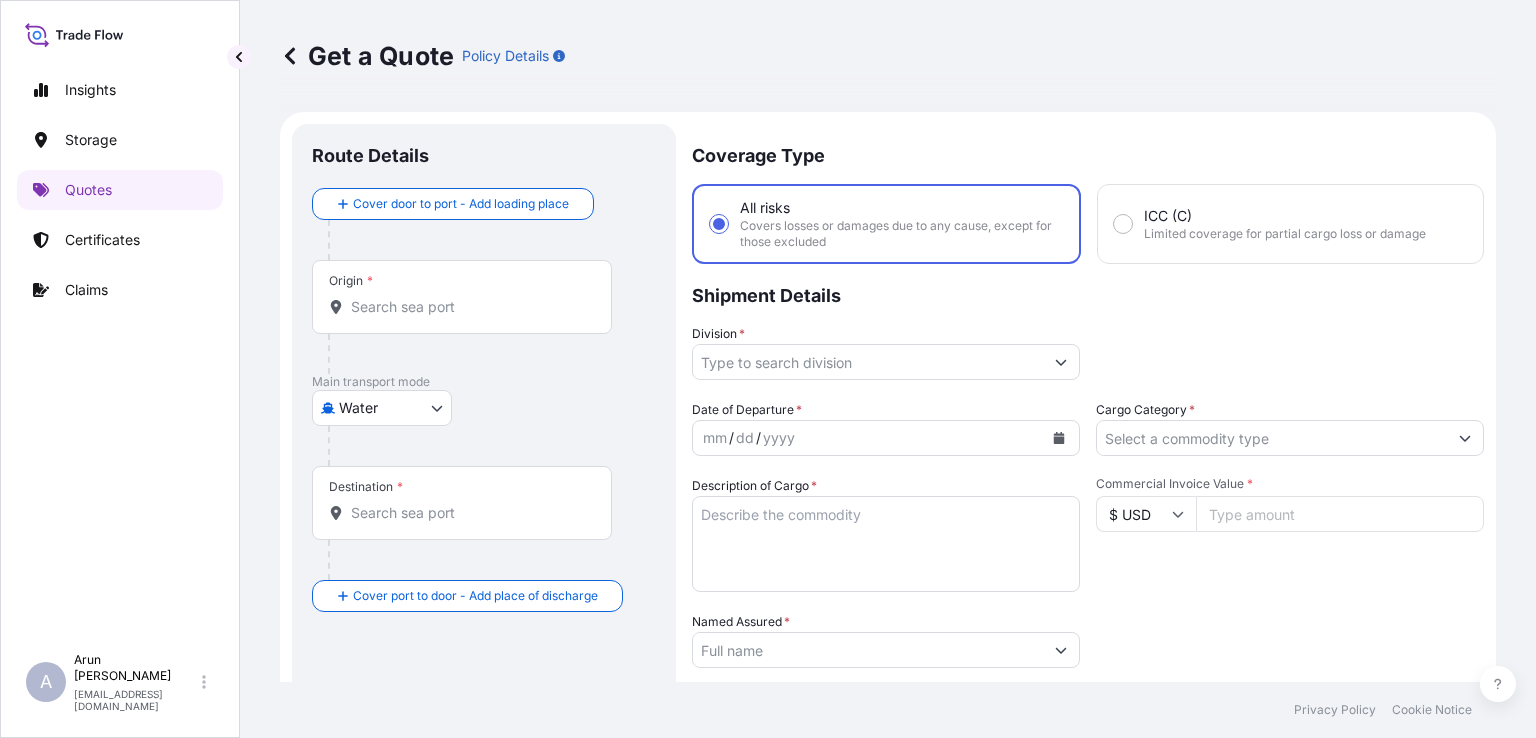 scroll, scrollTop: 32, scrollLeft: 0, axis: vertical 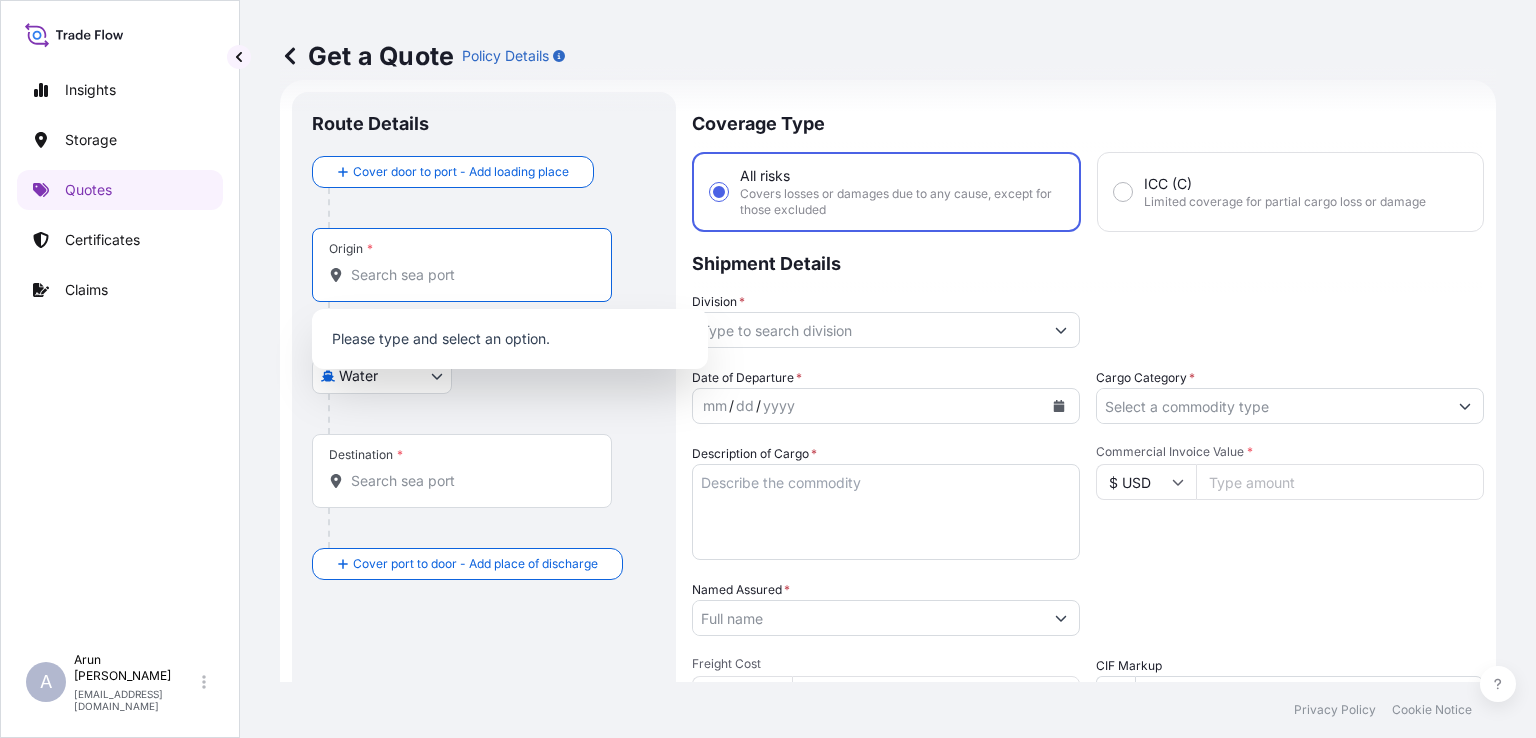 click on "Origin *" at bounding box center (469, 275) 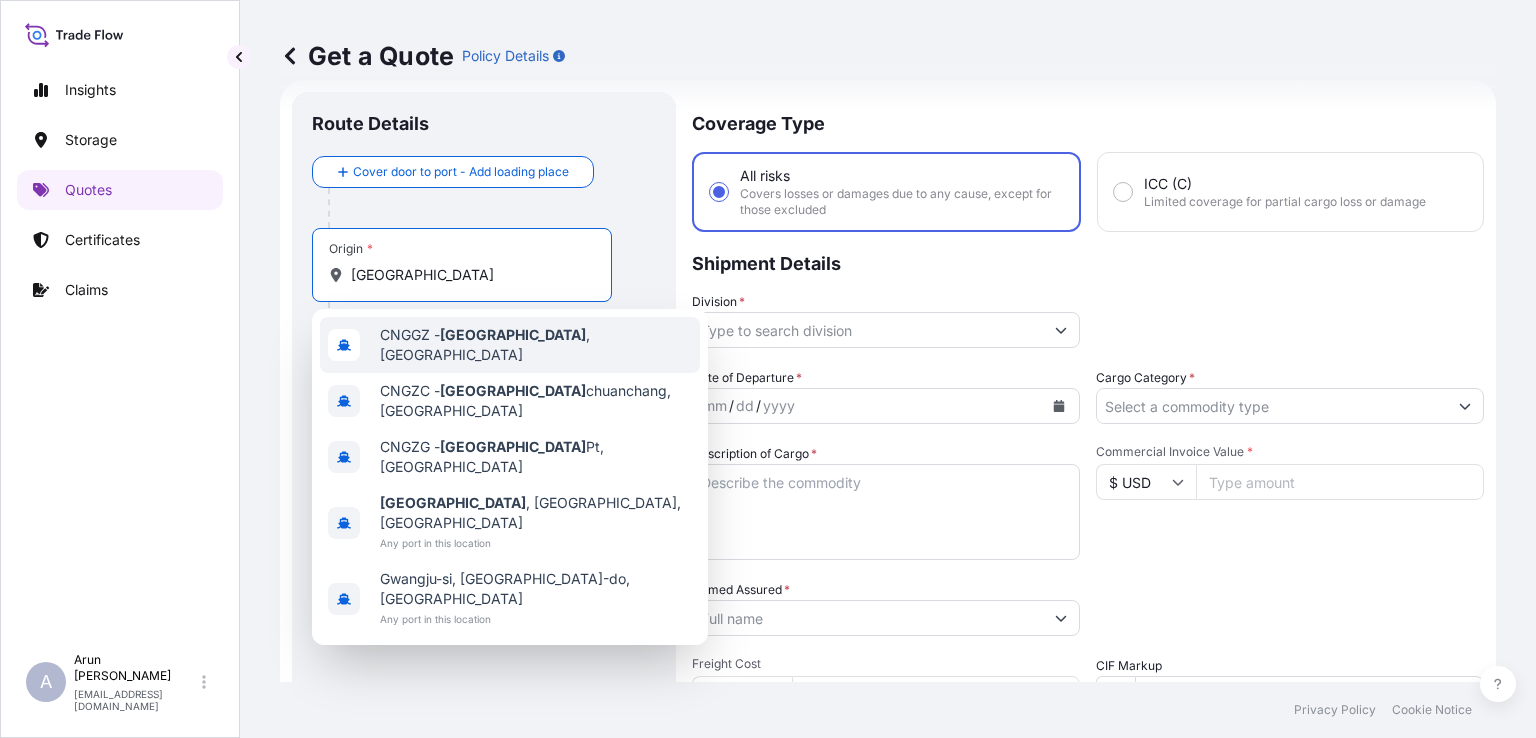 click on "CNGGZ -  [GEOGRAPHIC_DATA] , [GEOGRAPHIC_DATA]" at bounding box center (536, 345) 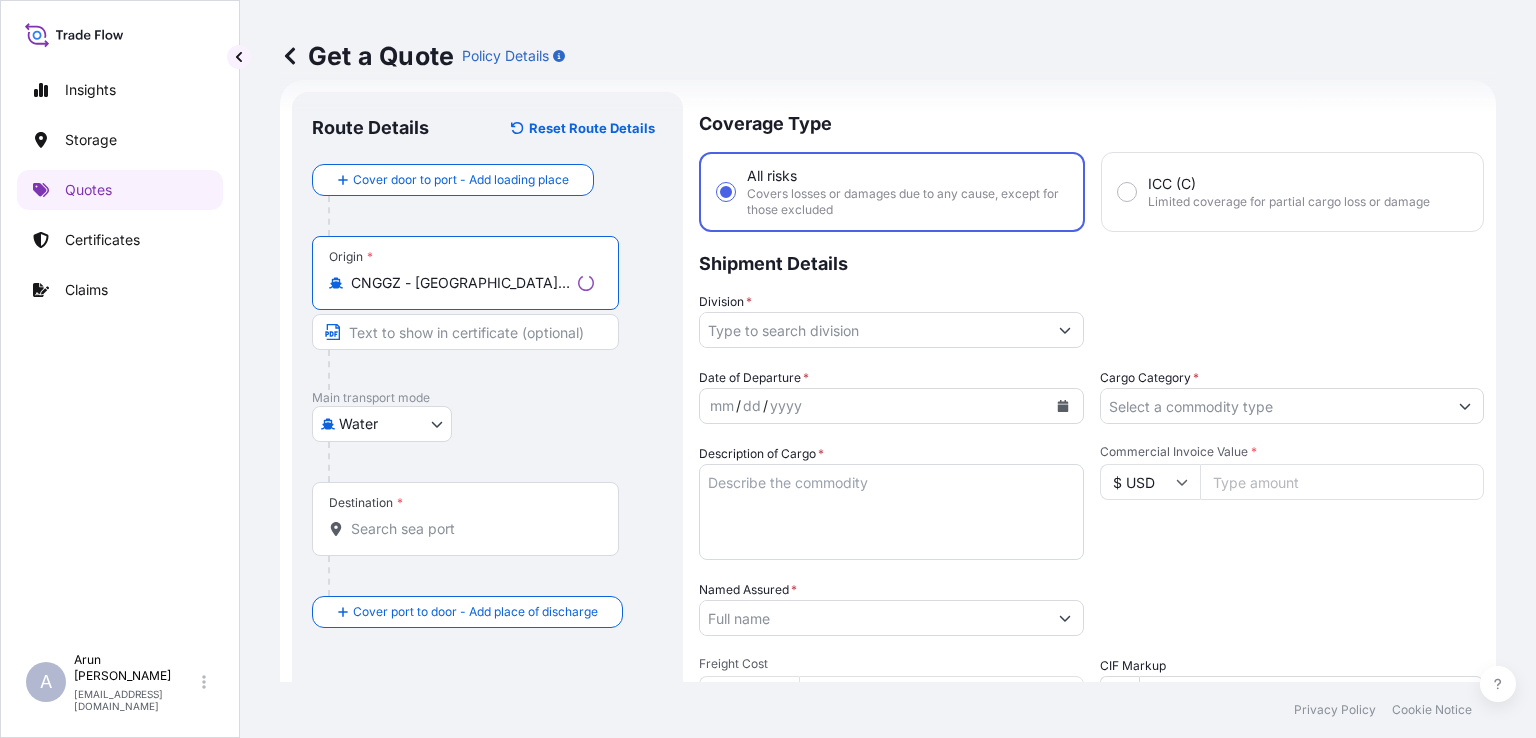 type on "CNGGZ - [GEOGRAPHIC_DATA], [GEOGRAPHIC_DATA]" 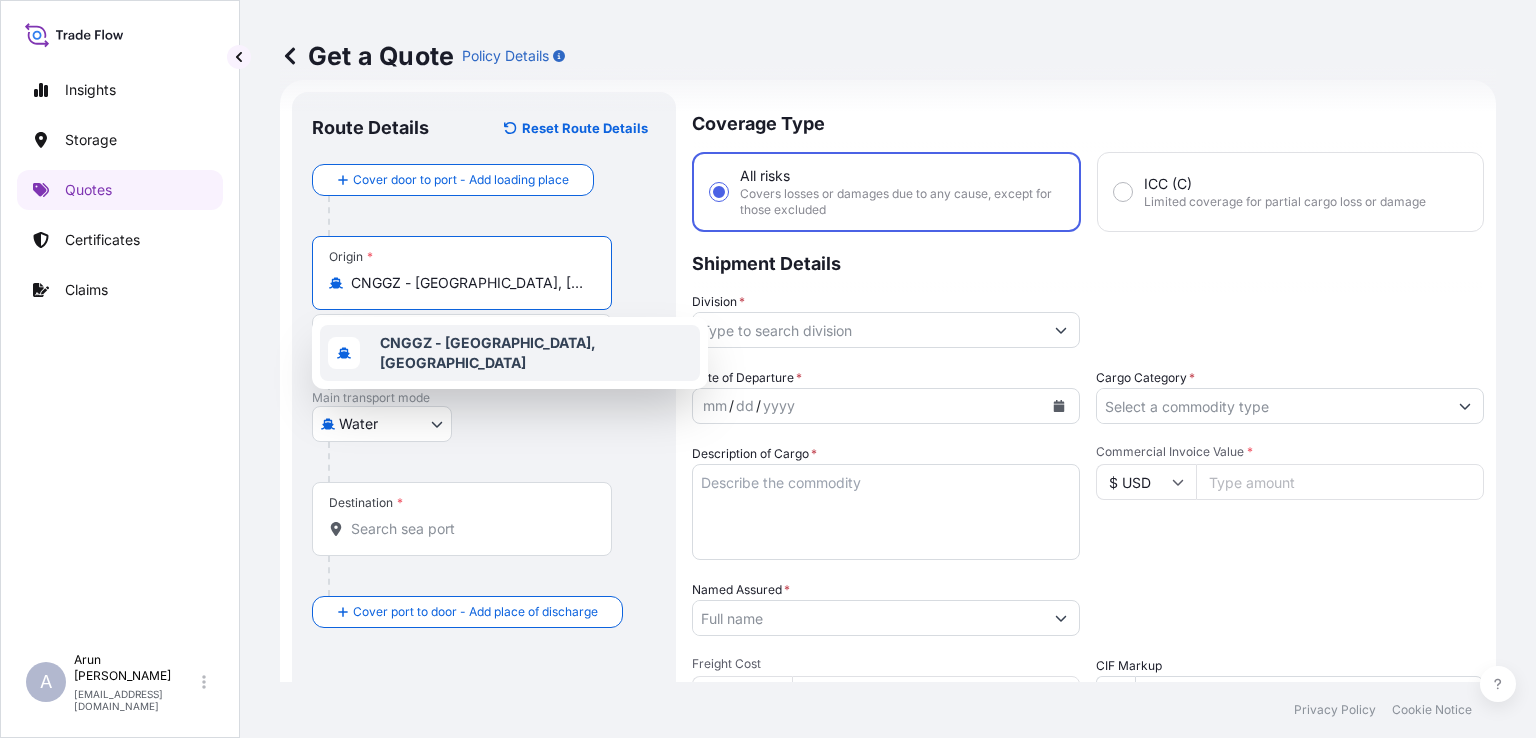 click on "CNGGZ - [GEOGRAPHIC_DATA], [GEOGRAPHIC_DATA]" at bounding box center [488, 352] 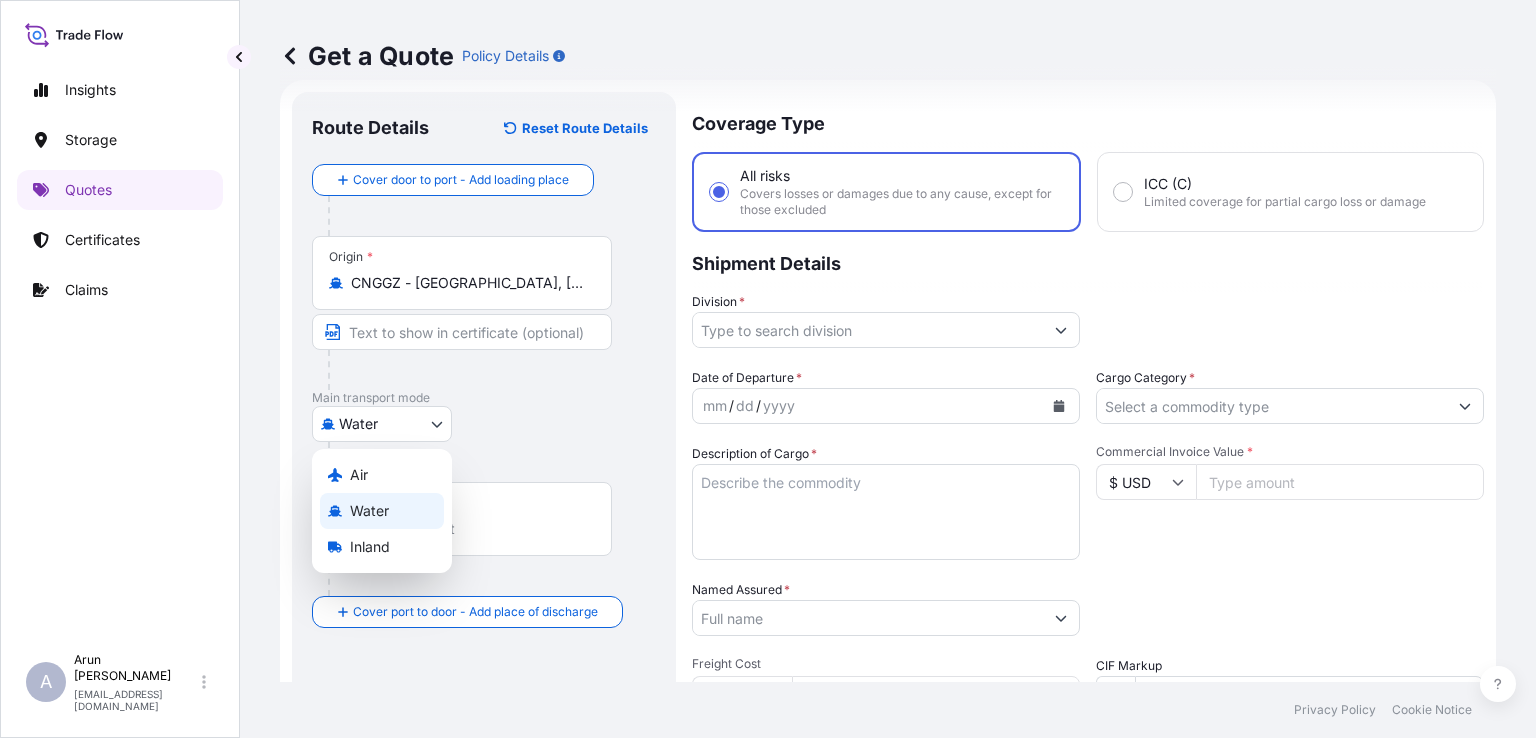 click on "1 option available.
Insights Storage Quotes Certificates Claims A [PERSON_NAME] [PERSON_NAME][EMAIL_ADDRESS][DOMAIN_NAME] Get a Quote Policy Details Route Details Reset Route Details   Cover door to port - Add loading place Place of loading Road / [GEOGRAPHIC_DATA] / Inland Origin * CNGGZ - [GEOGRAPHIC_DATA], [GEOGRAPHIC_DATA] Main transport mode Water Air Water Inland Destination * Cover port to door - Add place of discharge Road / Inland Road / Inland Place of Discharge Coverage Type All risks Covers losses or damages due to any cause, except for those excluded ICC (C) Limited coverage for partial cargo loss or damage Shipment Details Division * Date of Departure * mm / dd / yyyy Cargo Category * Description of Cargo * Commercial Invoice Value   * $ USD Named Assured * Packing Category Select a packing category Please select a primary mode of transportation first. Freight Cost   $ USD CIF Markup % 10 Reference Duty Cost   $ USD Vessel name Marks & Numbers Letter of Credit This shipment has a letter of credit Letter of credit * 0" at bounding box center (768, 369) 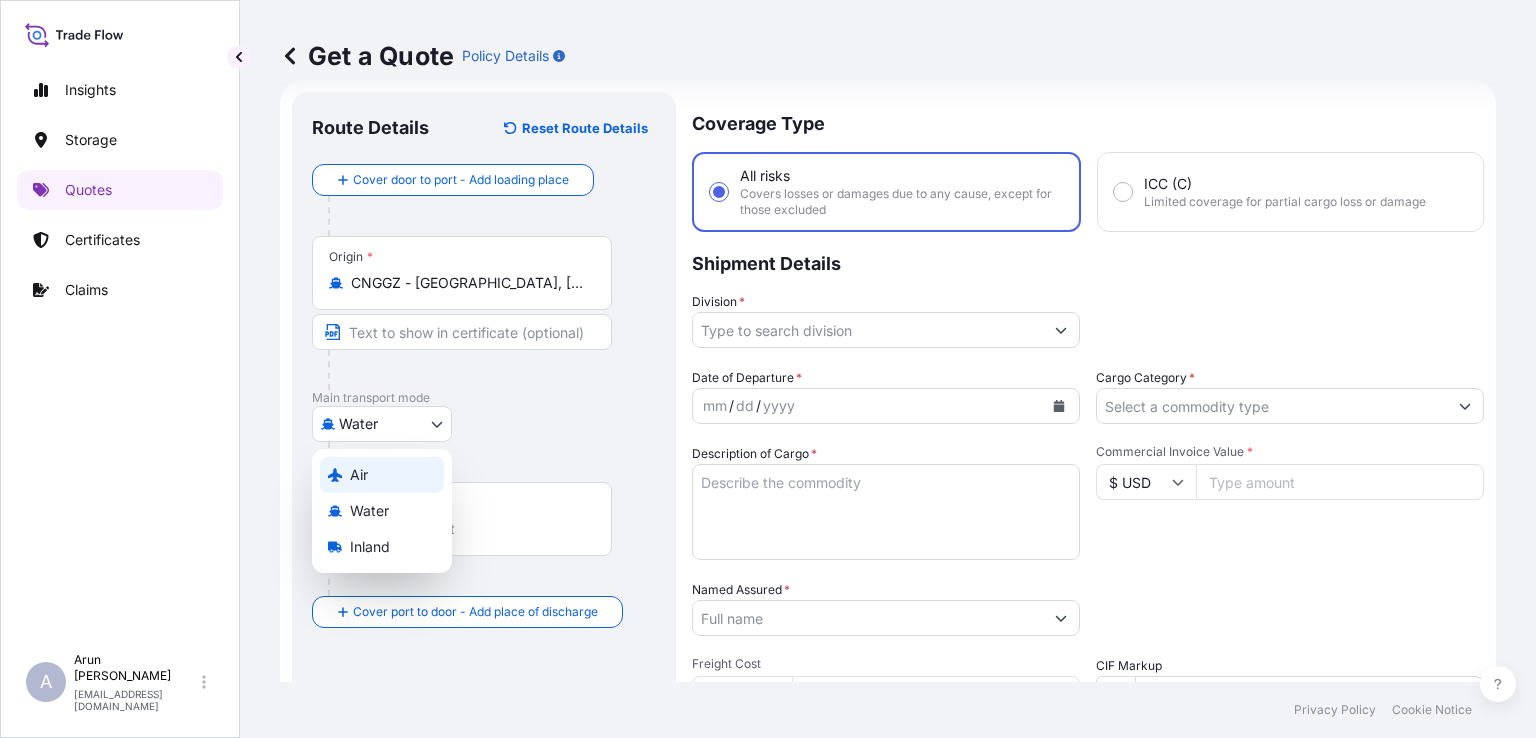 click on "Air" at bounding box center [382, 475] 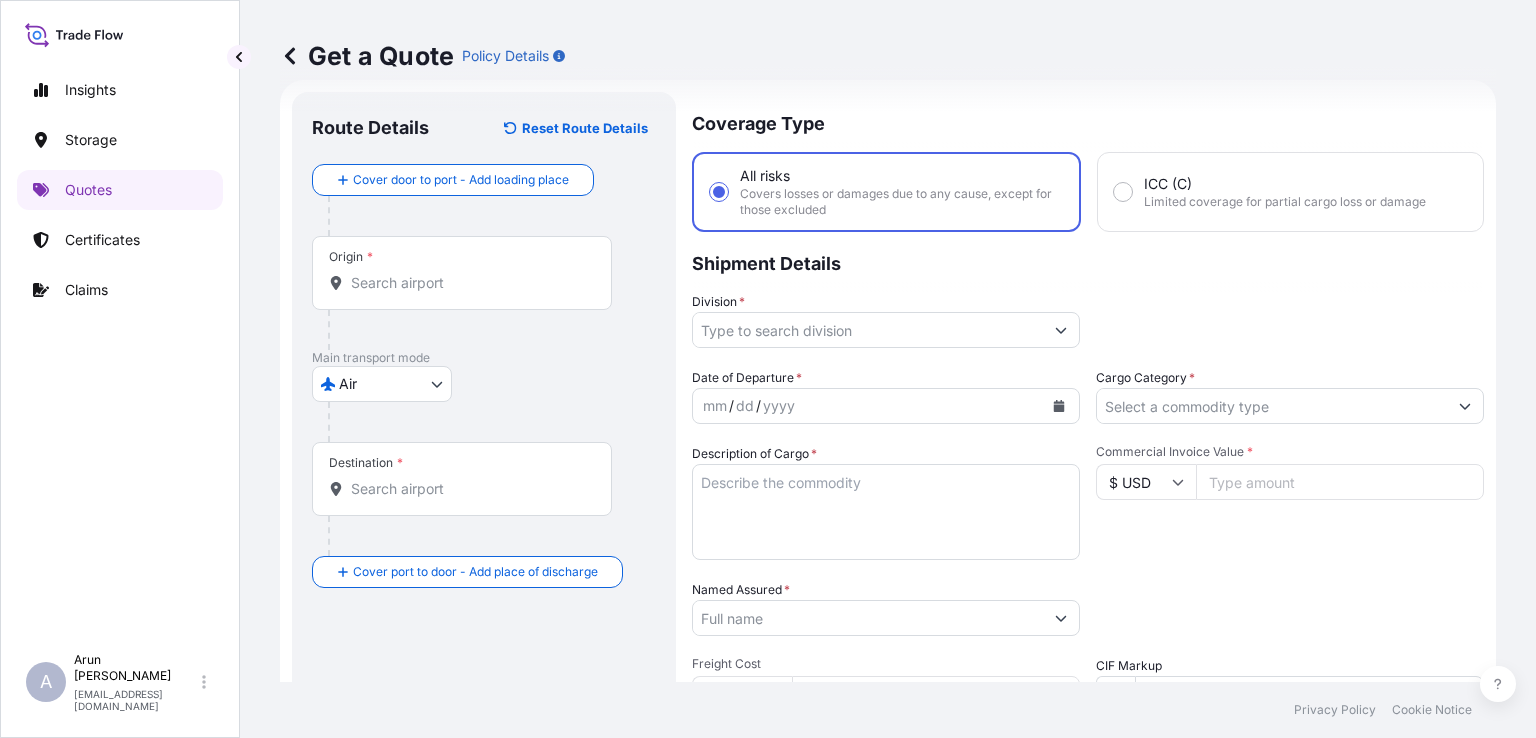 click on "Origin *" at bounding box center [462, 273] 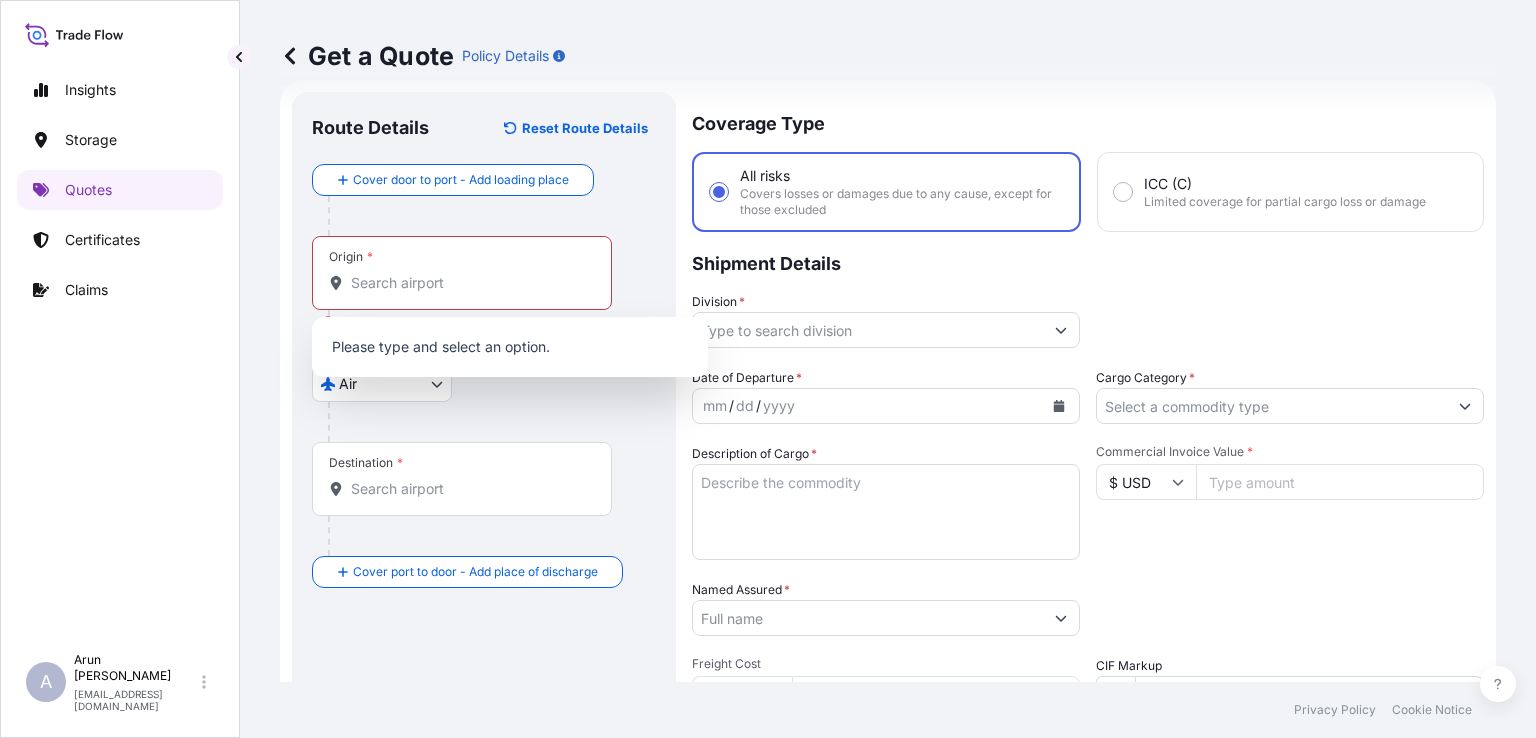 click on "Origin *" at bounding box center [462, 273] 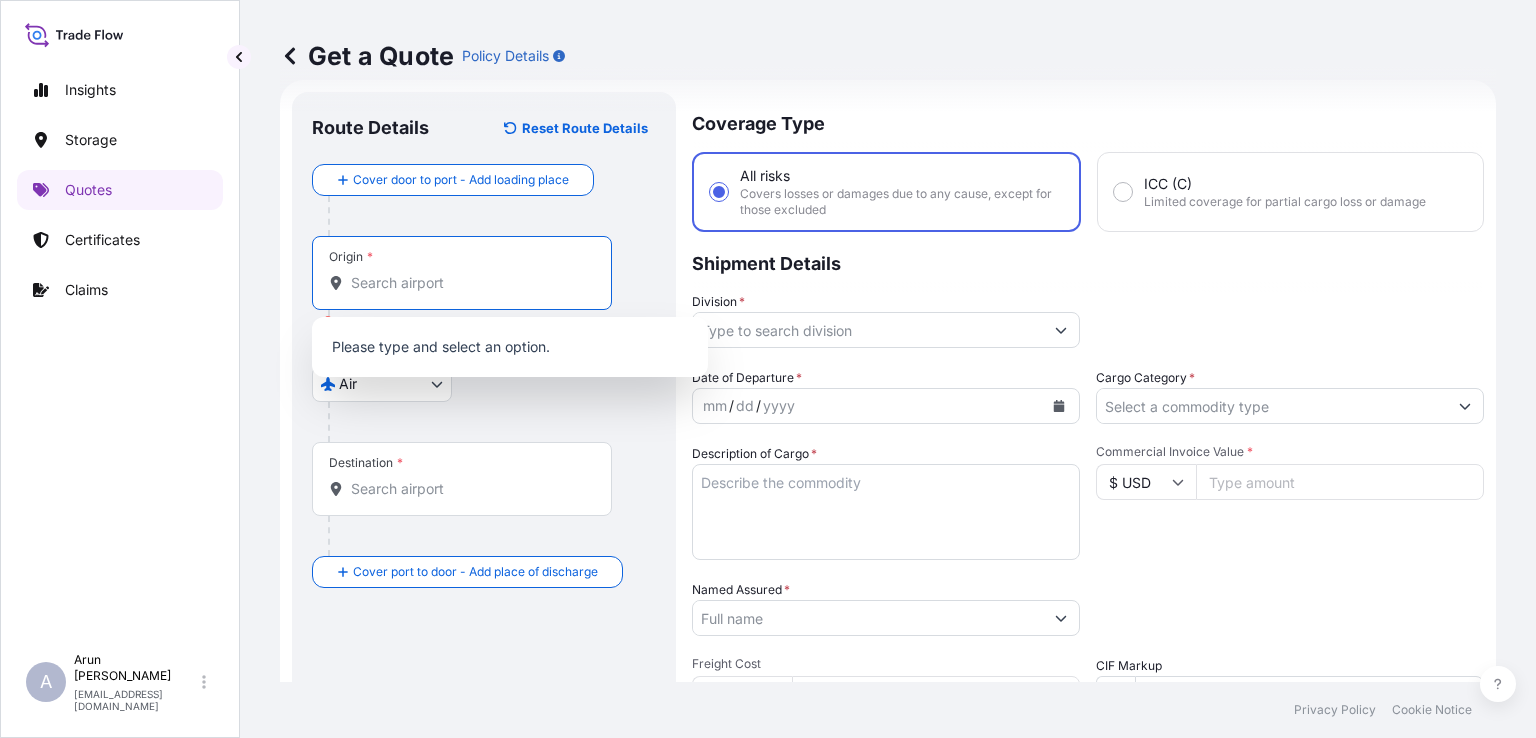 click on "Origin * Please select an origin" at bounding box center [469, 283] 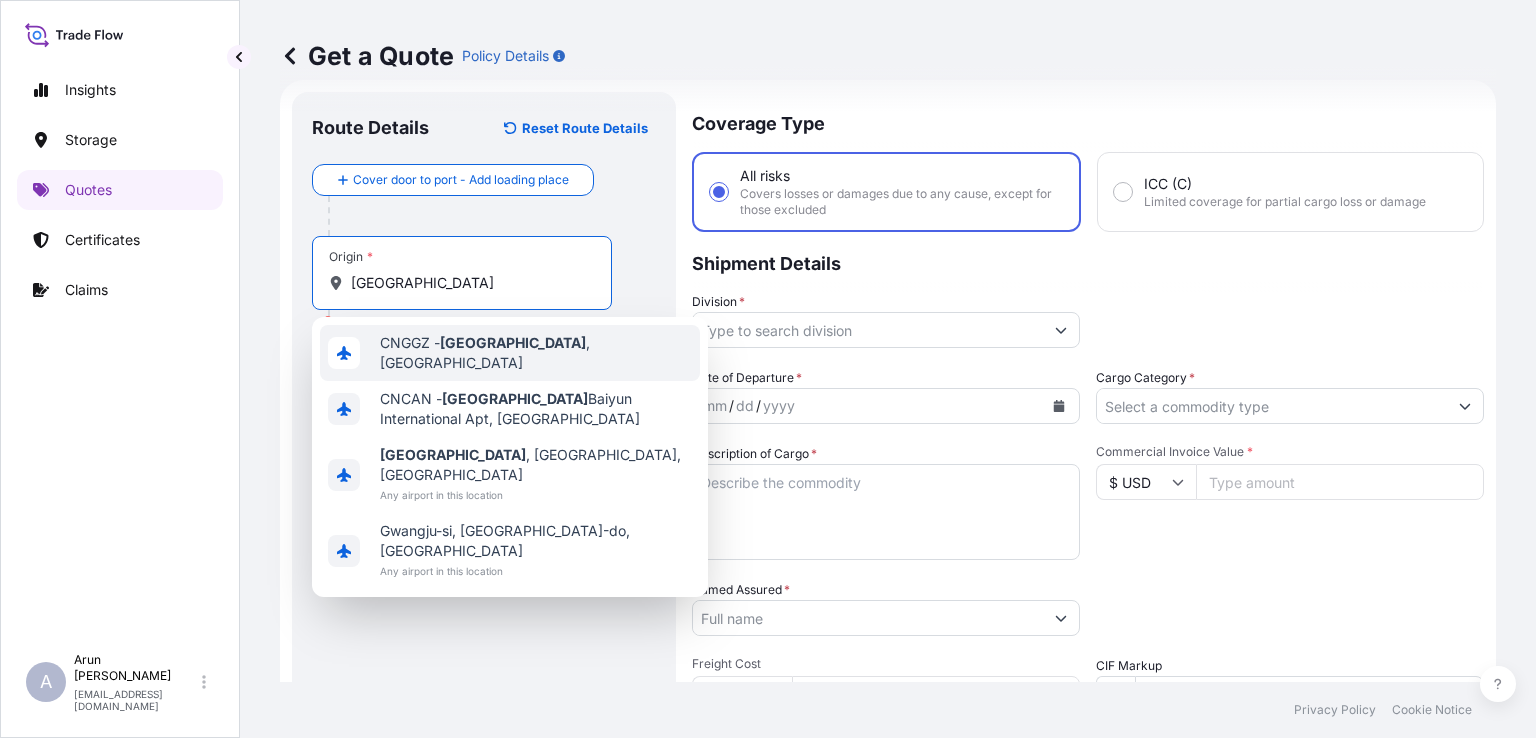 click on "CNGGZ -  [GEOGRAPHIC_DATA] , [GEOGRAPHIC_DATA]" at bounding box center [536, 353] 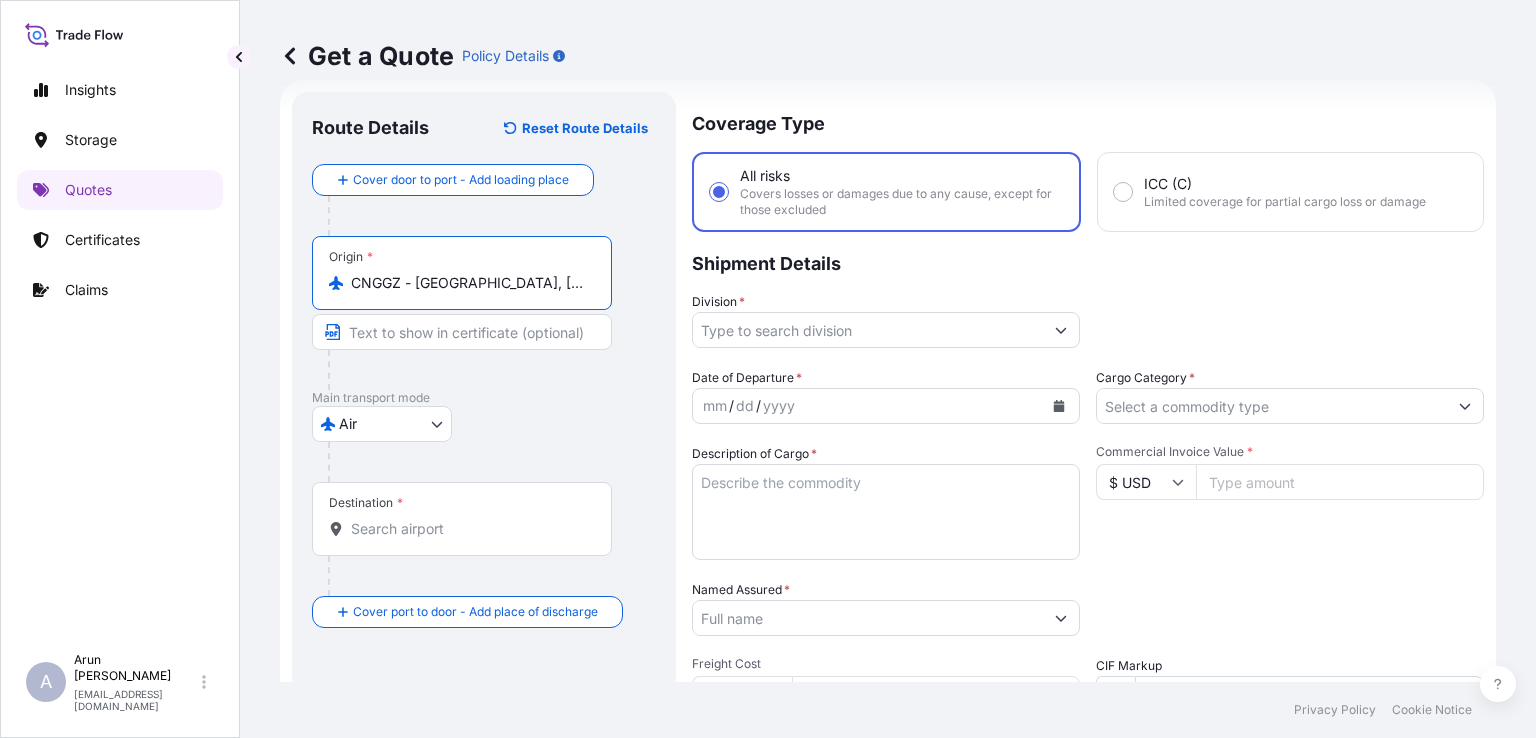 type on "CNGGZ - [GEOGRAPHIC_DATA], [GEOGRAPHIC_DATA]" 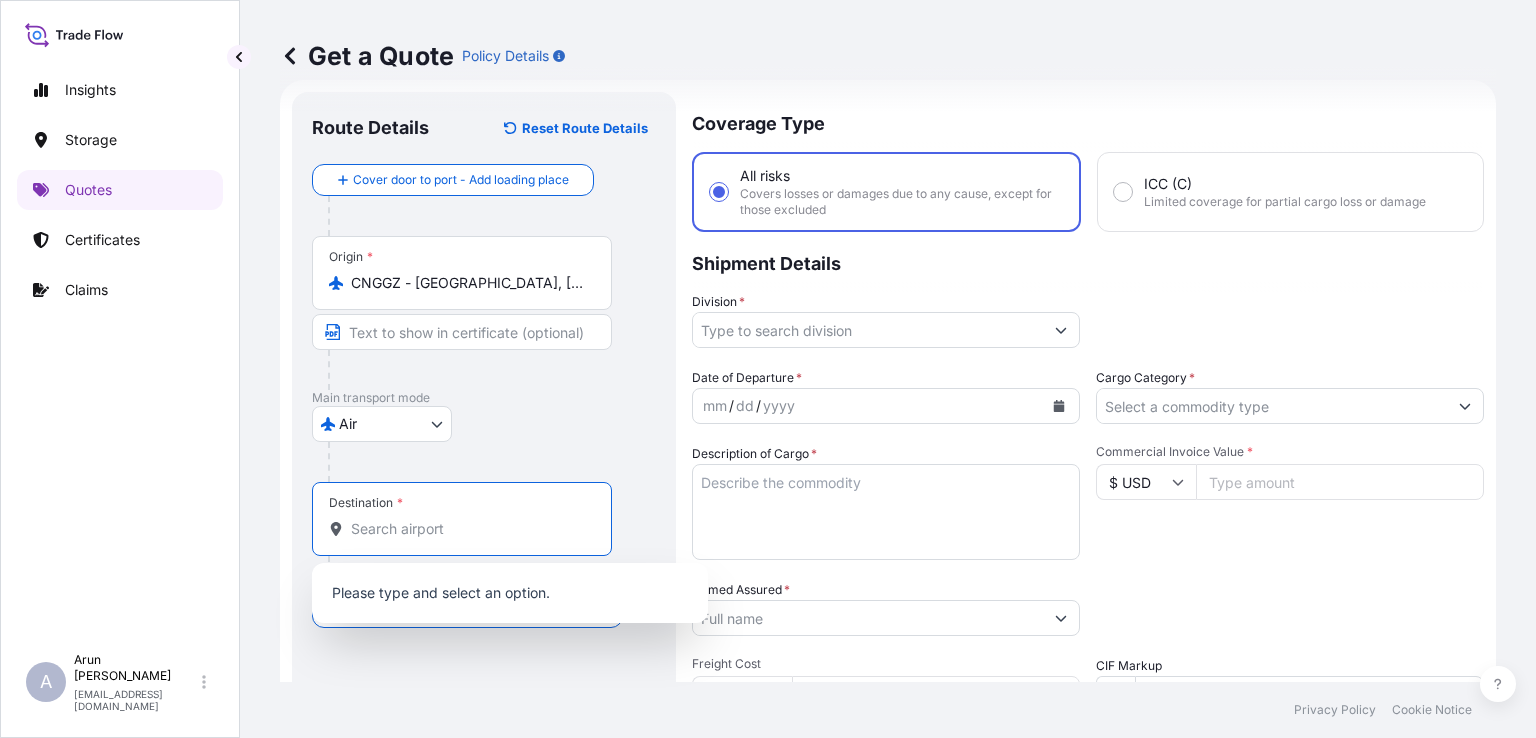 click on "Destination *" at bounding box center [469, 529] 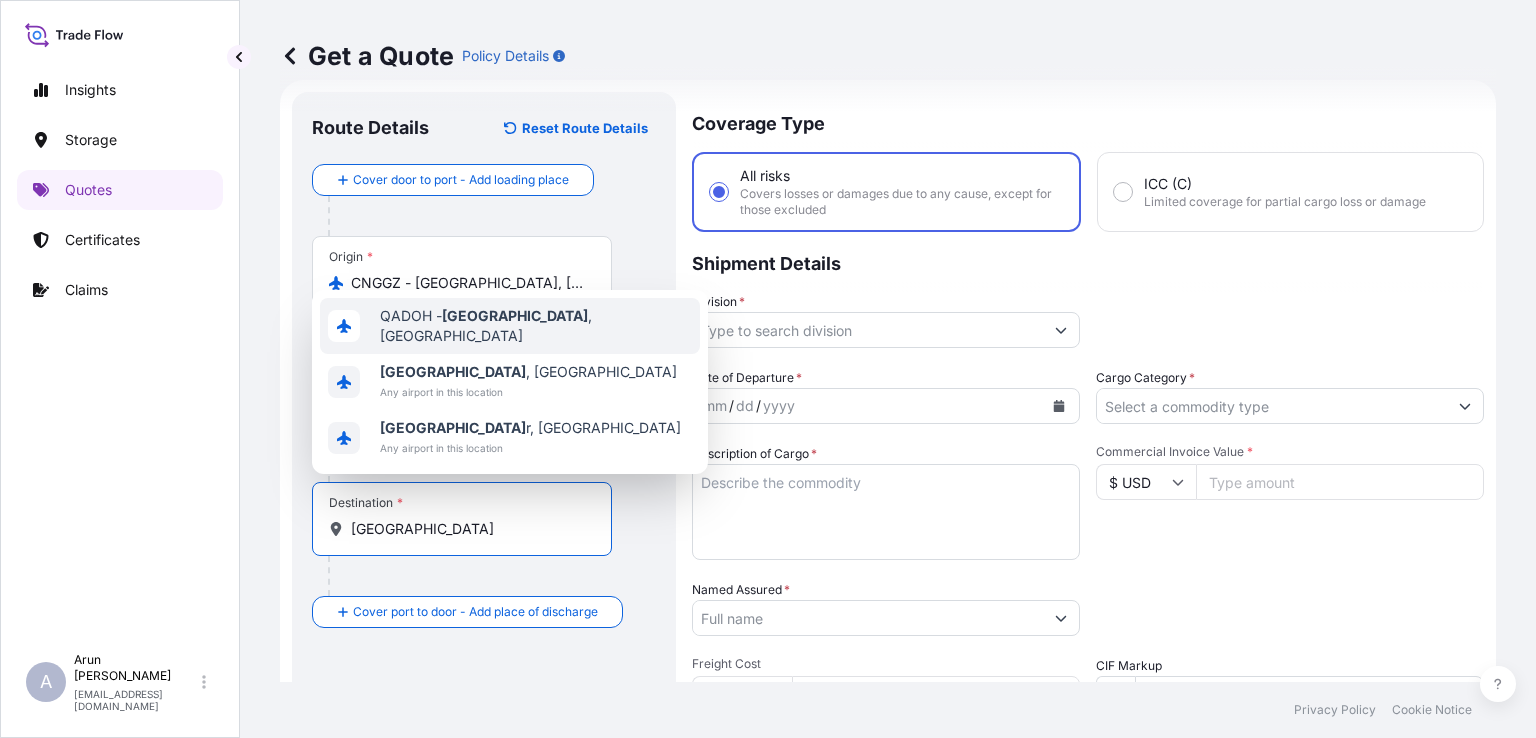 click on "QADOH -  [GEOGRAPHIC_DATA] , [GEOGRAPHIC_DATA]" at bounding box center (510, 326) 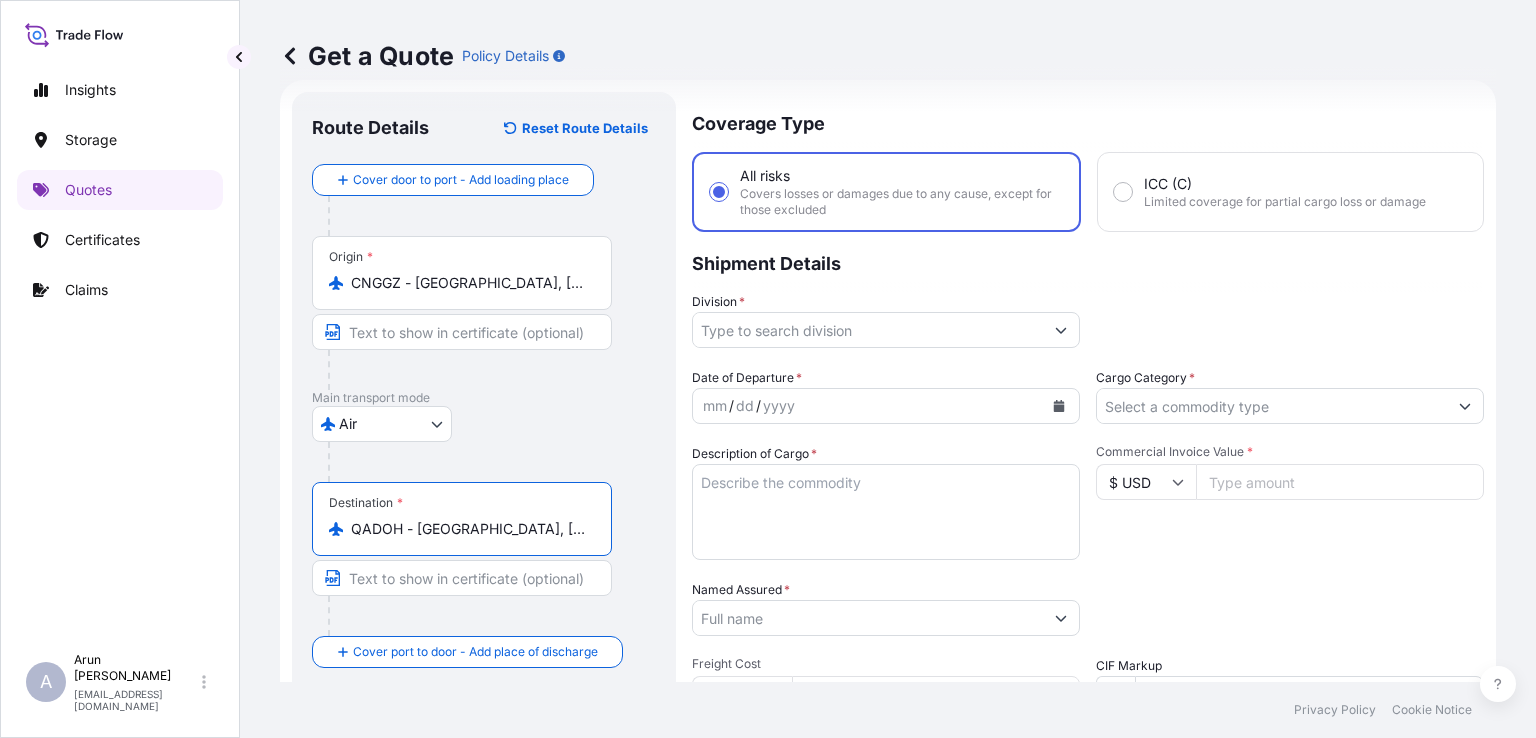 type on "QADOH - [GEOGRAPHIC_DATA], [GEOGRAPHIC_DATA]" 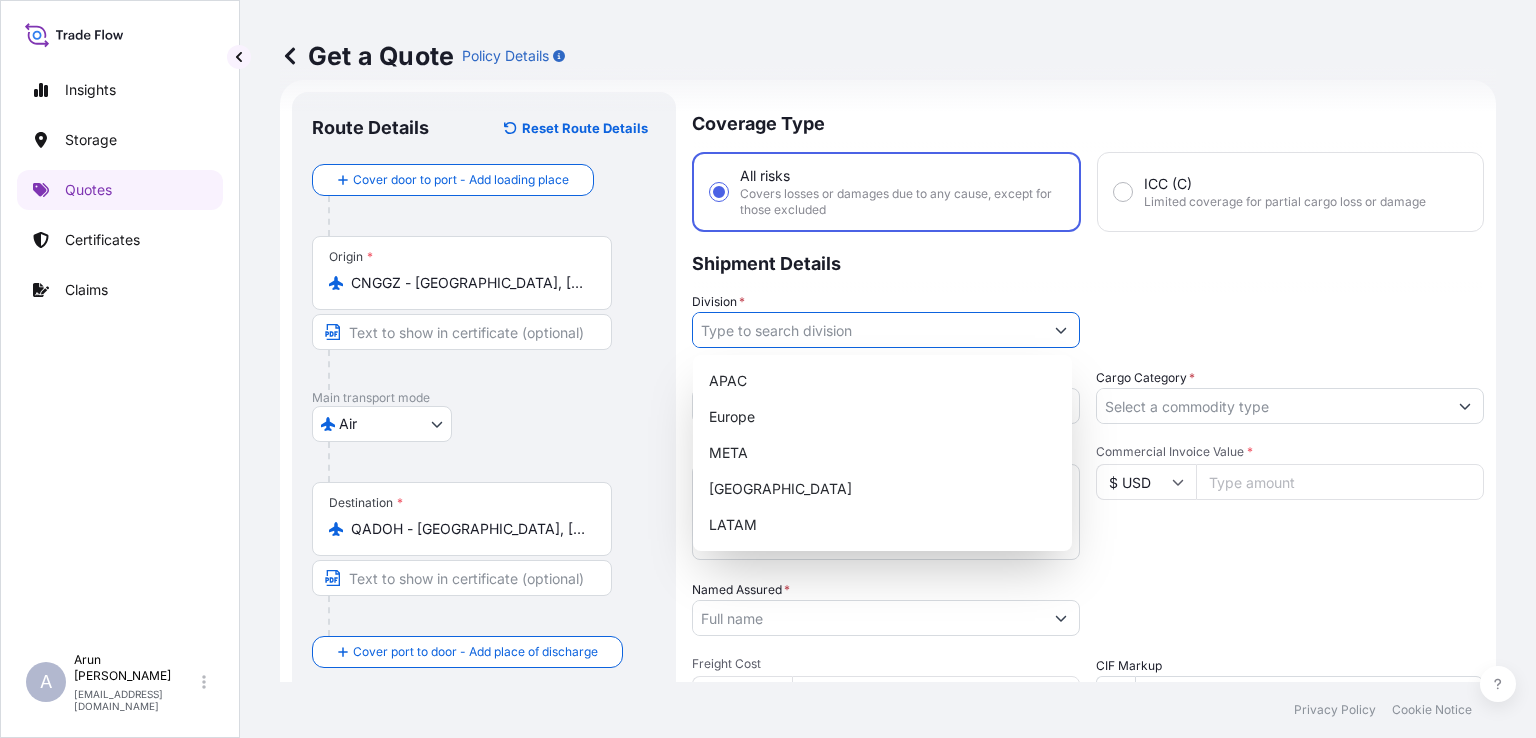 click on "Division *" at bounding box center [868, 330] 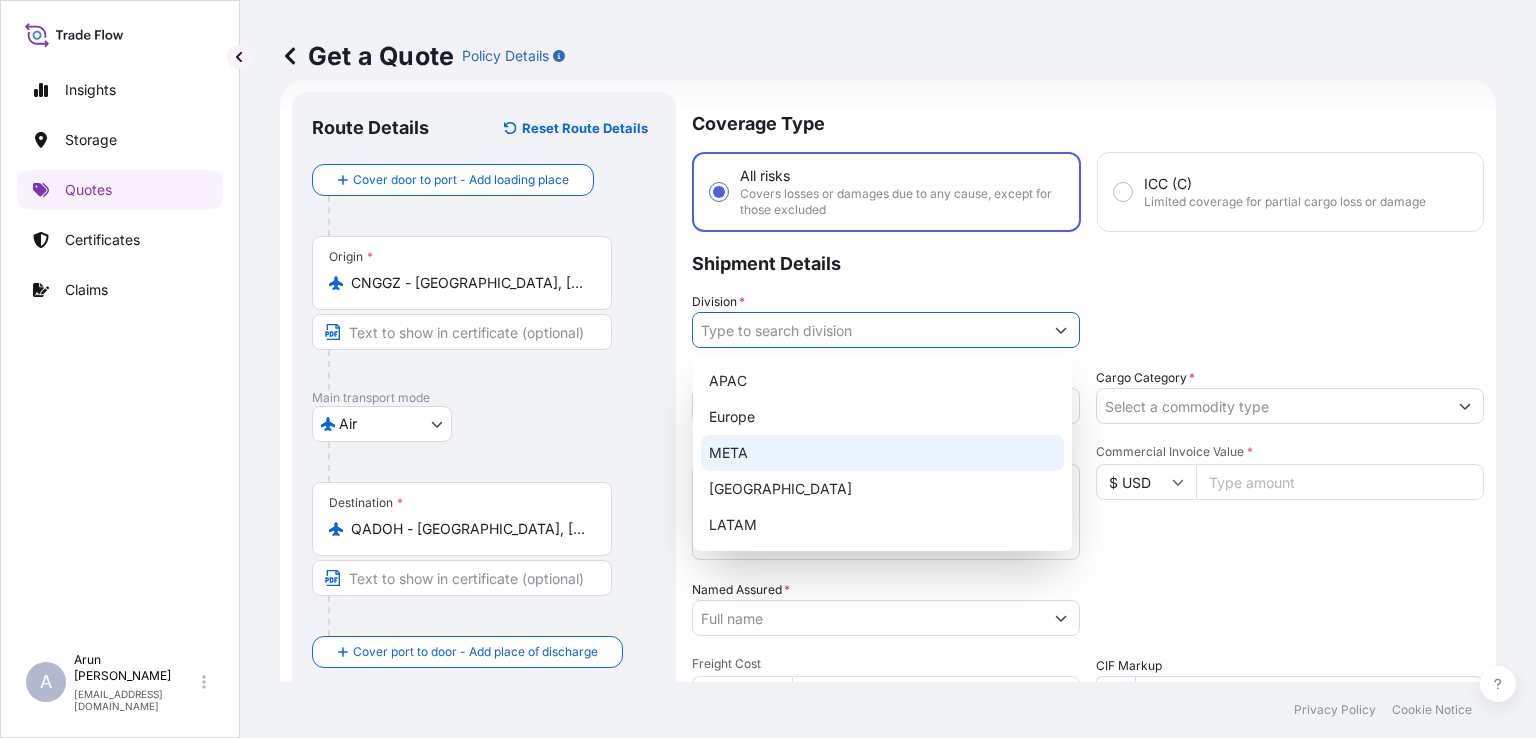click on "META" at bounding box center [882, 453] 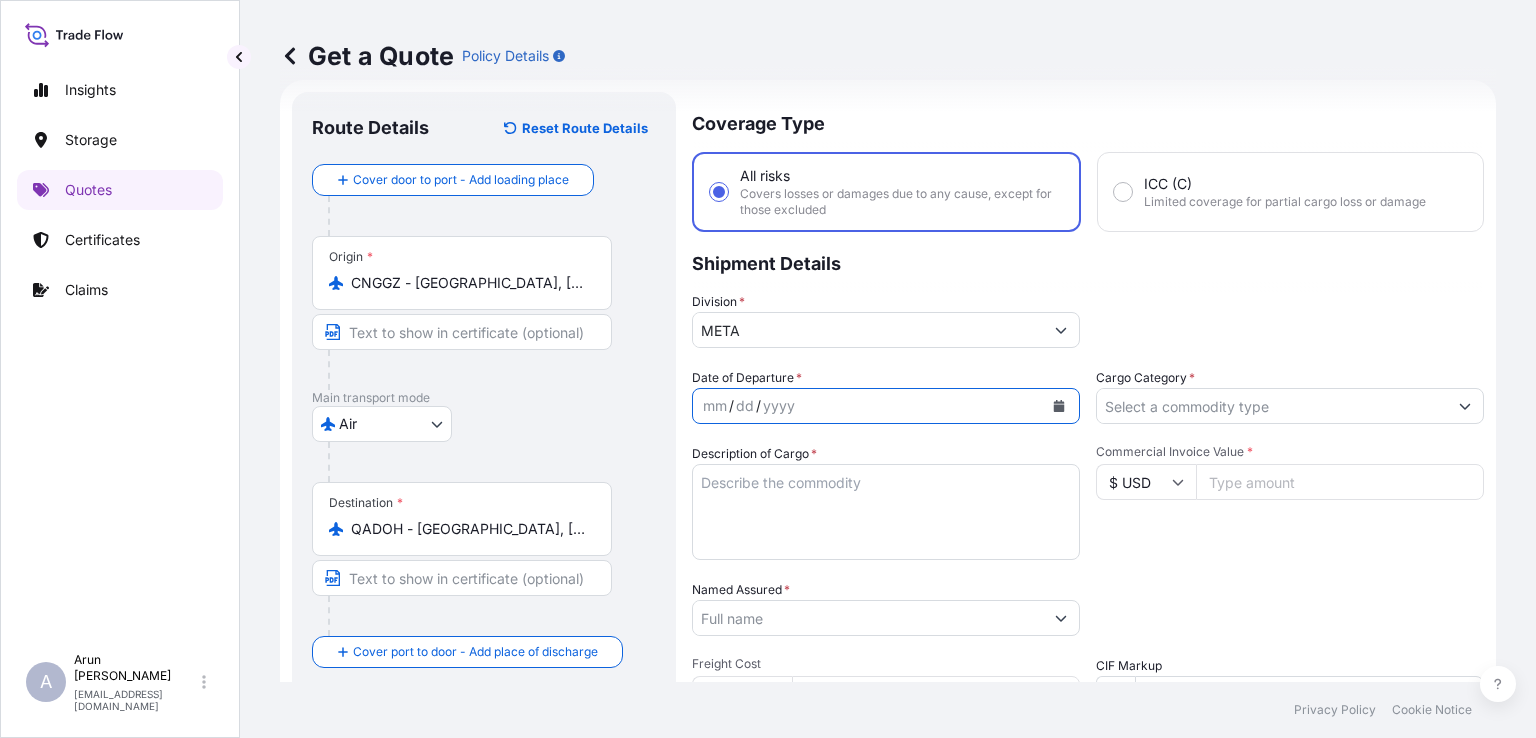 click 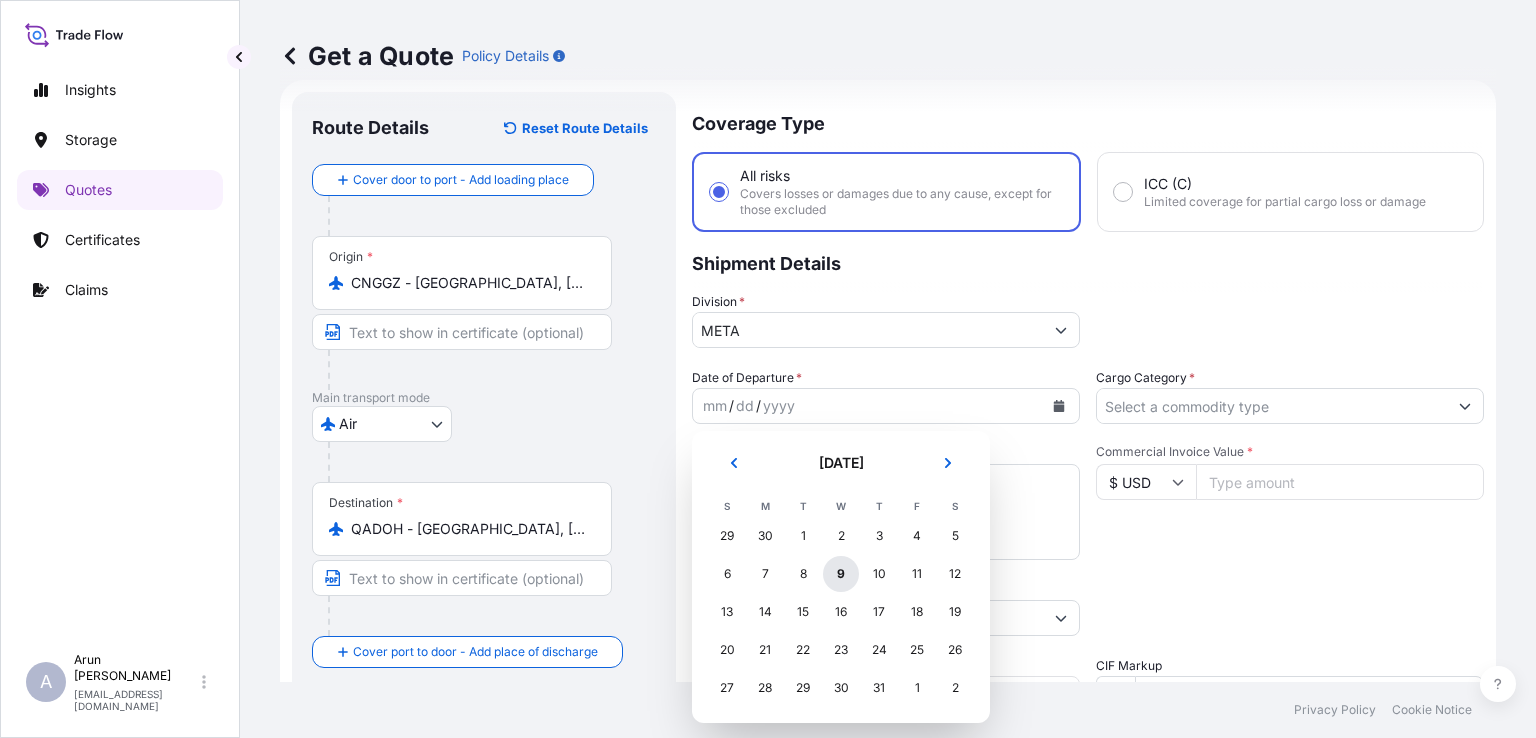click on "9" at bounding box center [841, 574] 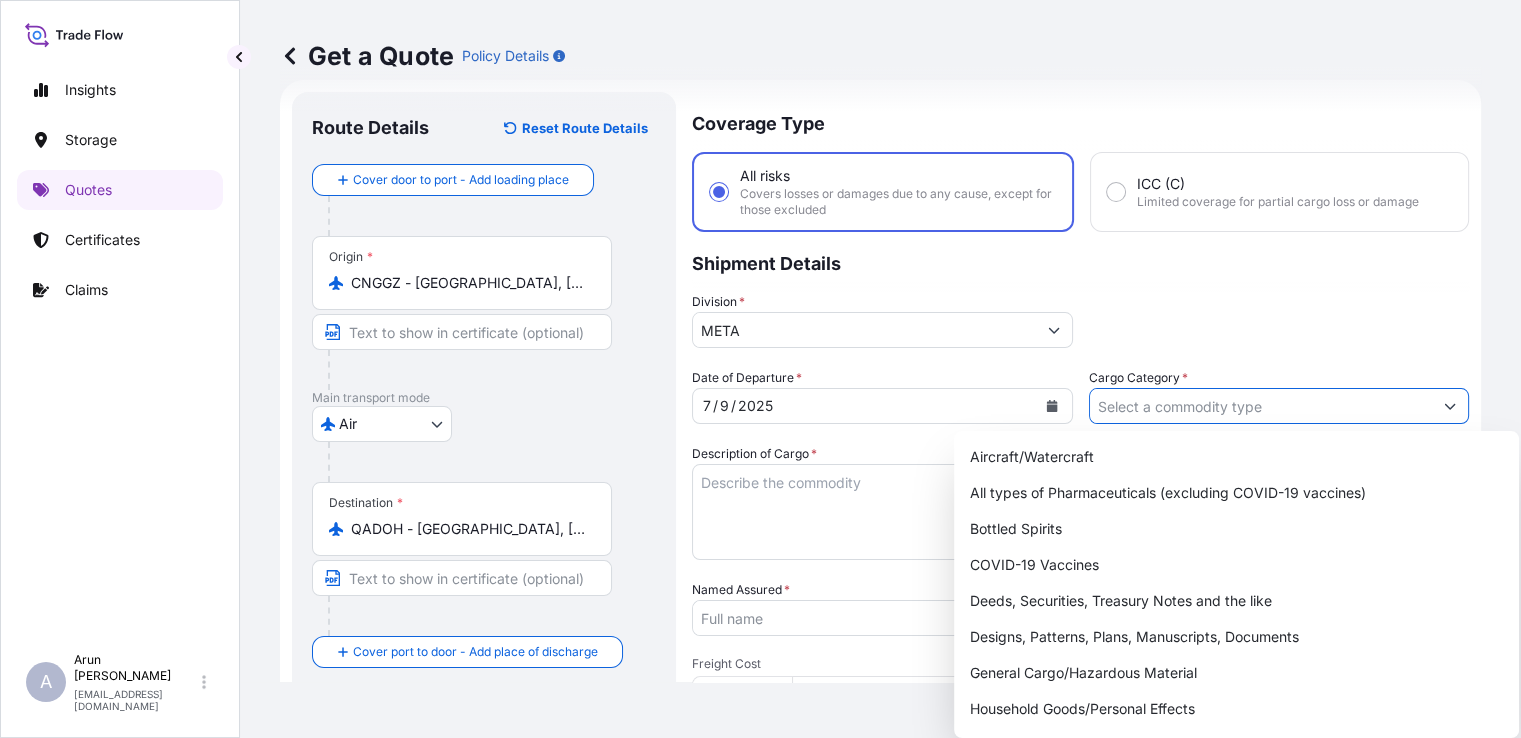 click on "Cargo Category *" at bounding box center [1261, 406] 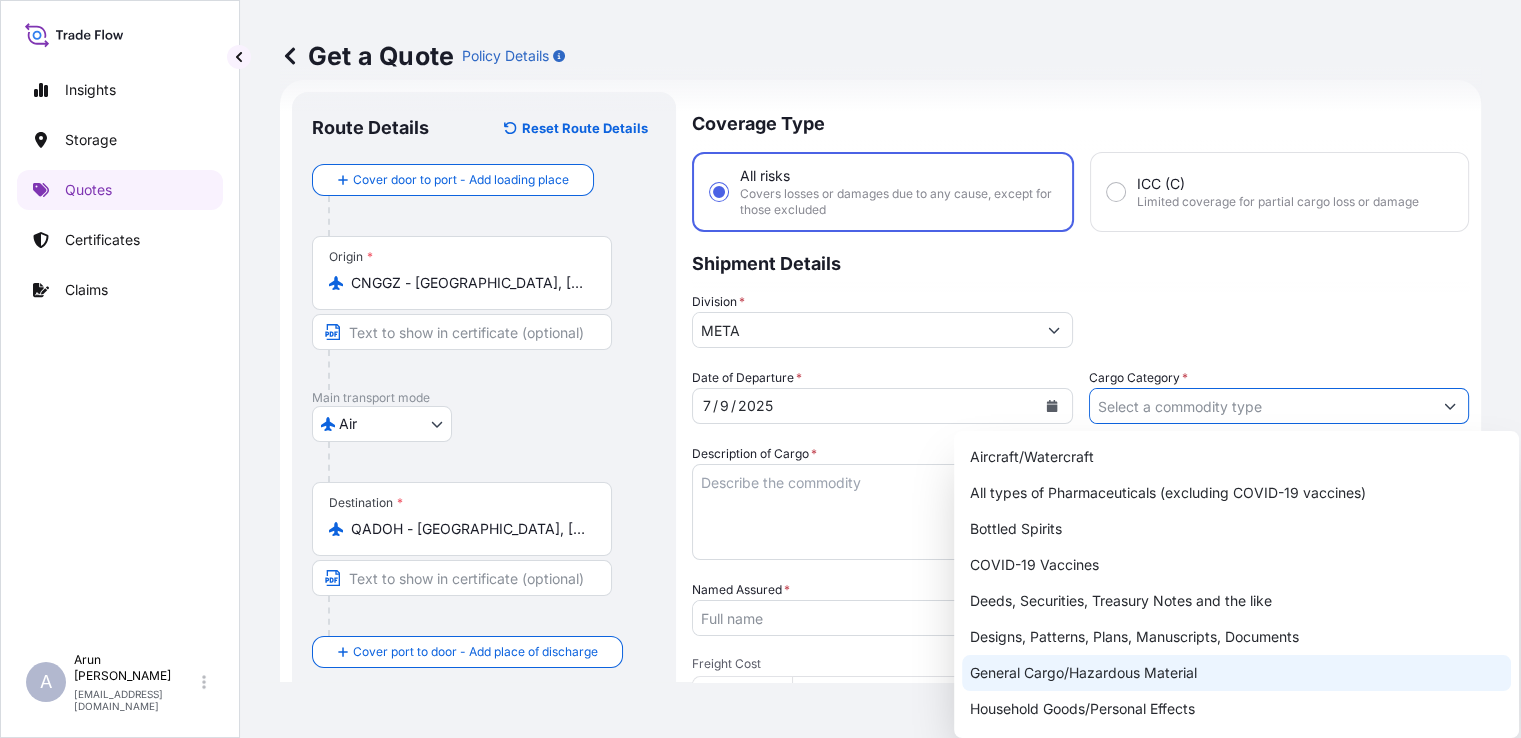 click on "General Cargo/Hazardous Material" at bounding box center (1236, 673) 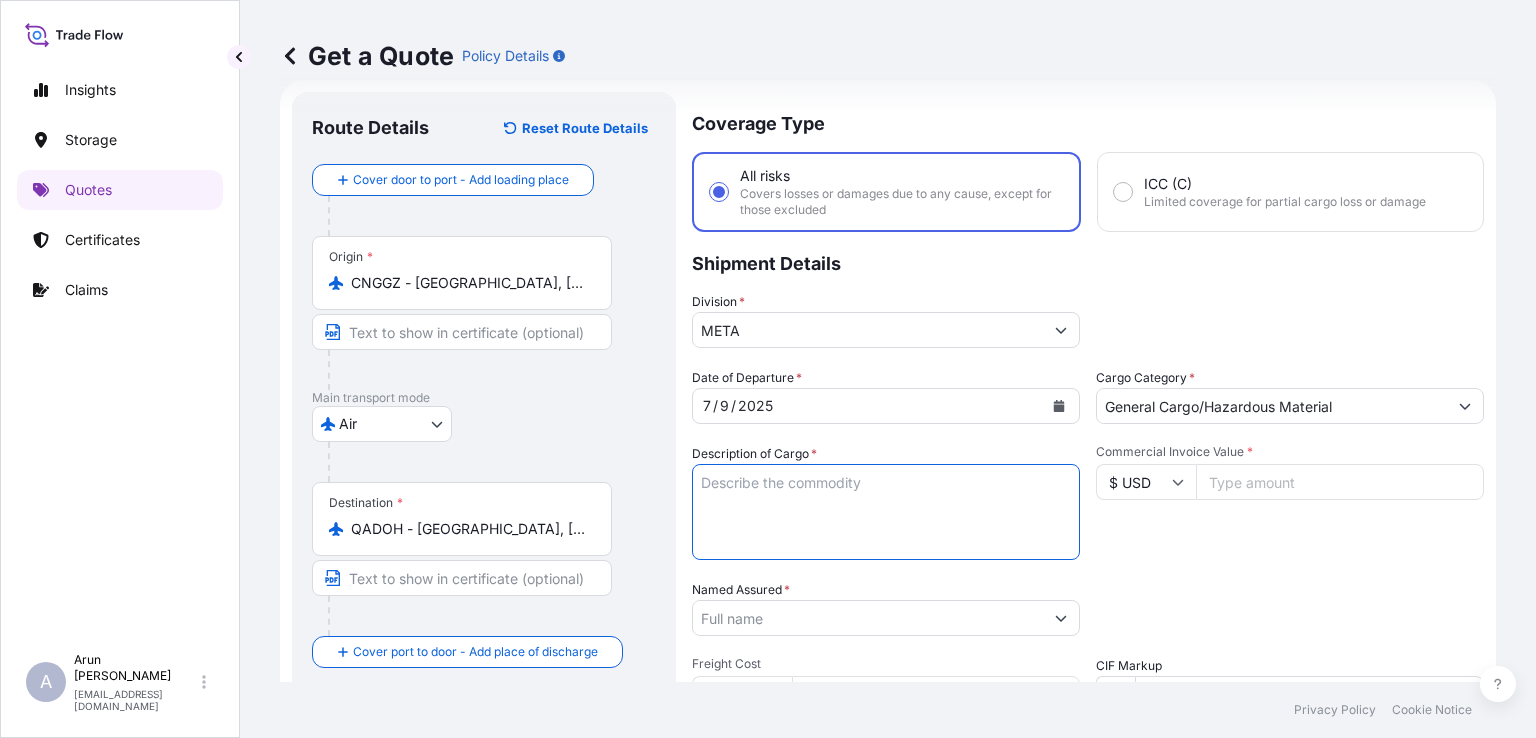 click on "Description of Cargo *" at bounding box center (886, 512) 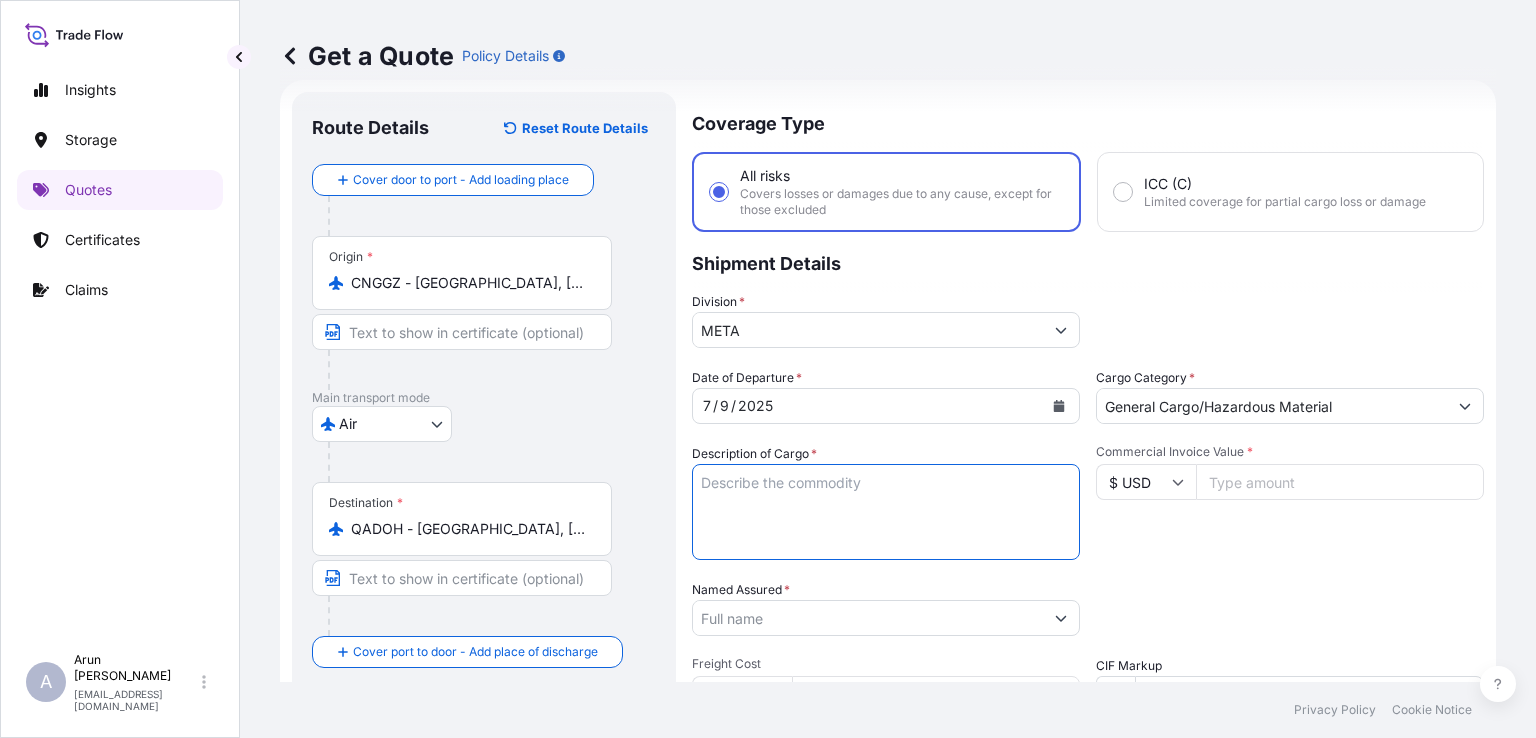 paste on "[GEOGRAPHIC_DATA]" 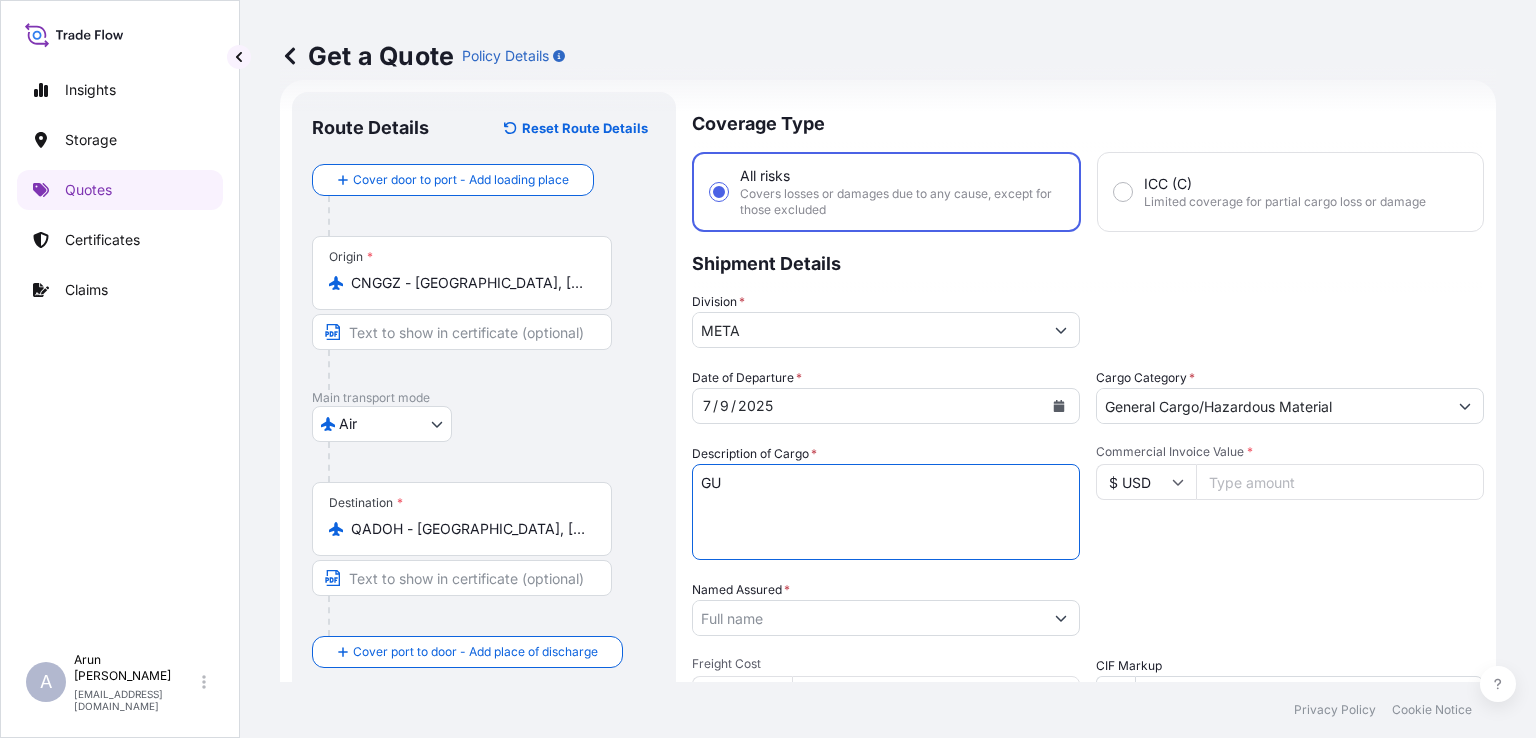 type on "G" 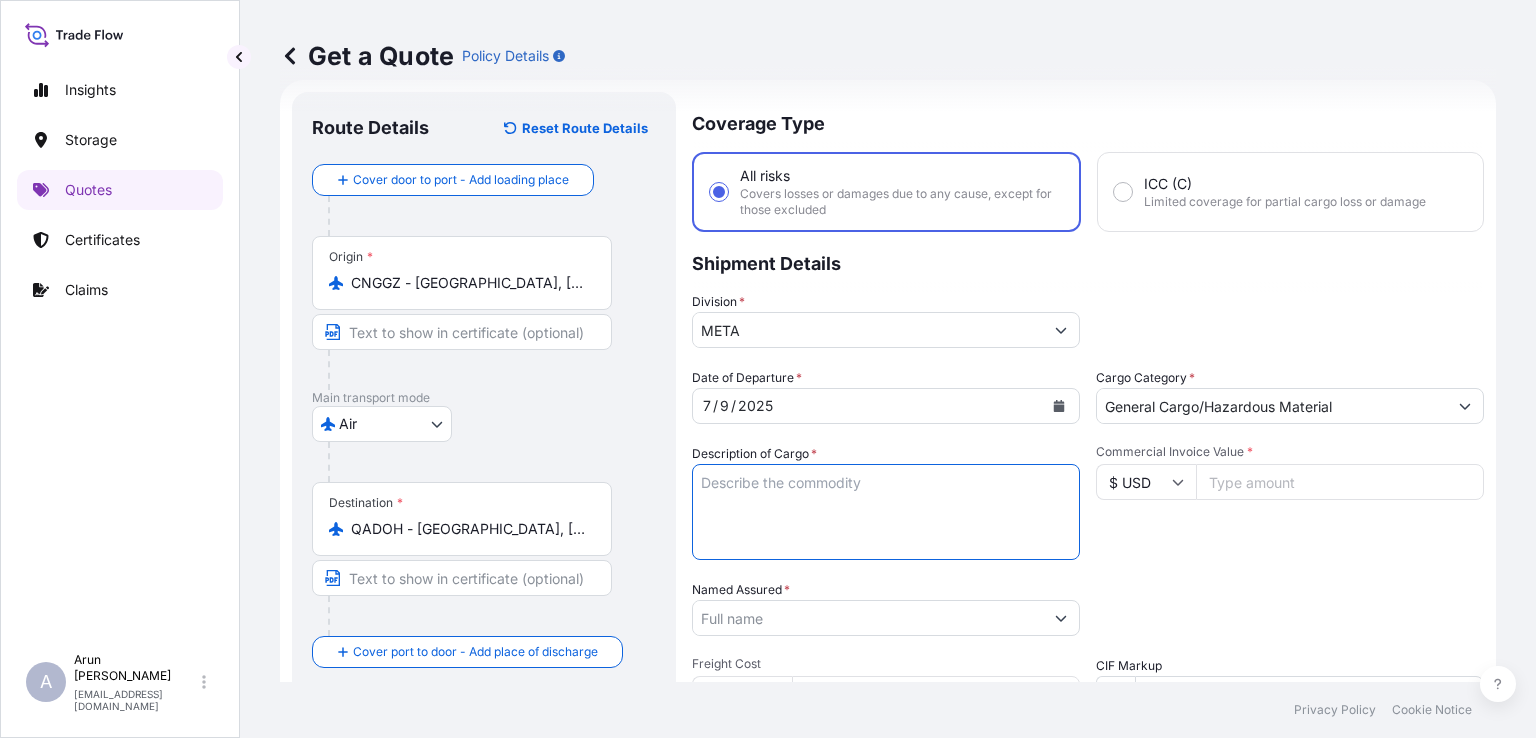 click on "2025" at bounding box center (755, 406) 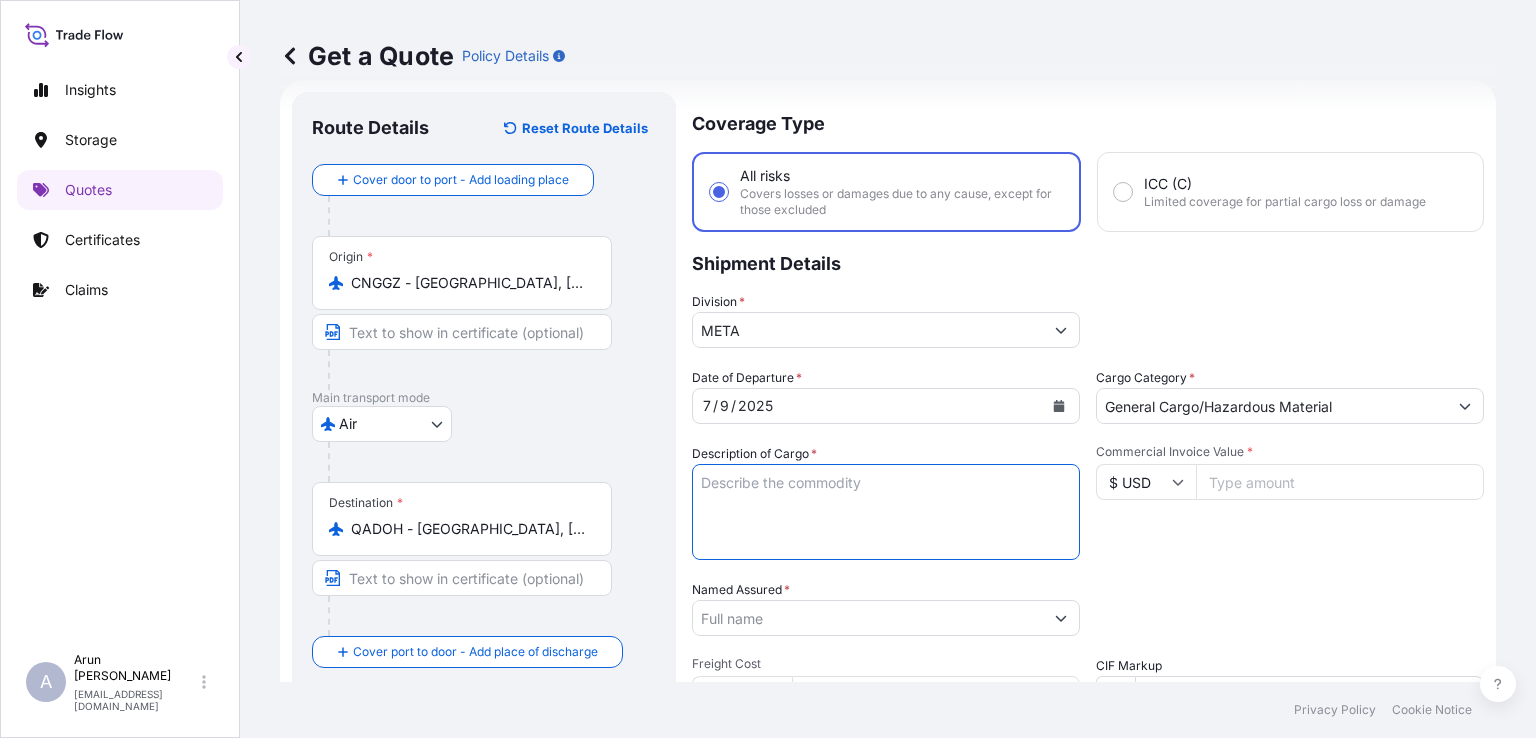 click on "Description of Cargo *" at bounding box center [886, 512] 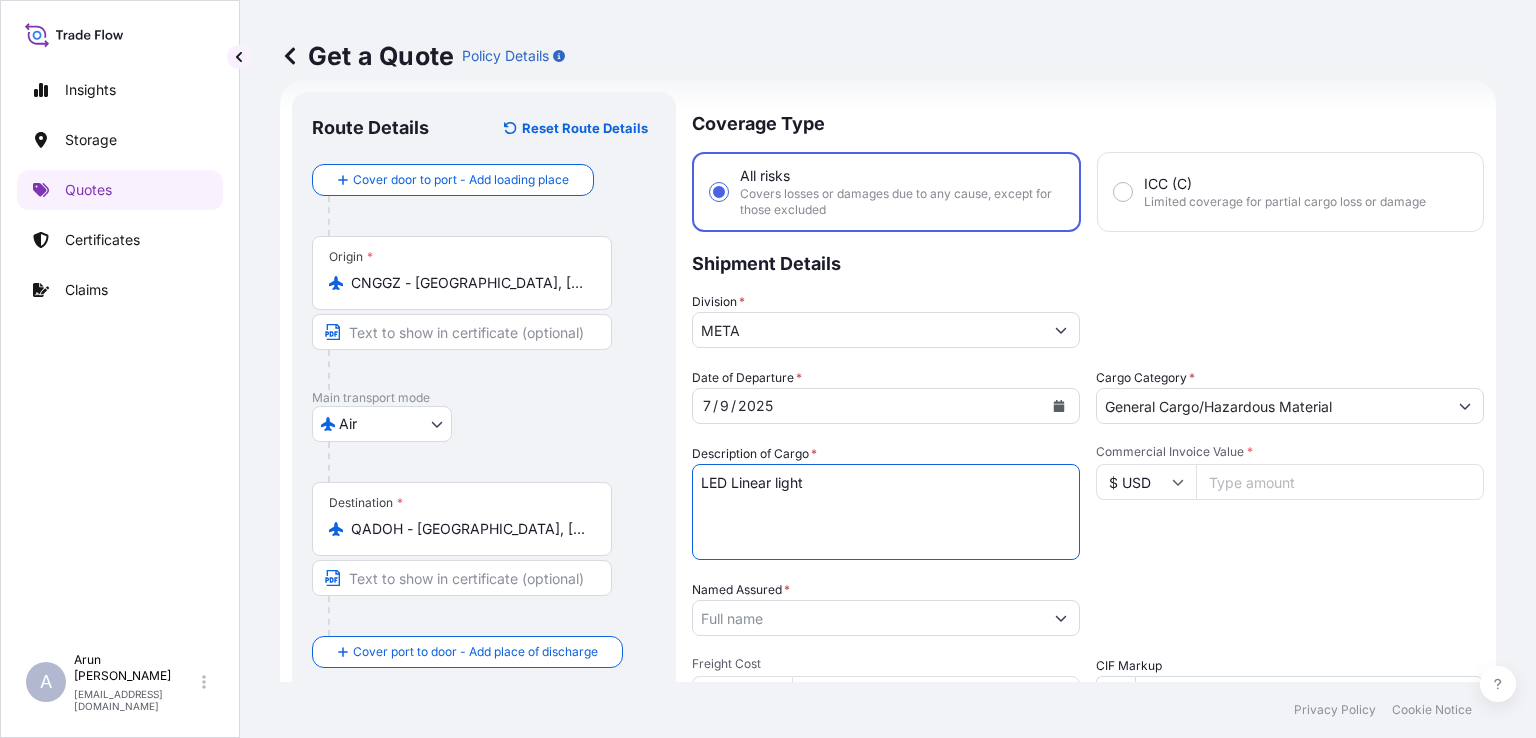 type on "LED Linear light" 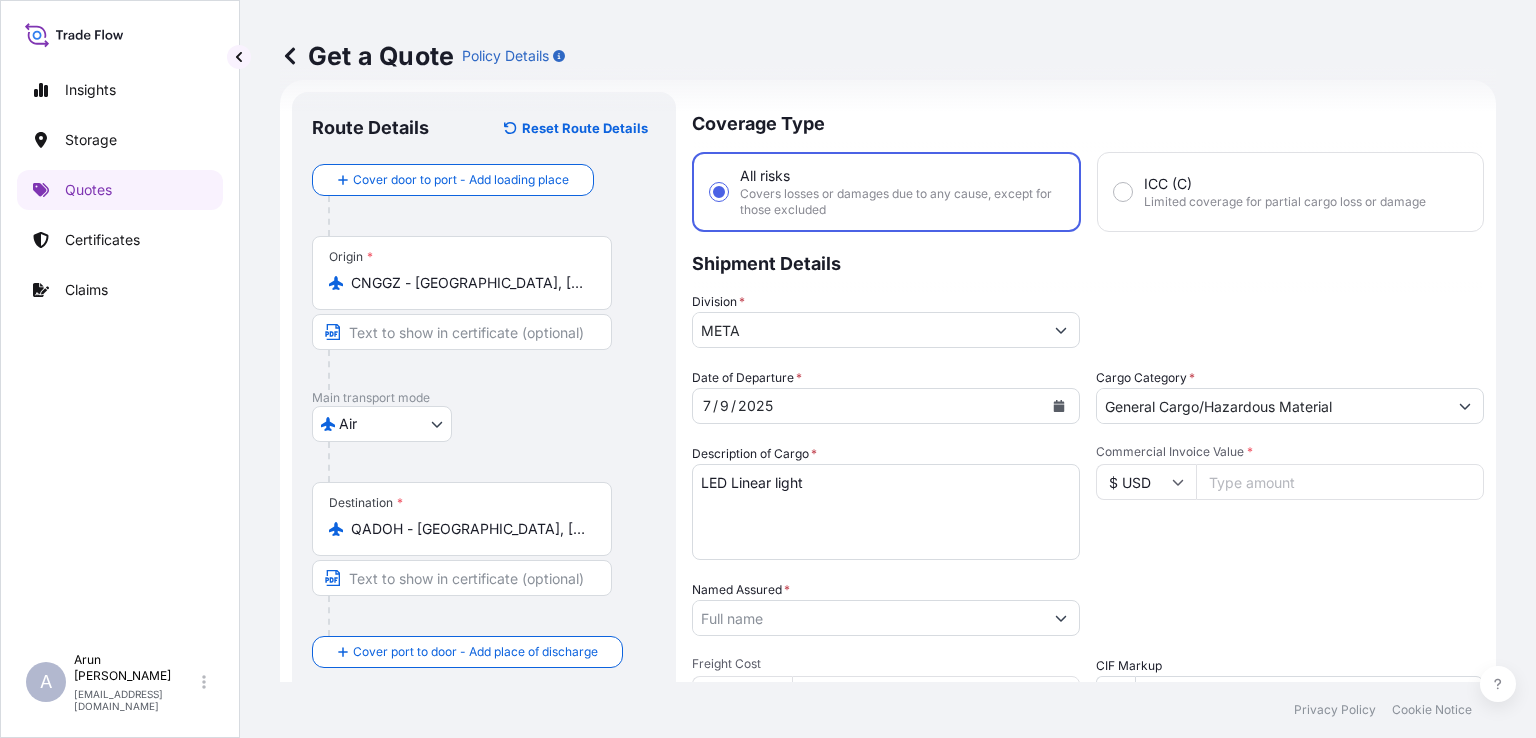 click on "Commercial Invoice Value   *" at bounding box center [1340, 482] 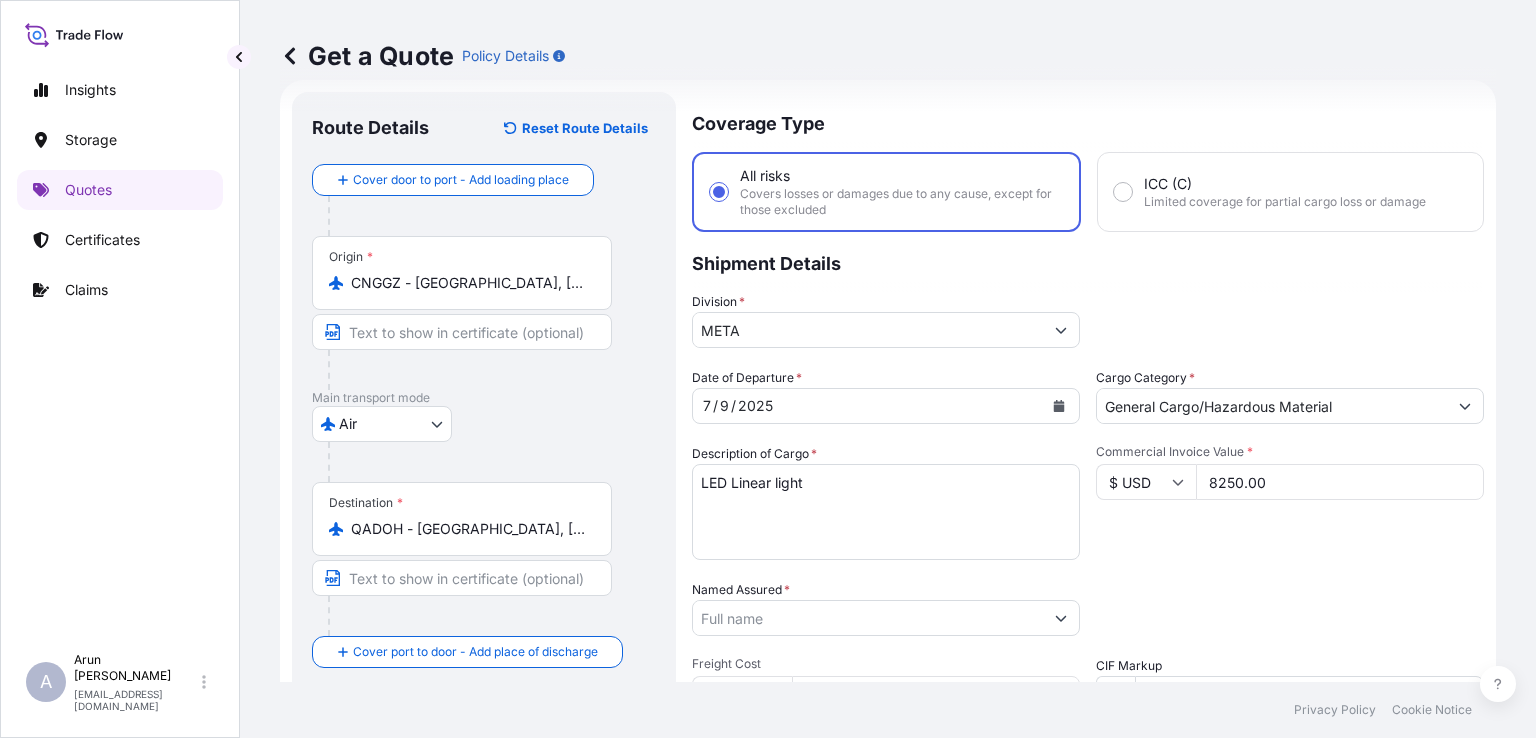 type on "8250.00" 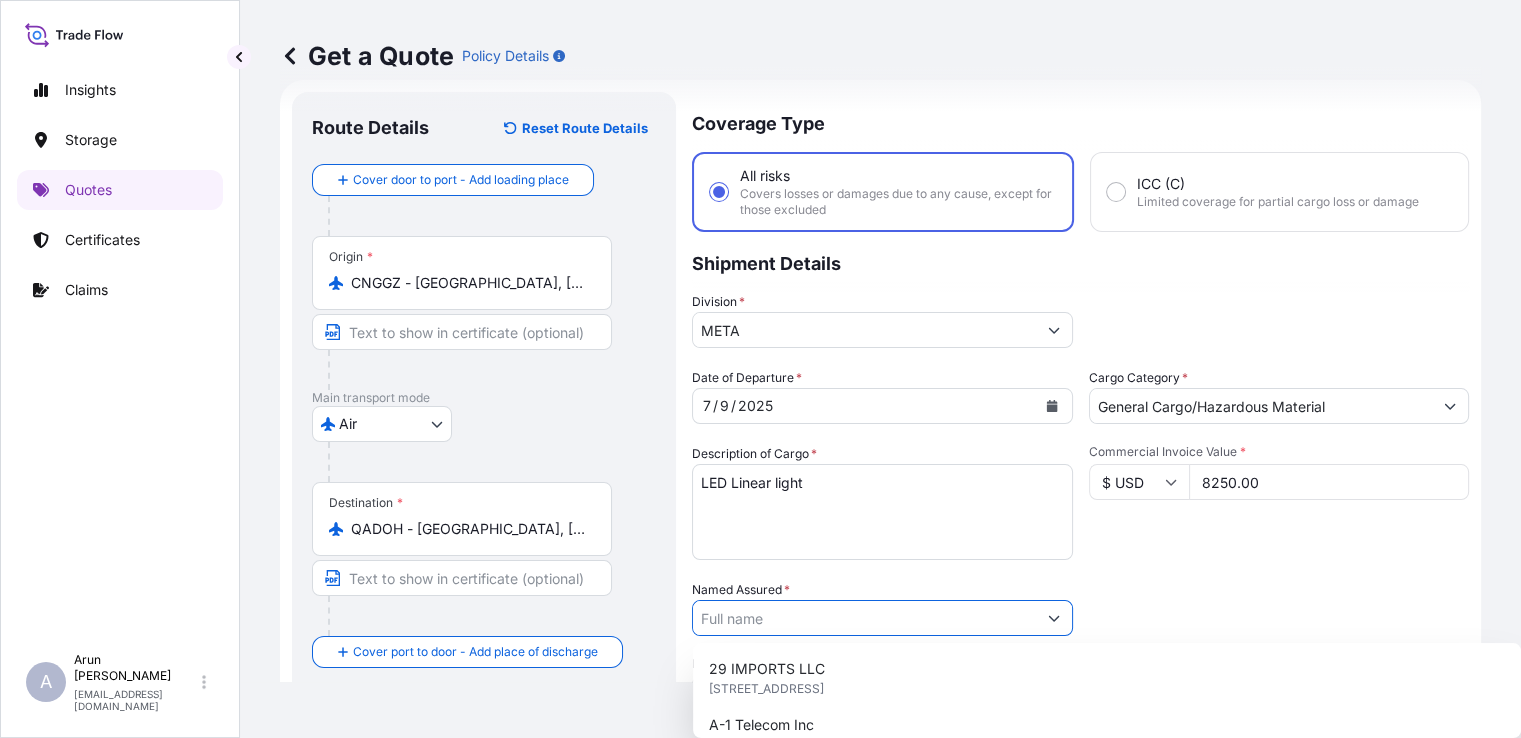 click on "Named Assured *" at bounding box center (864, 618) 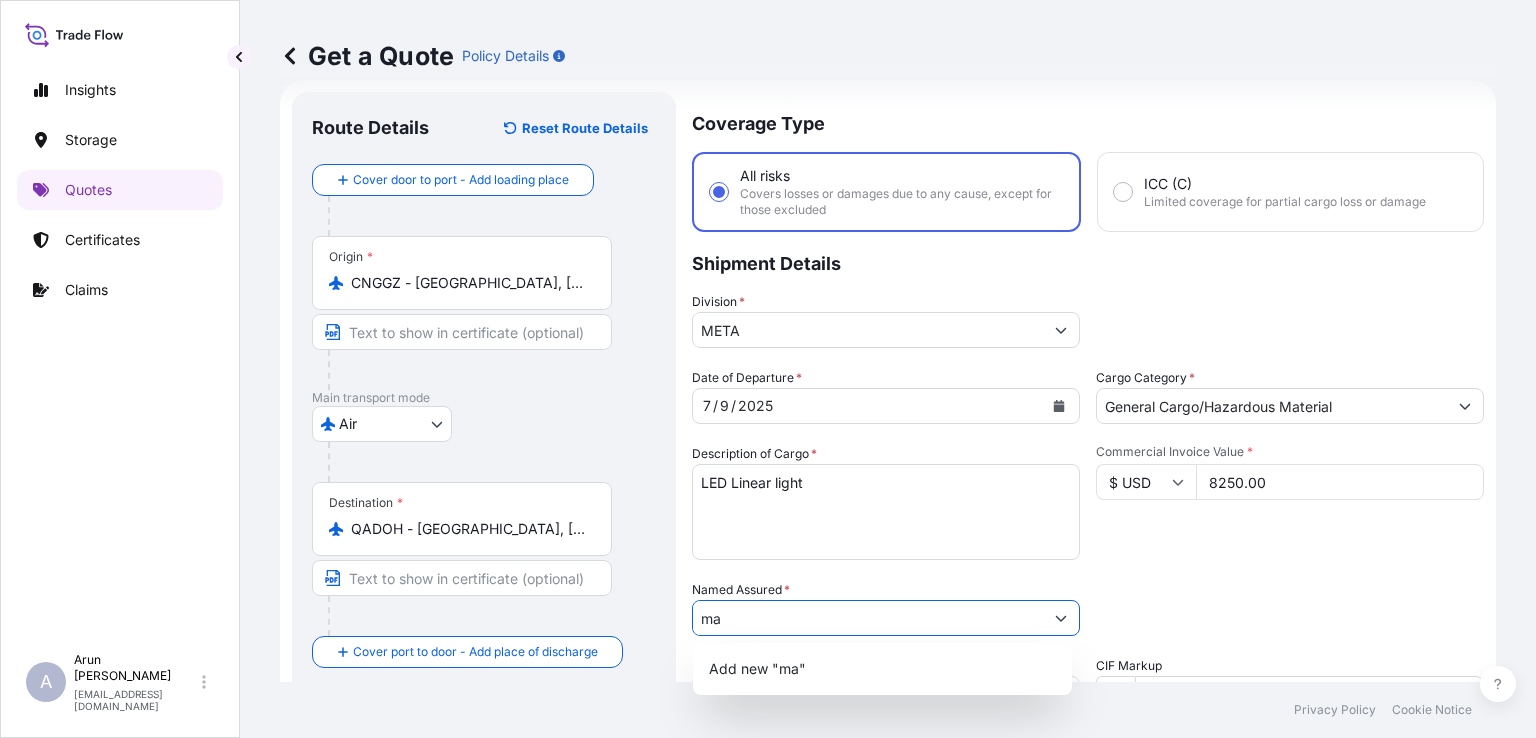 type on "m" 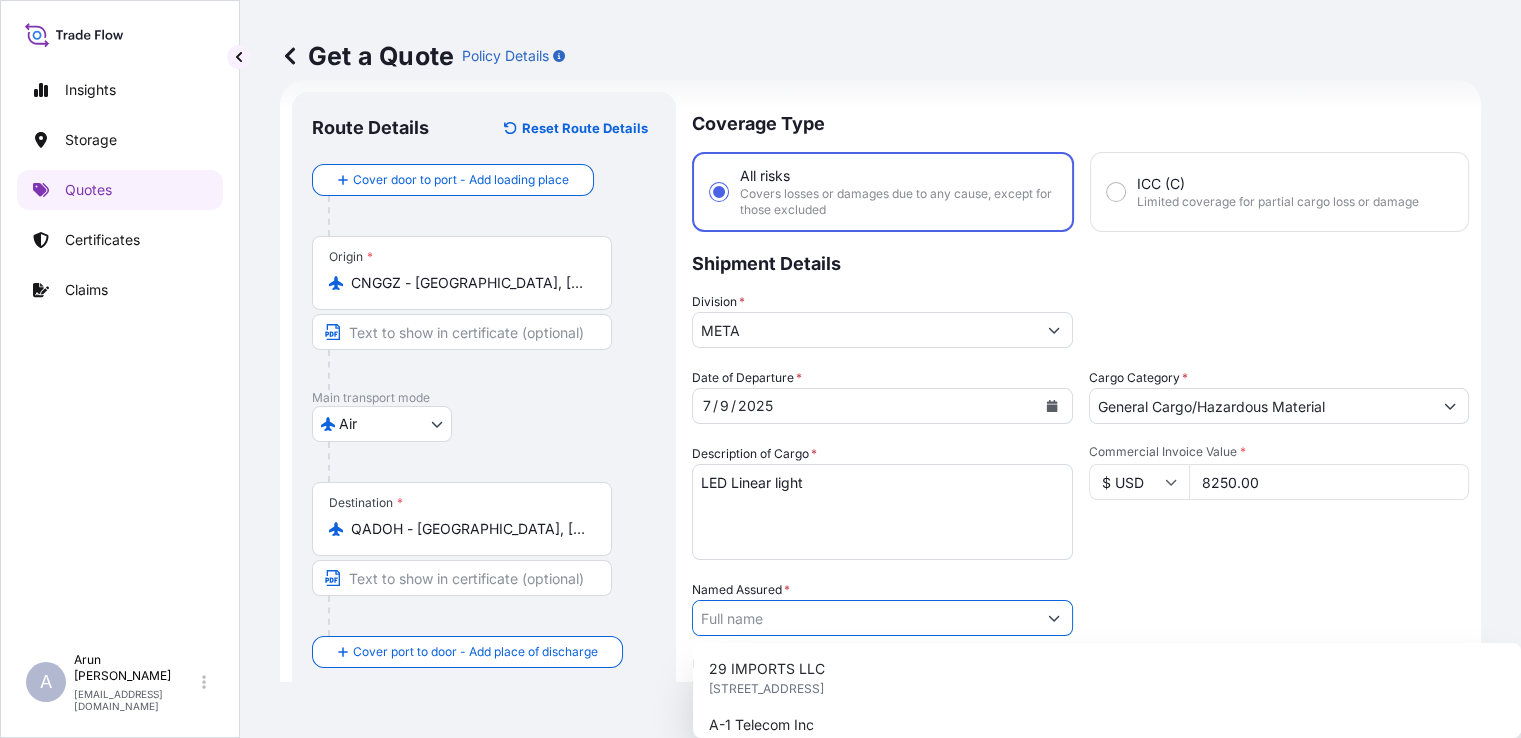 click on "Named Assured *" at bounding box center [864, 618] 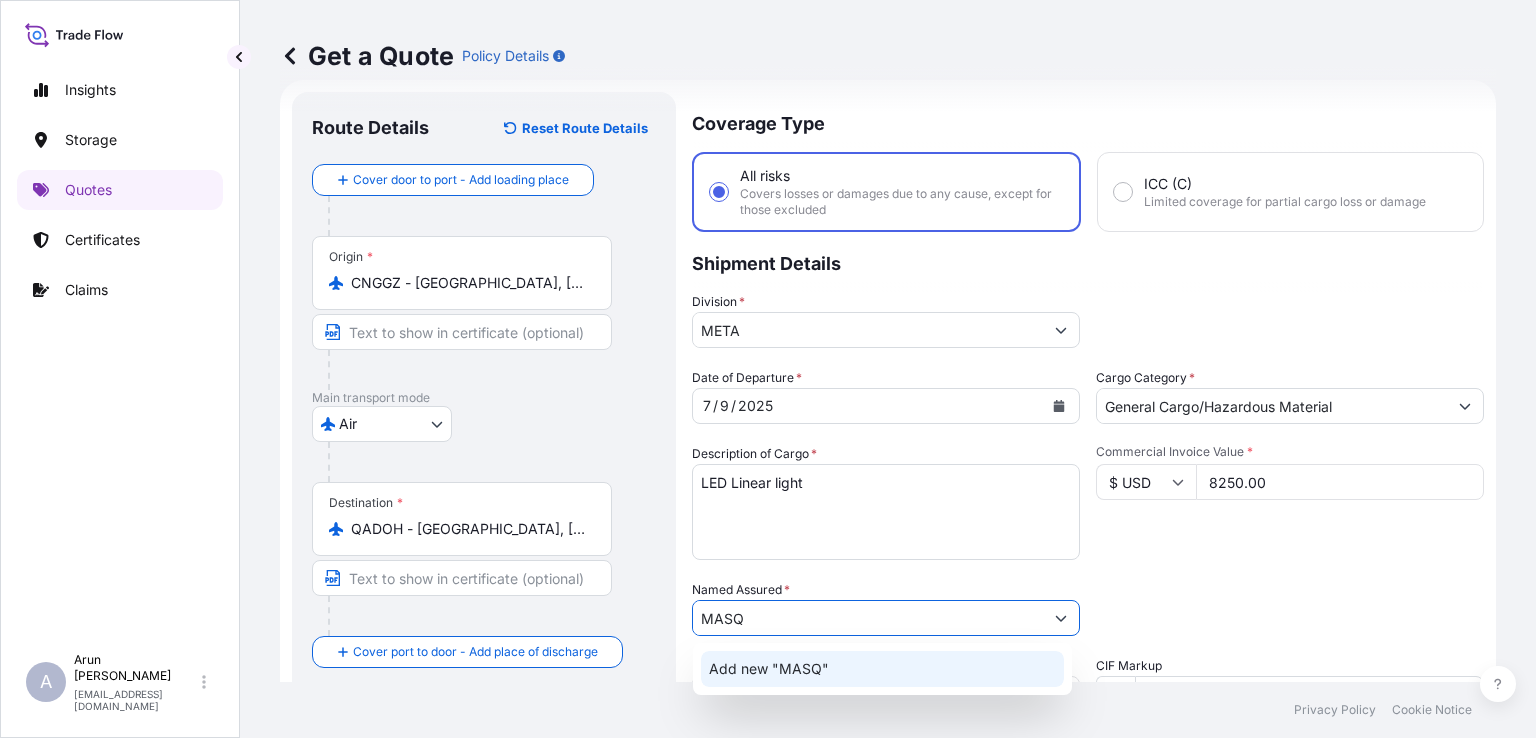 click on "Add new "MASQ"" at bounding box center (769, 669) 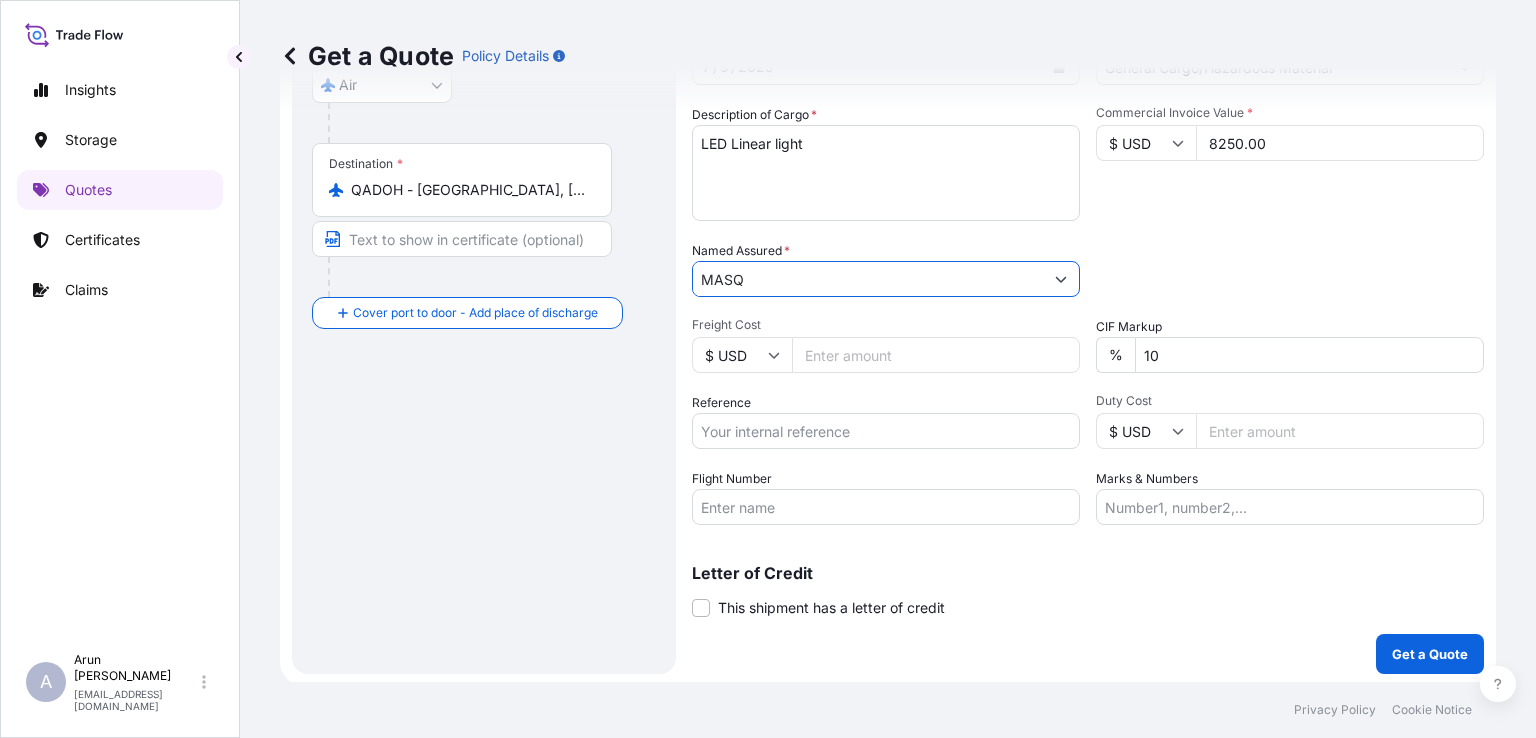 scroll, scrollTop: 373, scrollLeft: 0, axis: vertical 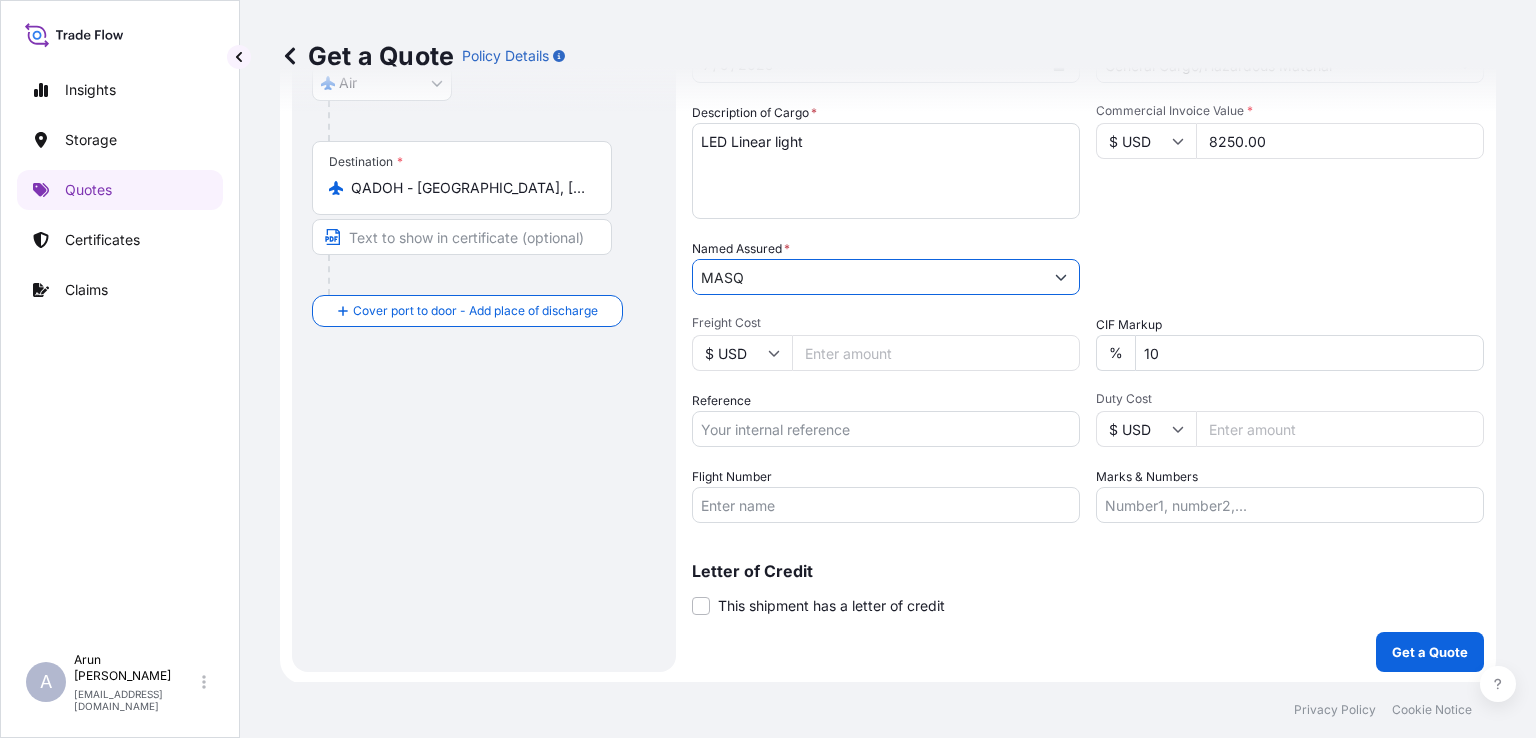 type on "MASQ" 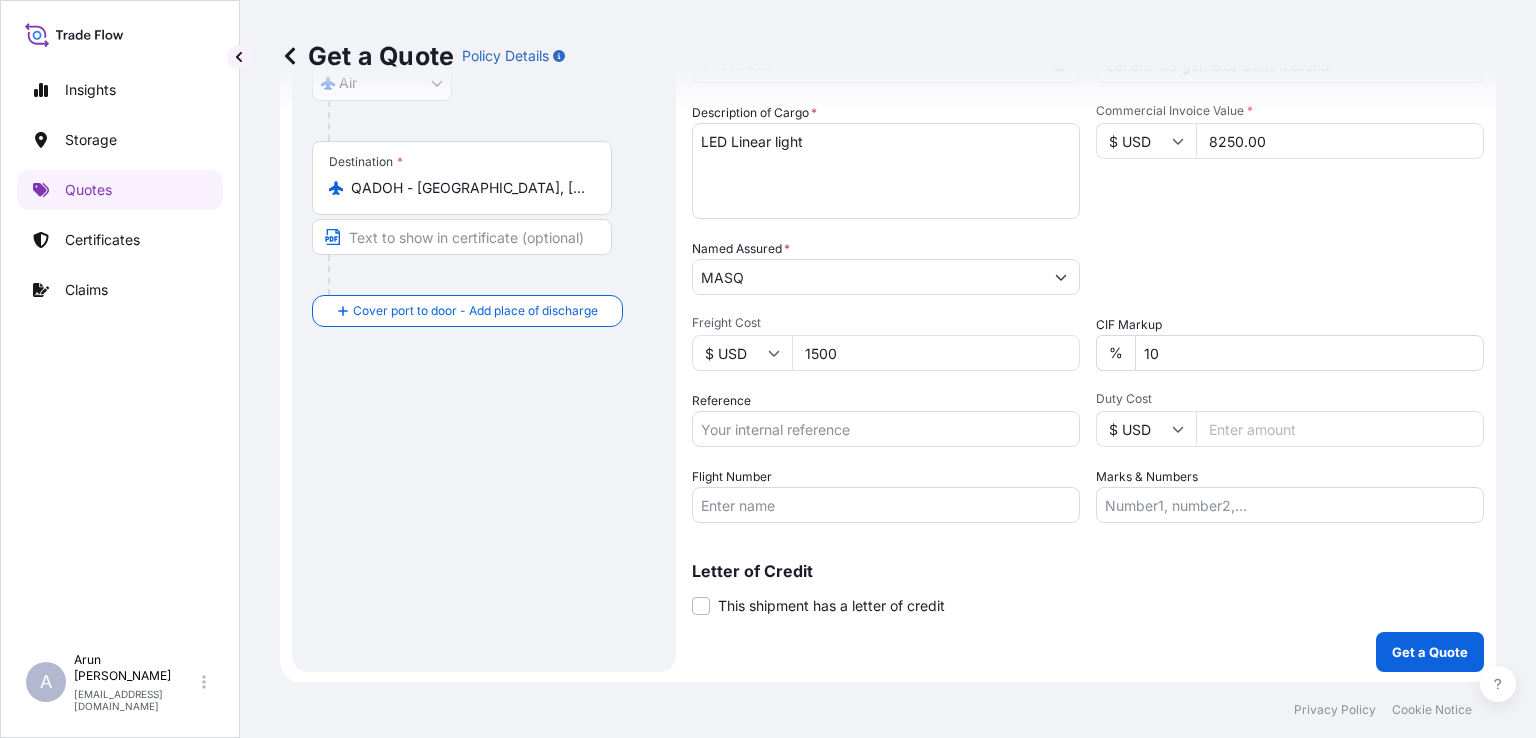 type on "1500" 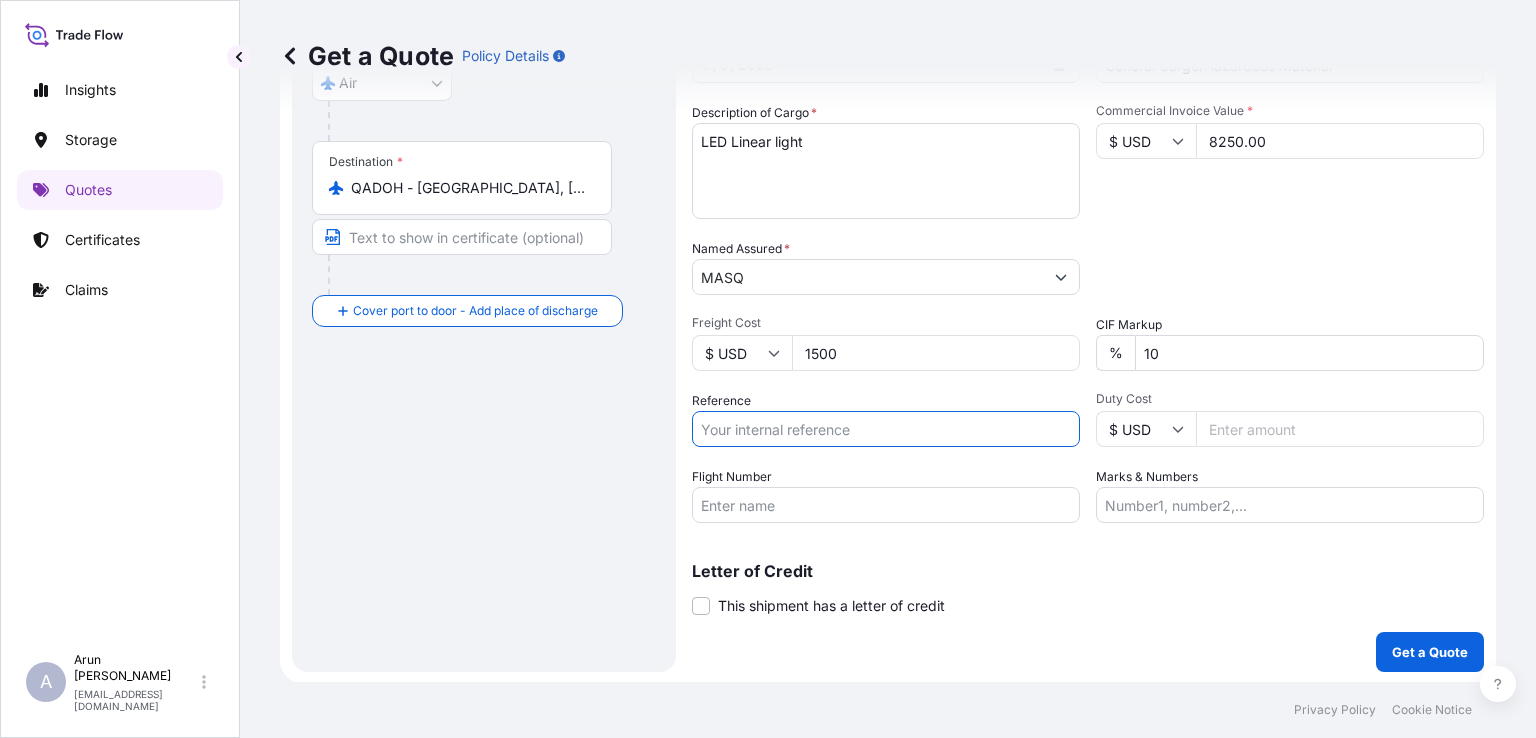 click on "Reference" at bounding box center [886, 429] 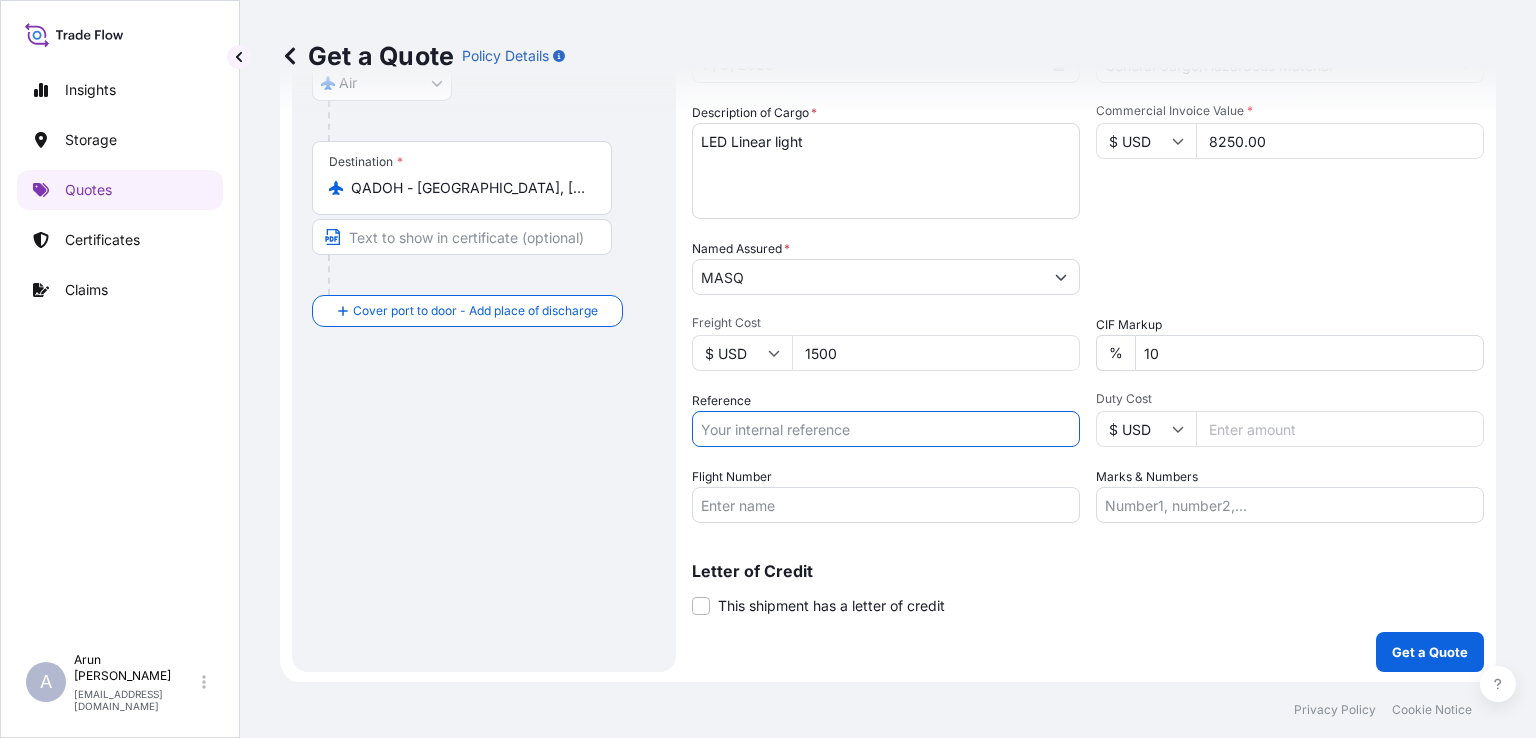 paste on "SNM-D25010" 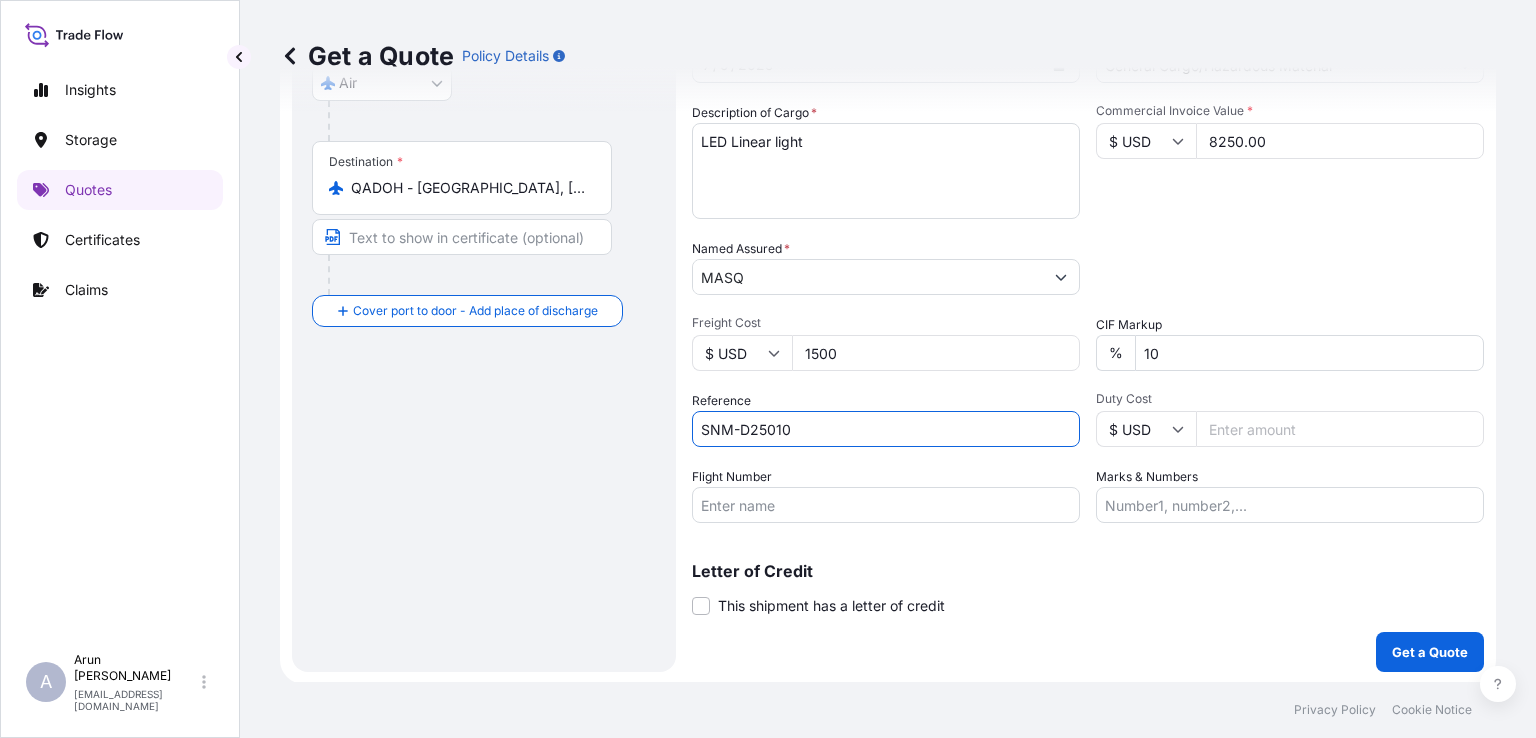 type on "SNM-D25010" 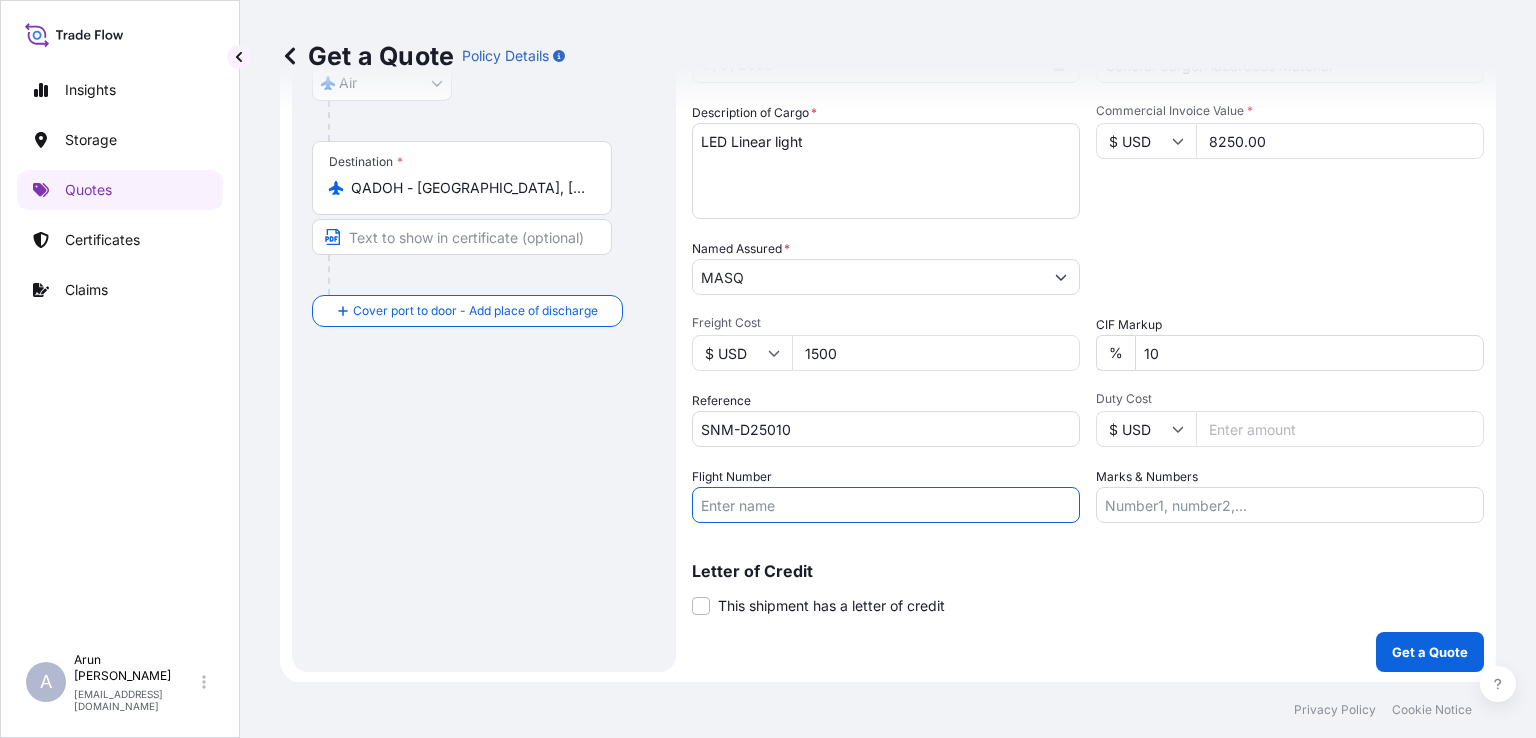 click on "Flight Number" at bounding box center (886, 505) 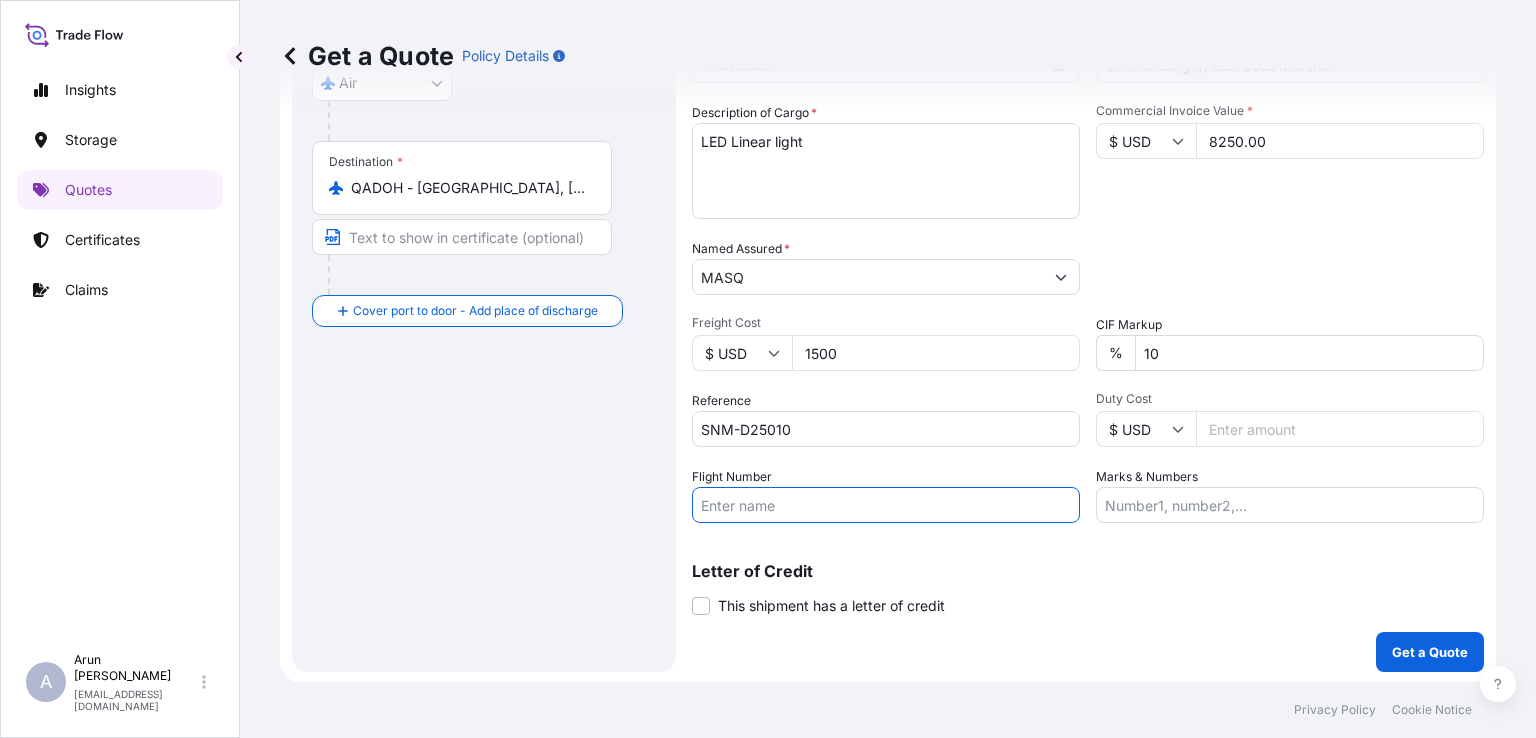 type on "BY AIR" 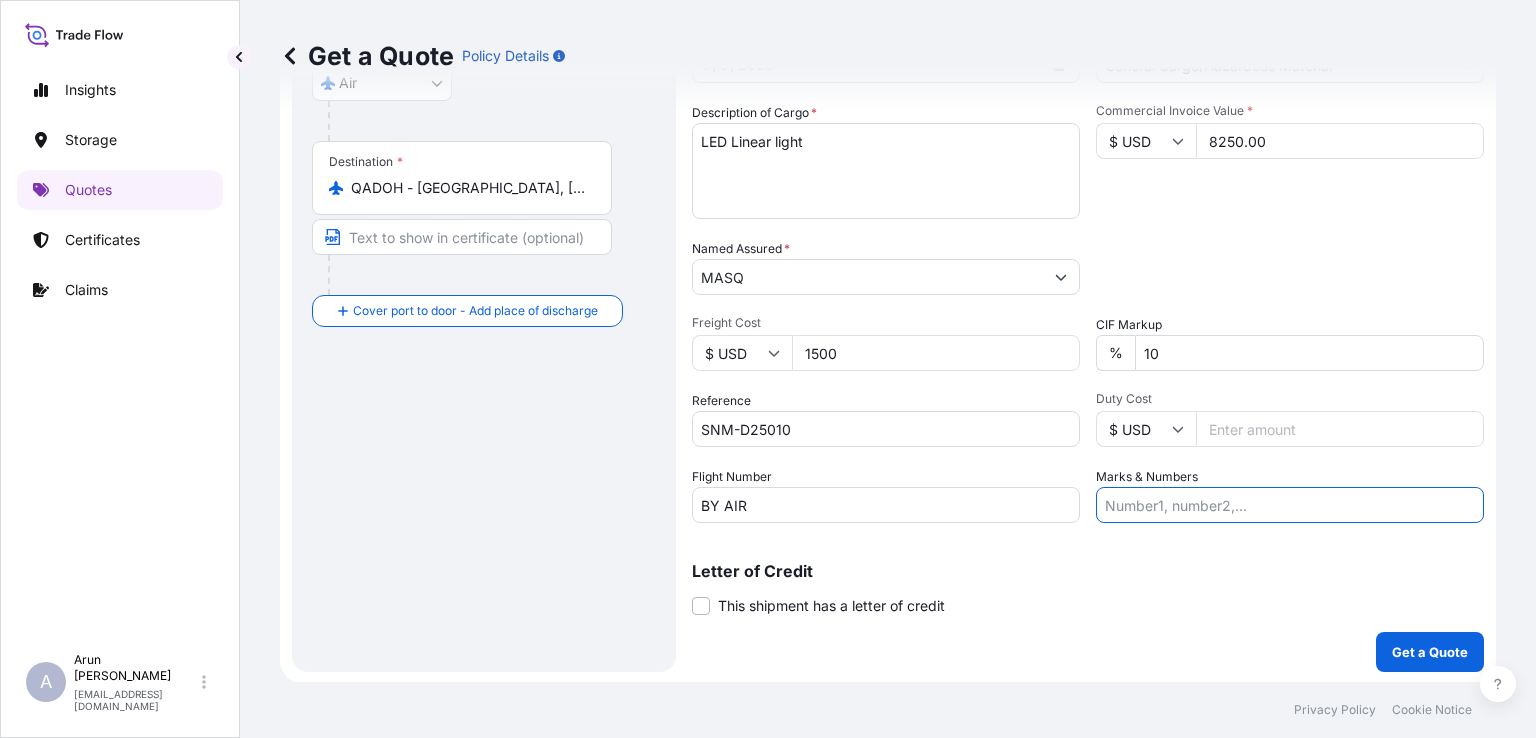 click on "Marks & Numbers" at bounding box center [1290, 505] 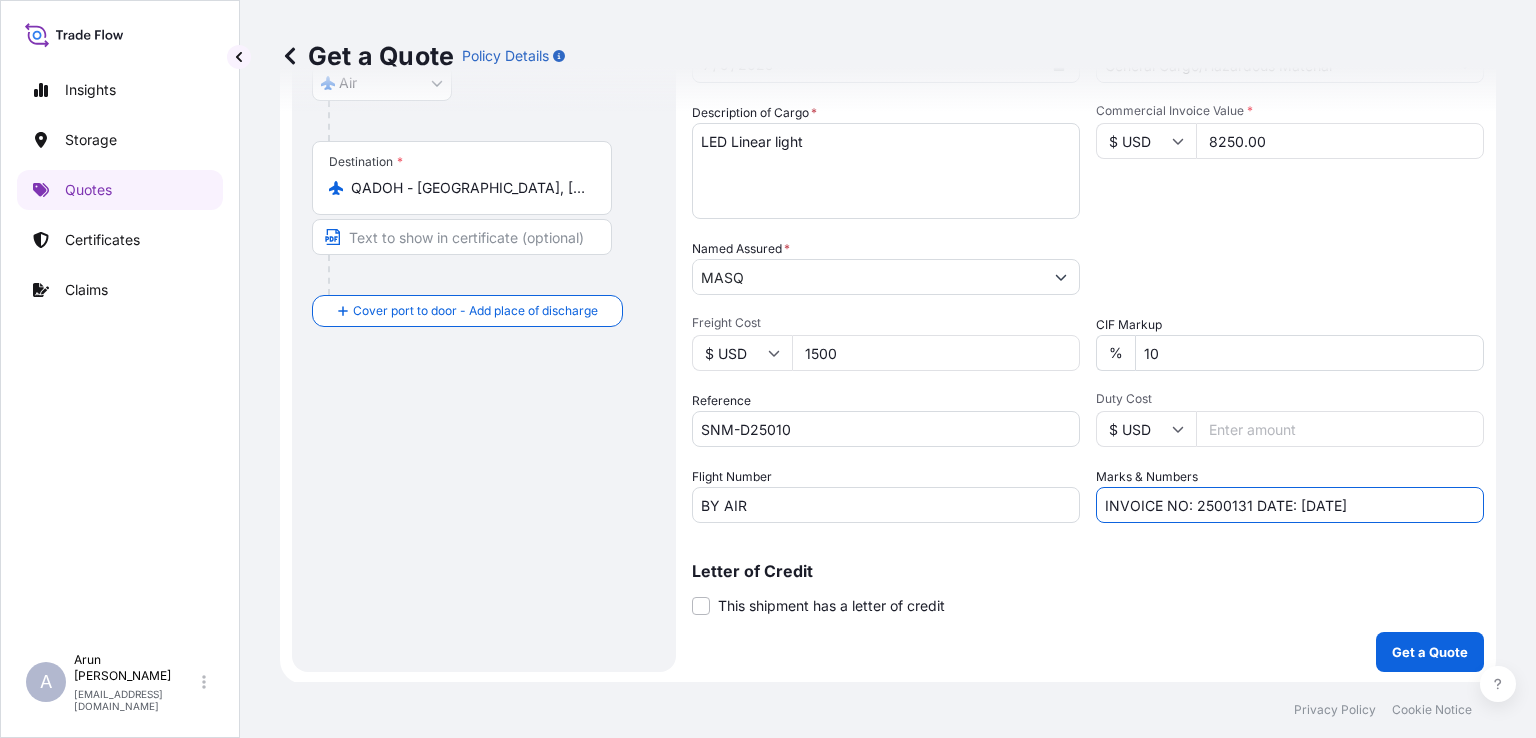 click on "INVOICE NO: 2500131 DATE: [DATE]" at bounding box center [1290, 505] 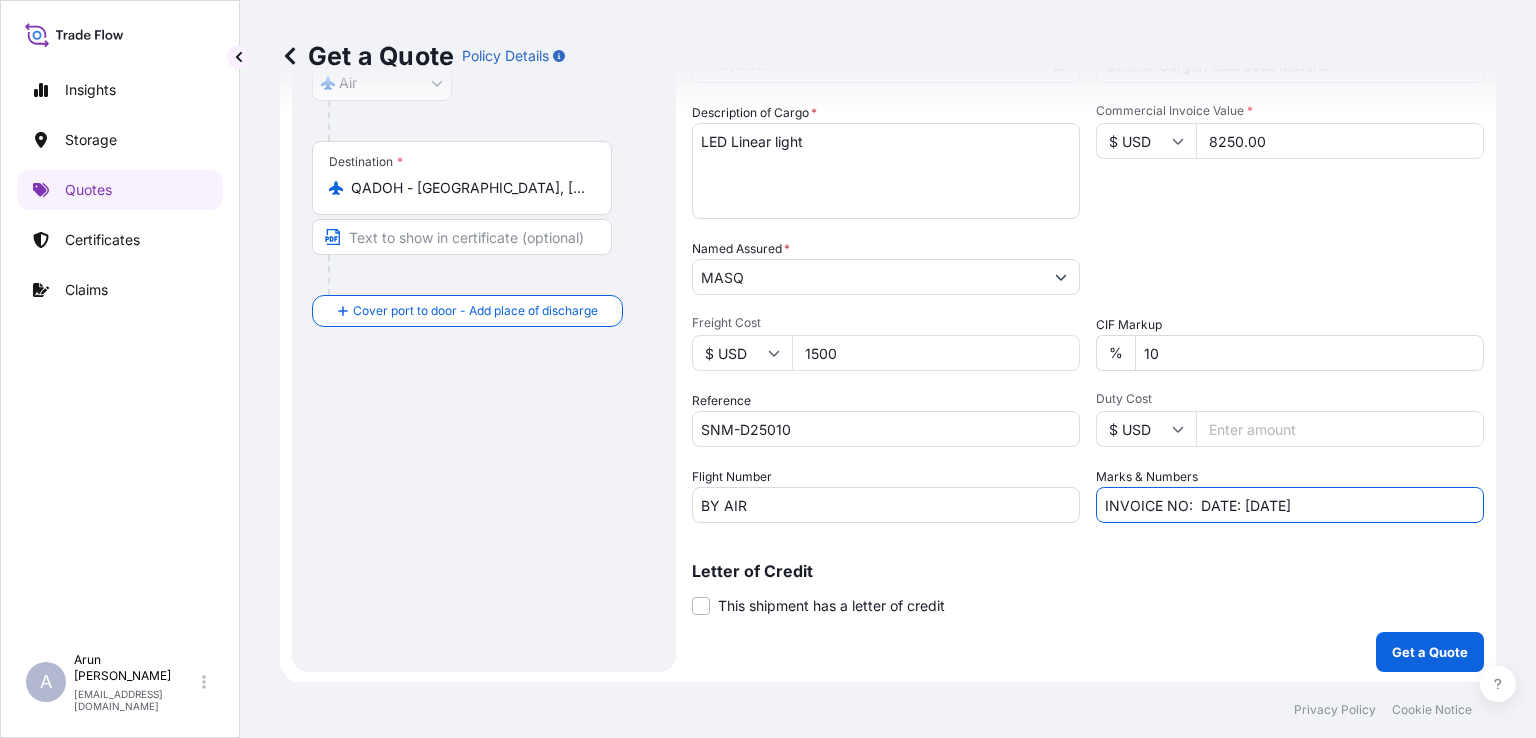 paste on "SNM-D25010" 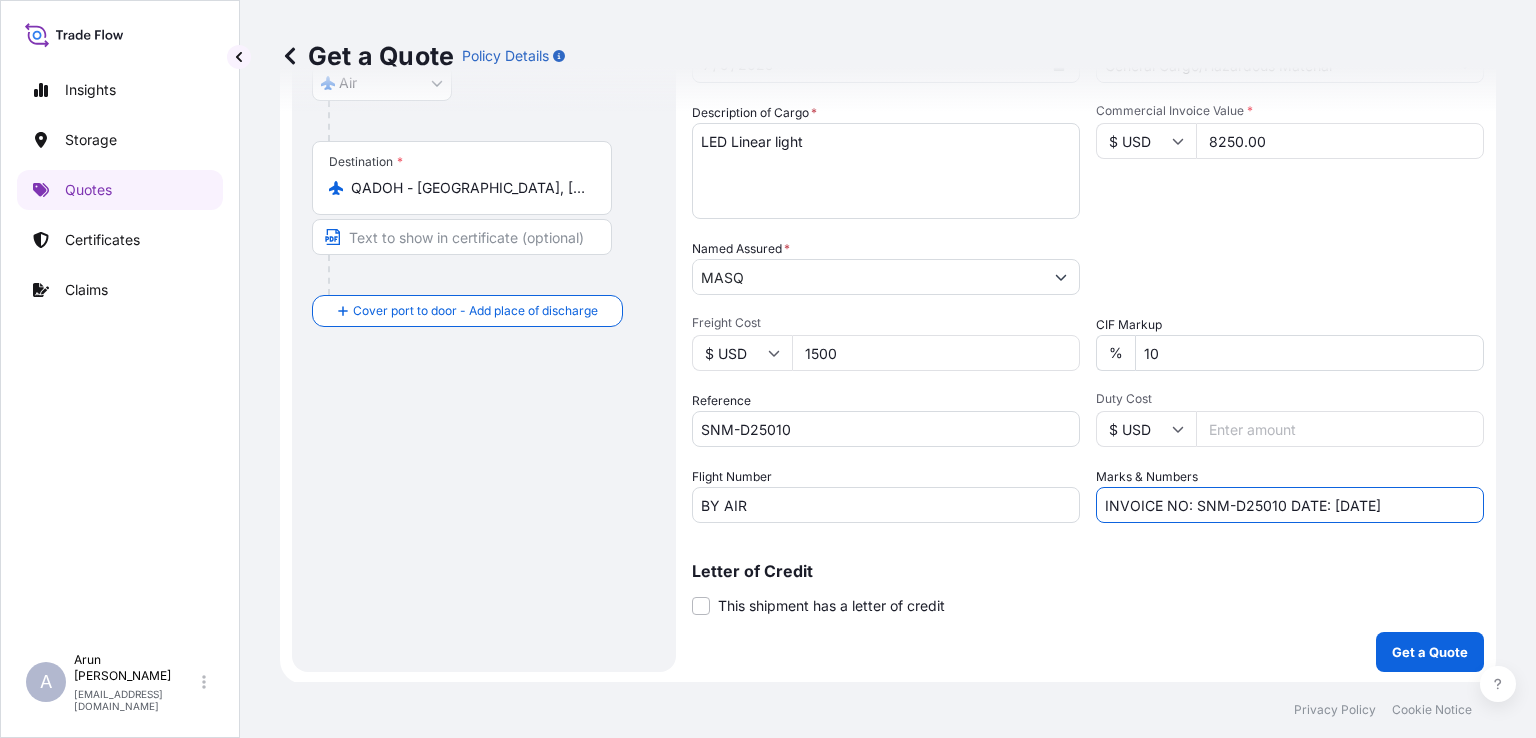 click on "INVOICE NO: SNM-D25010 DATE: [DATE]" at bounding box center (1290, 505) 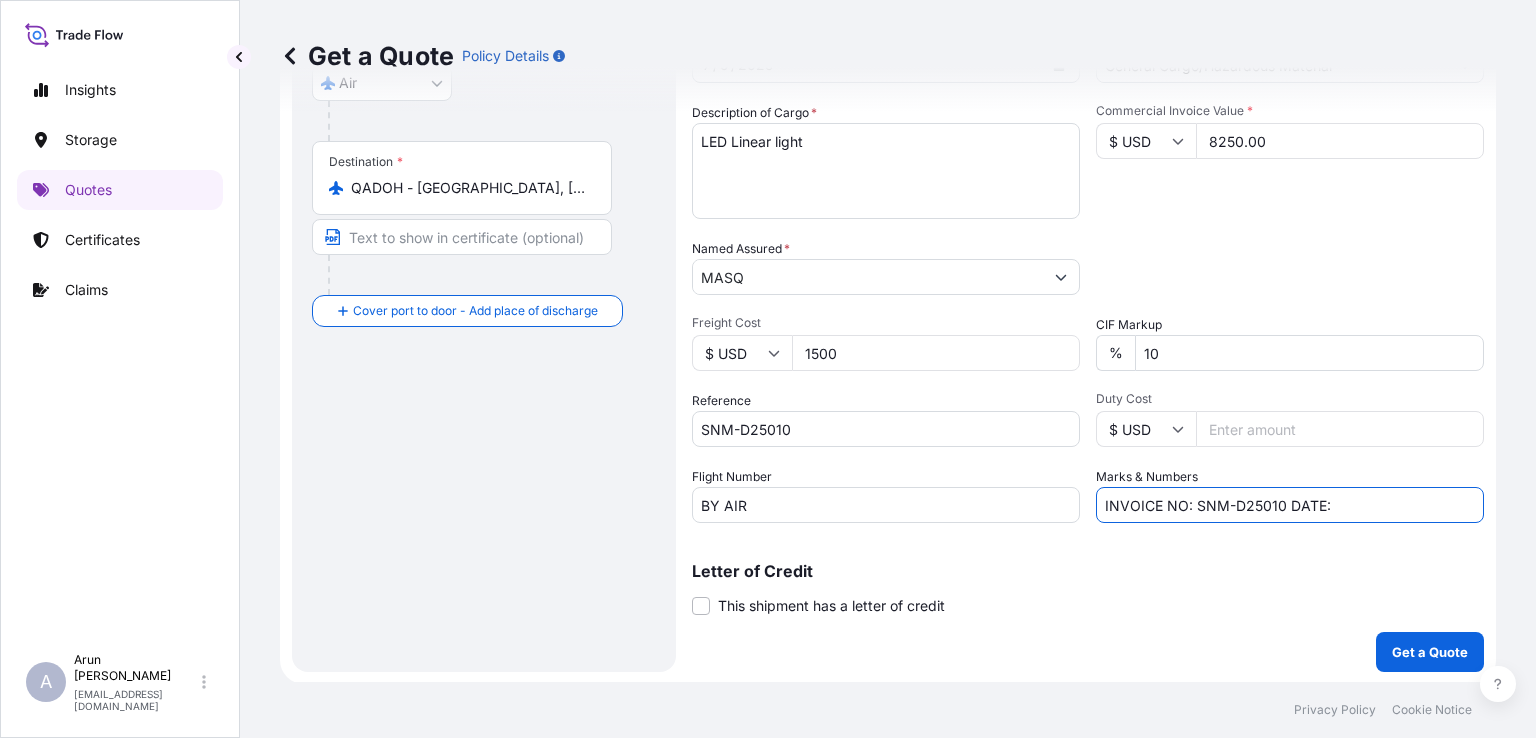 paste on "[DATE]" 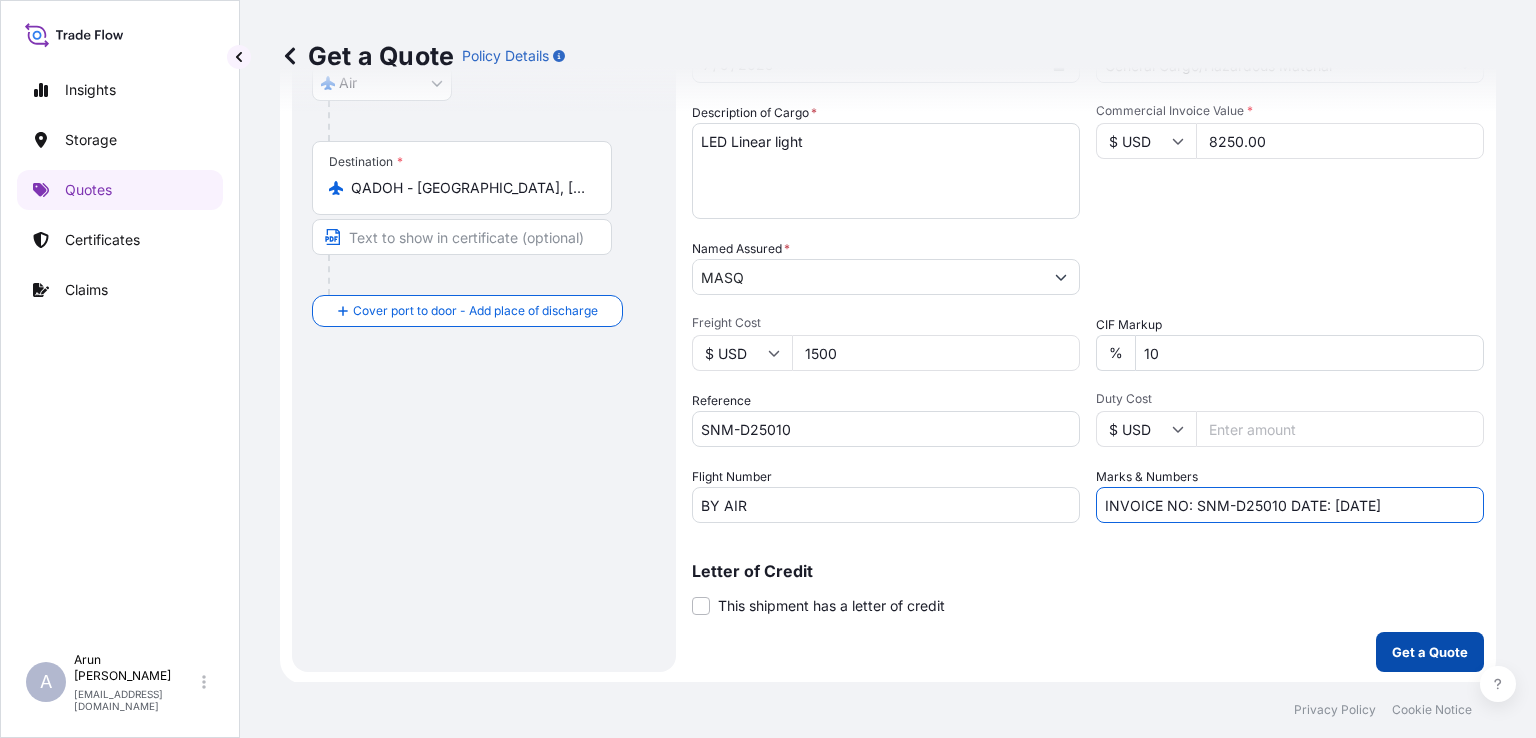 type on "INVOICE NO: SNM-D25010 DATE: [DATE]" 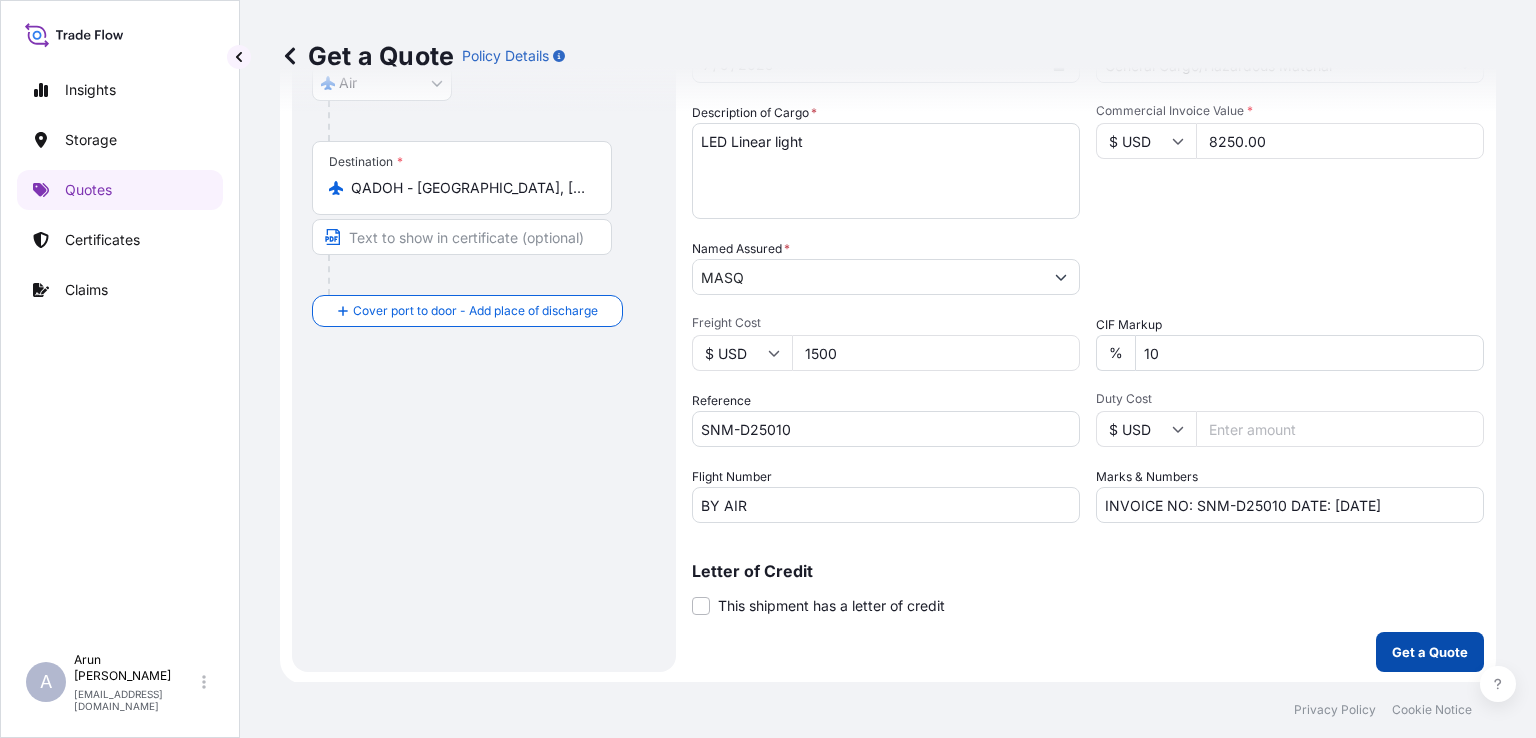 click on "Get a Quote" at bounding box center [1430, 652] 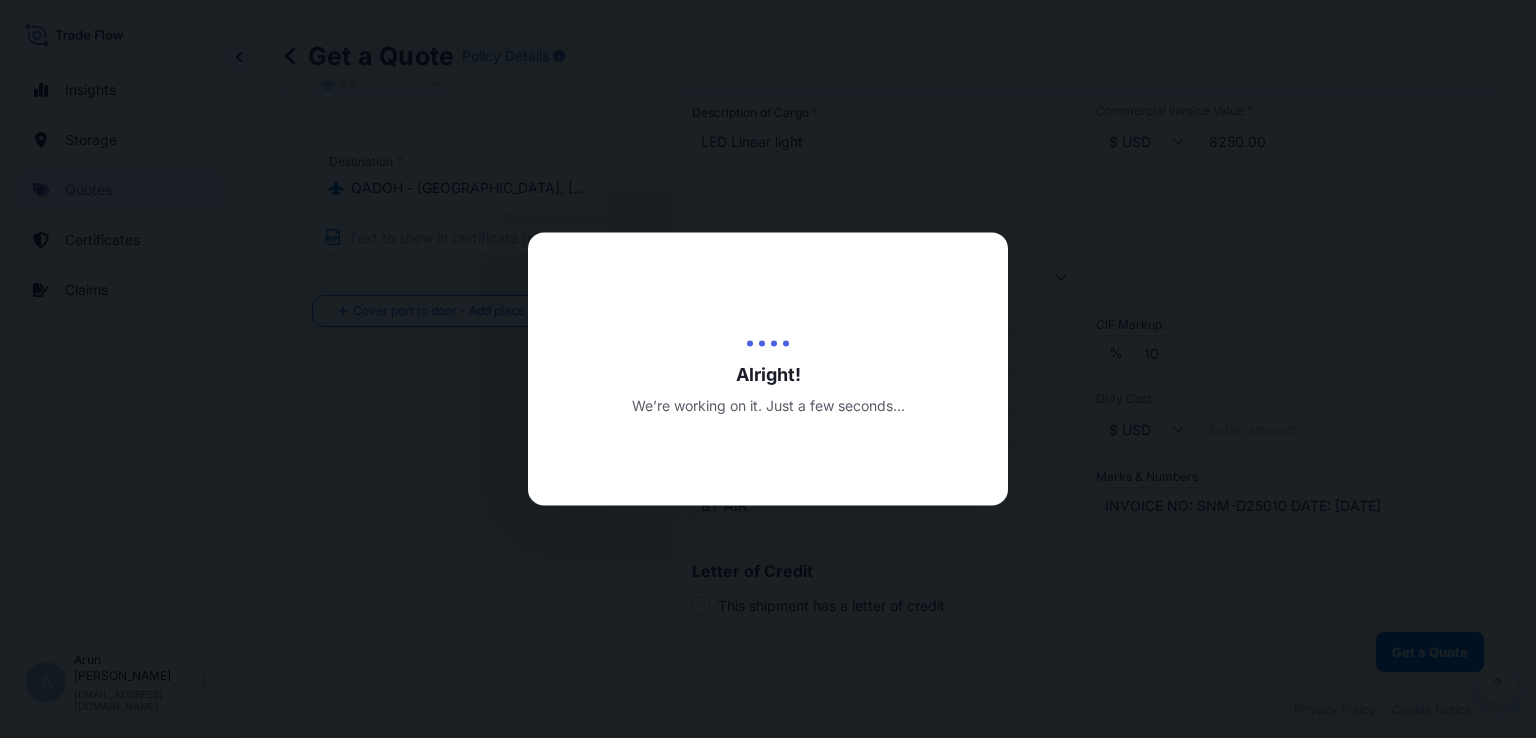 scroll, scrollTop: 0, scrollLeft: 0, axis: both 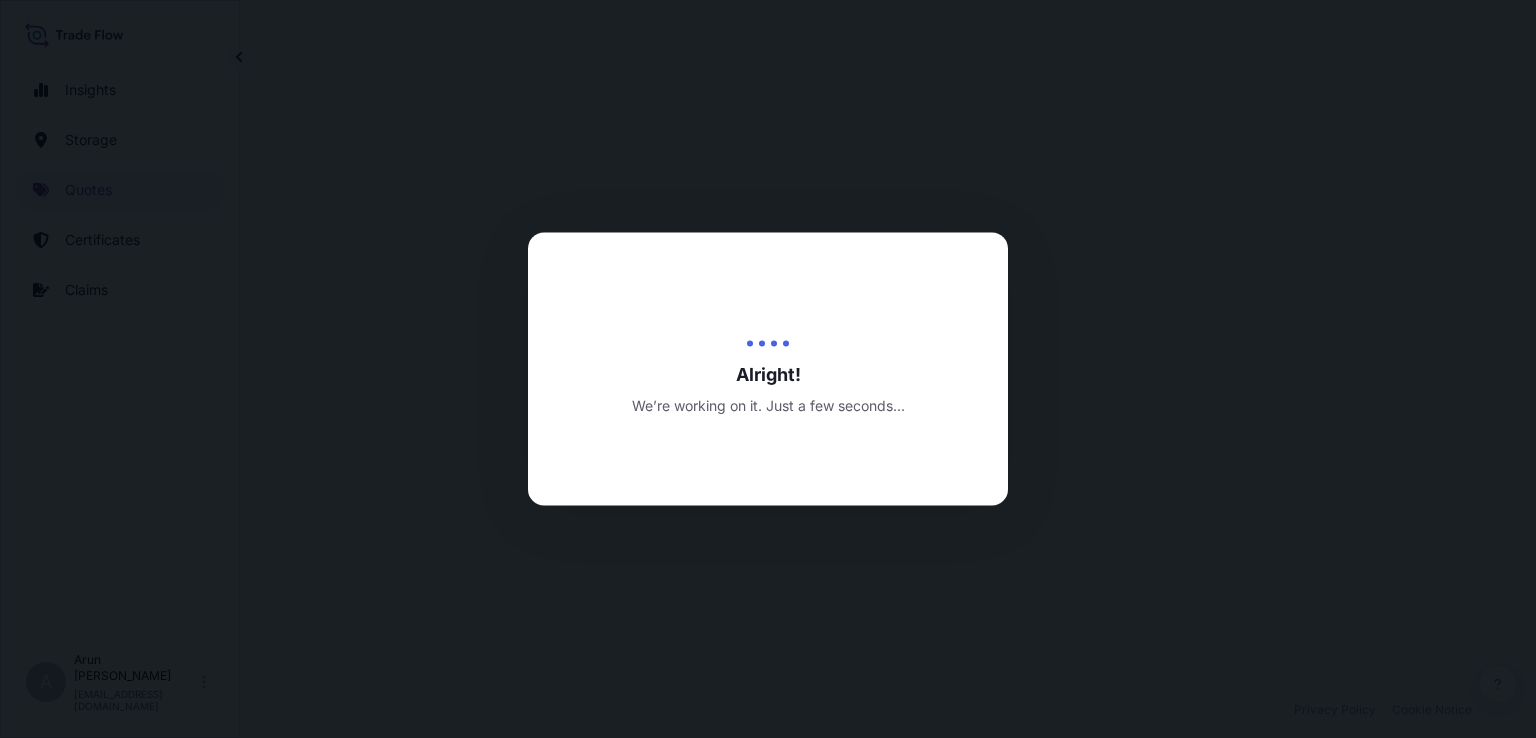 select on "Air" 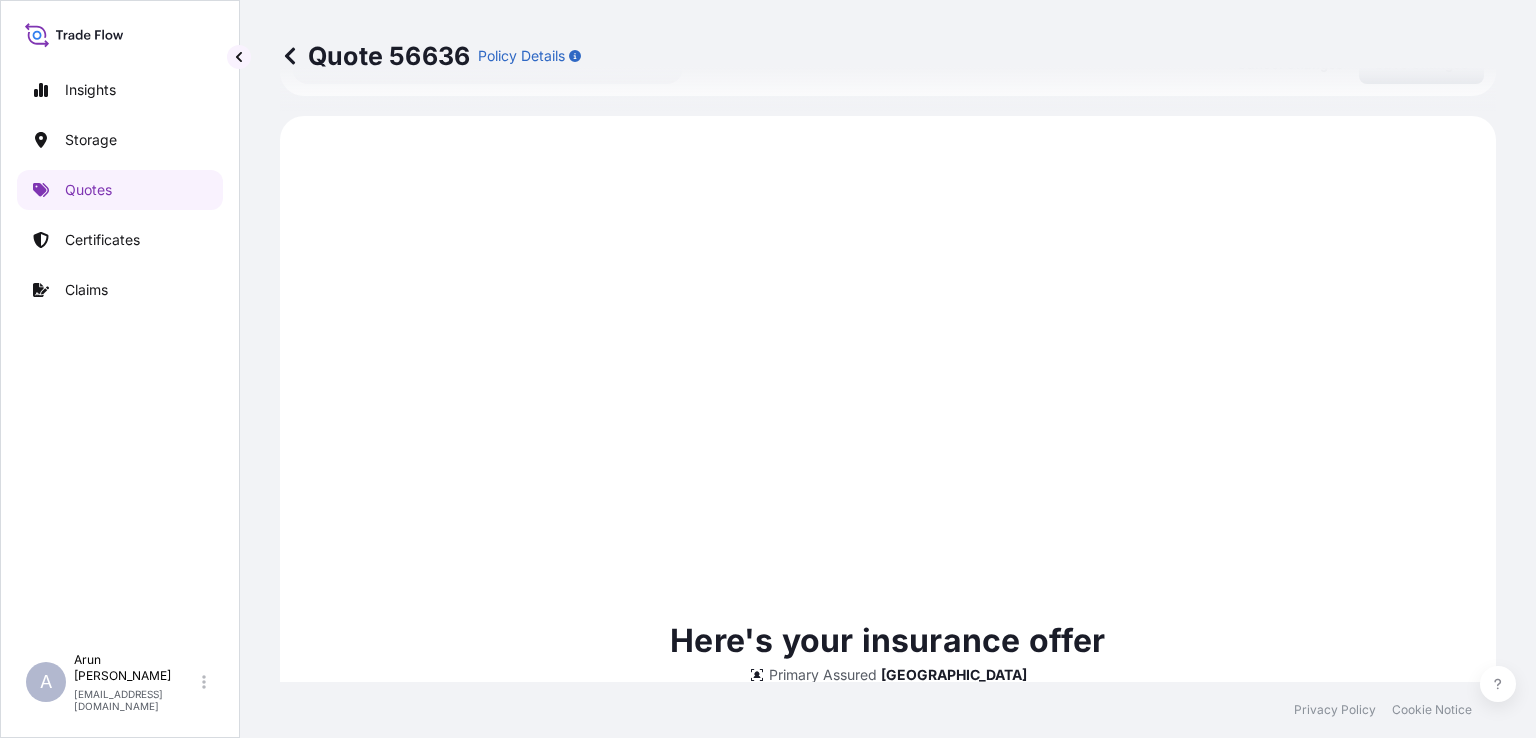 scroll, scrollTop: 975, scrollLeft: 0, axis: vertical 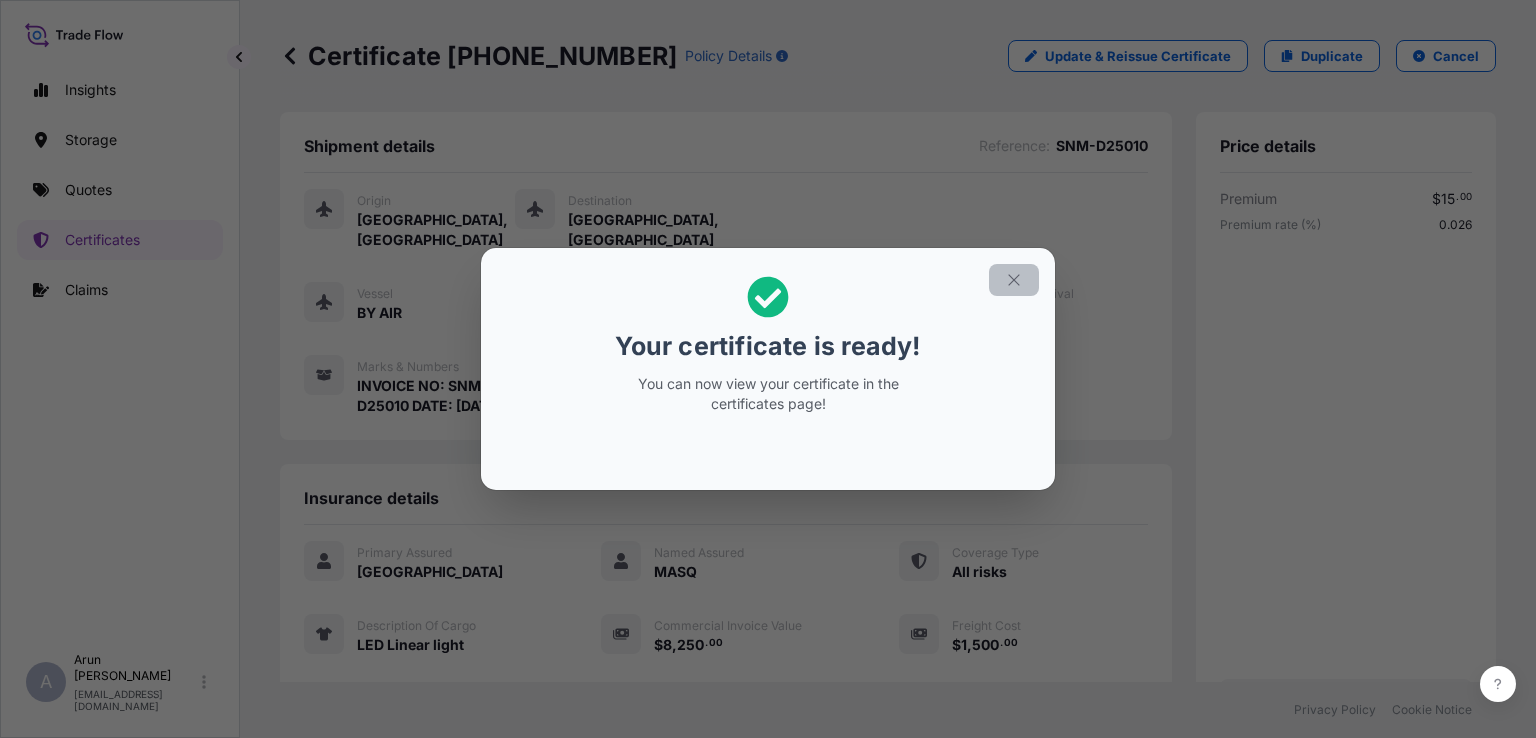 click 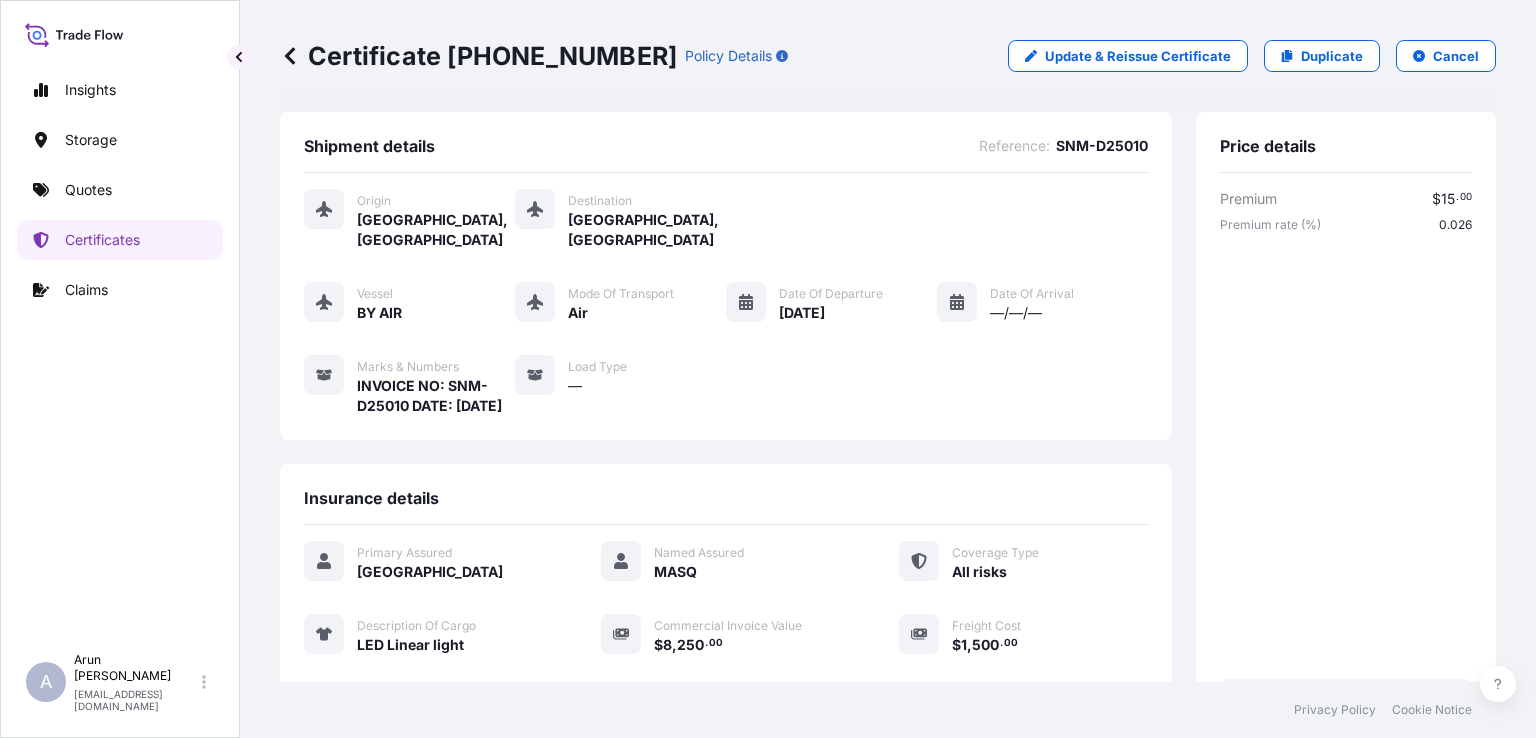 scroll, scrollTop: 398, scrollLeft: 0, axis: vertical 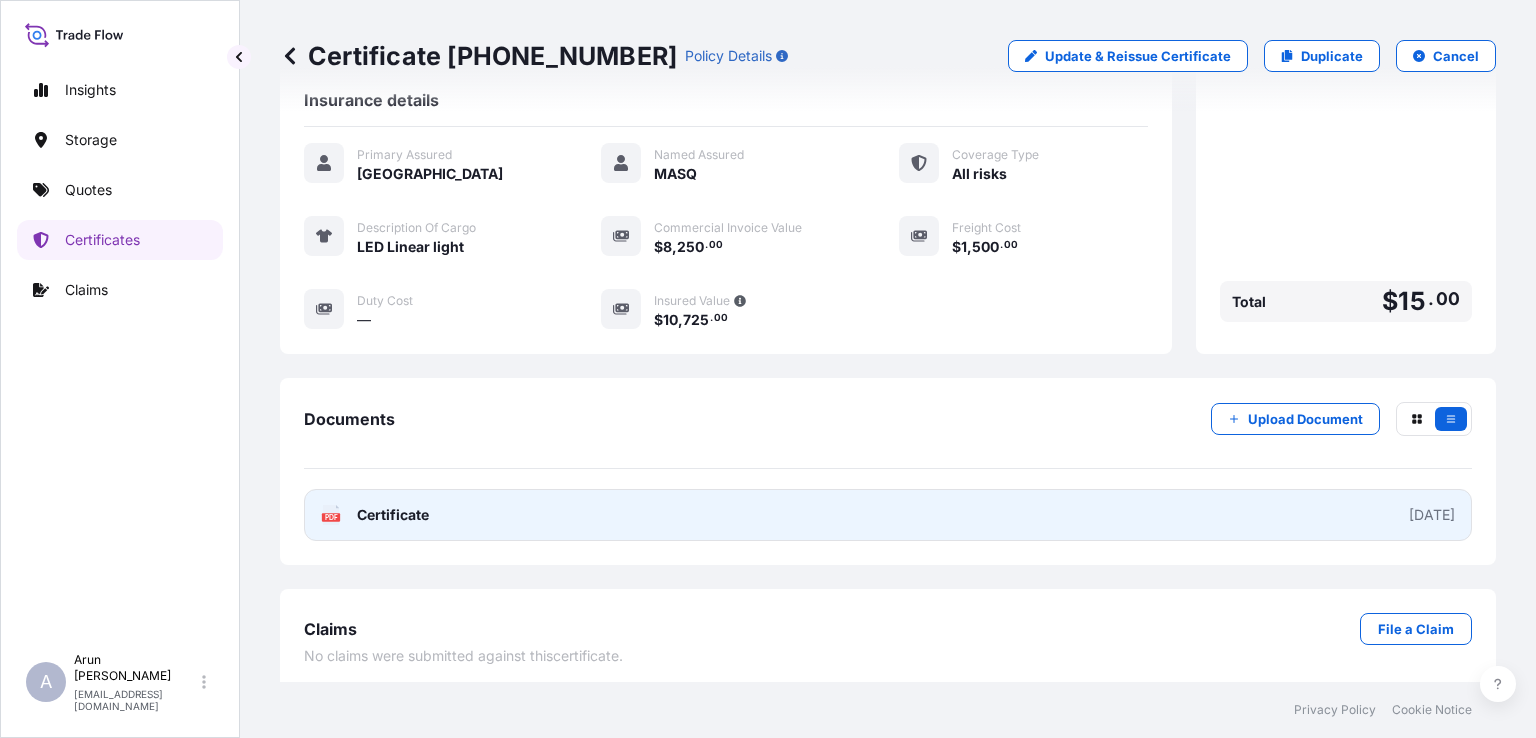 click on "PDF Certificate [DATE]" at bounding box center [888, 515] 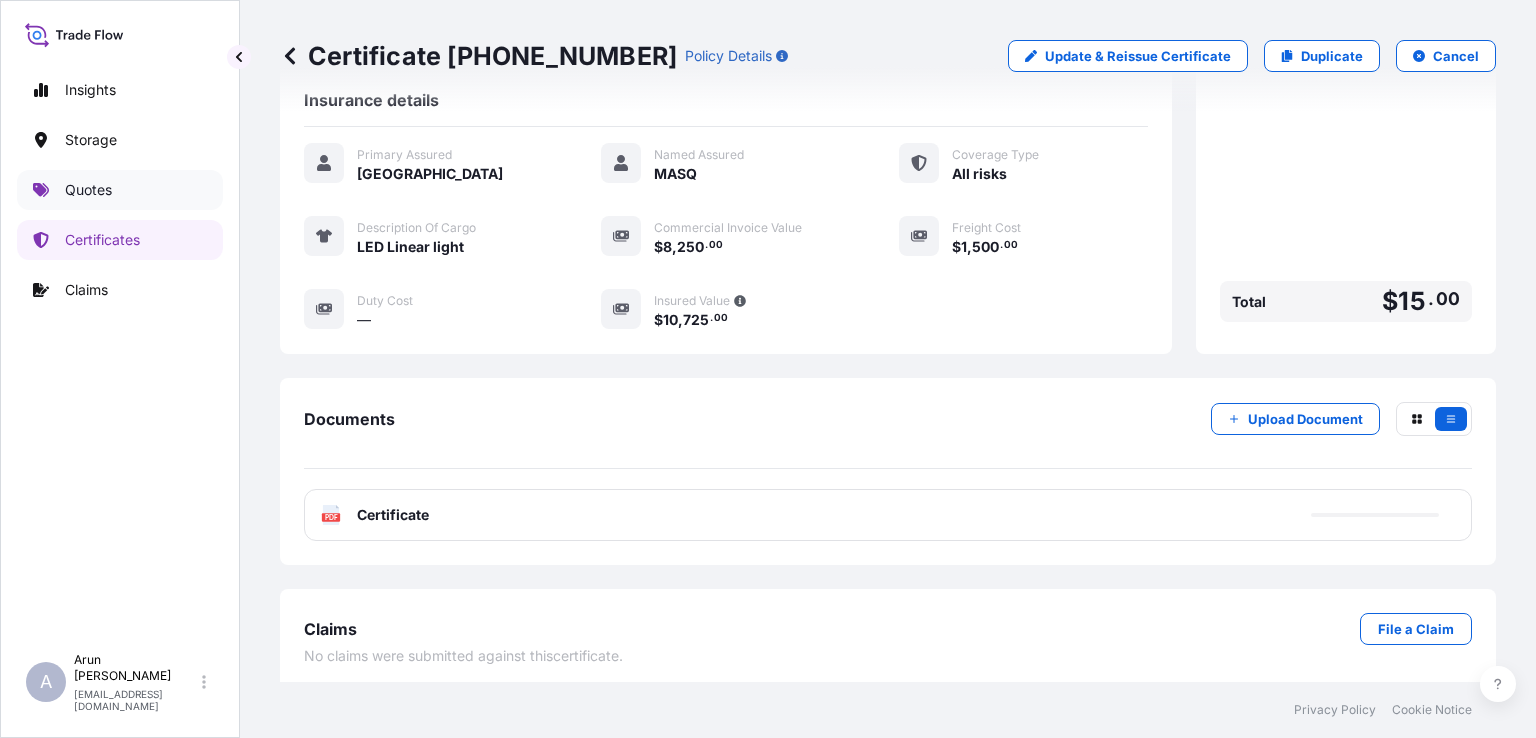 click on "Quotes" at bounding box center (120, 190) 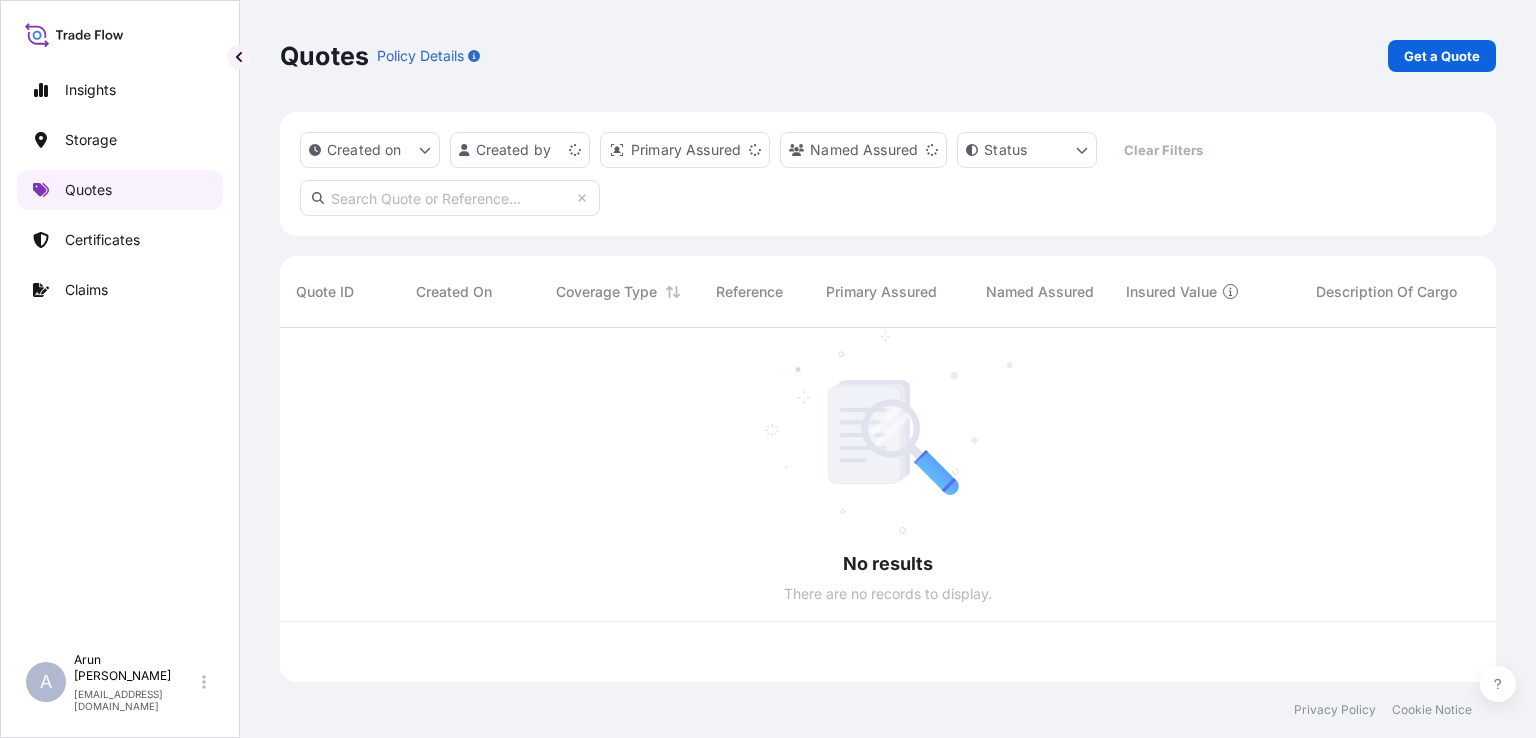 scroll, scrollTop: 0, scrollLeft: 0, axis: both 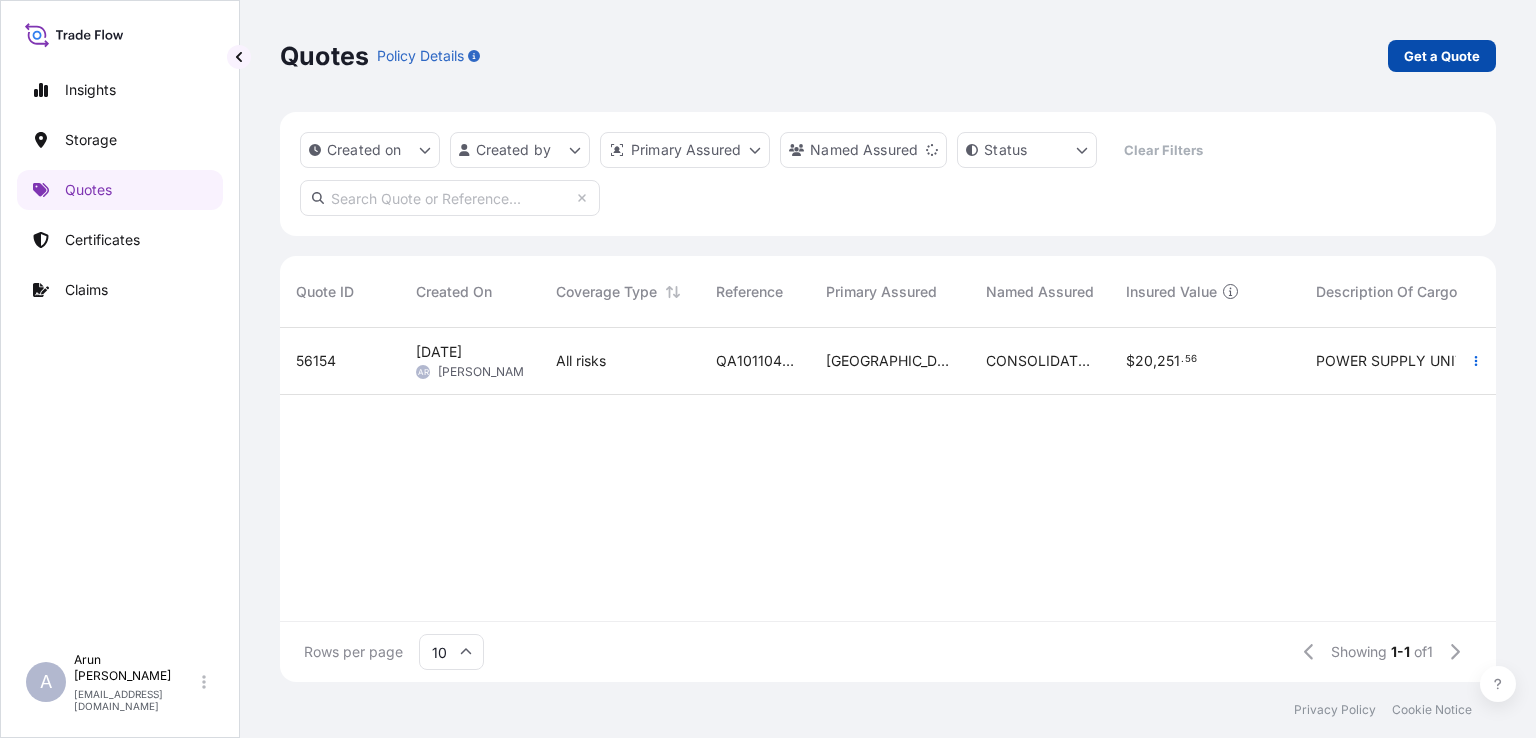 click on "Get a Quote" at bounding box center (1442, 56) 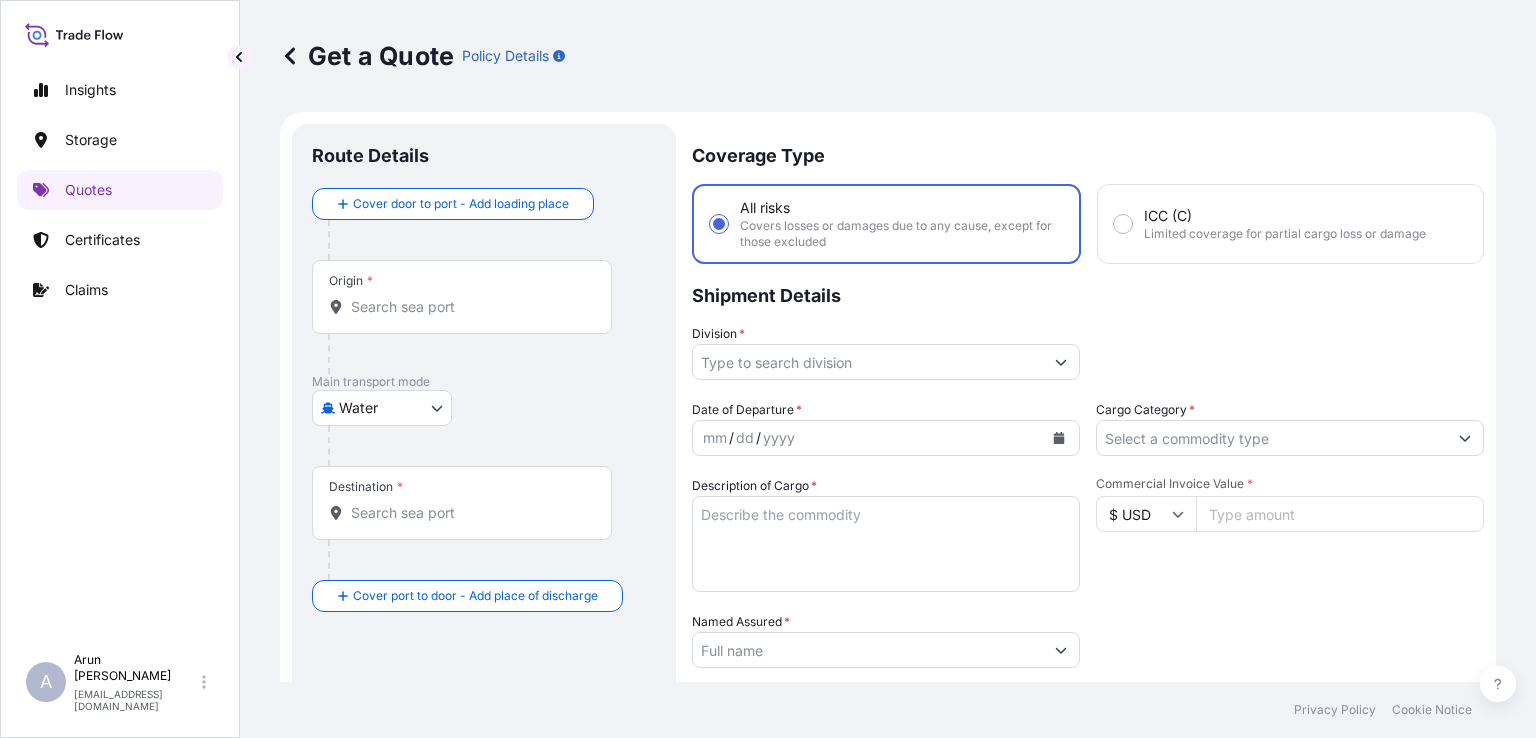 scroll, scrollTop: 32, scrollLeft: 0, axis: vertical 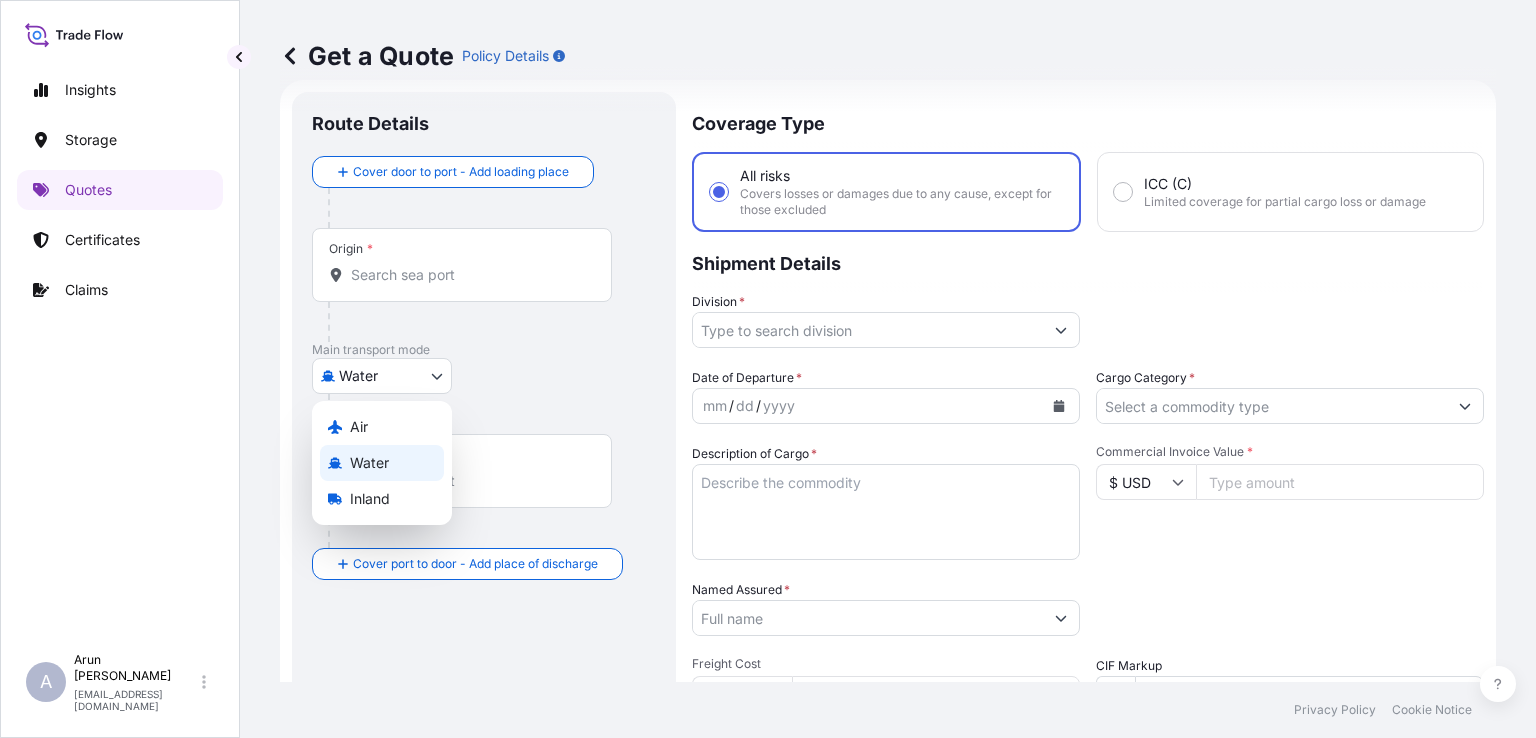 click on "Insights Storage Quotes Certificates Claims A [PERSON_NAME] [PERSON_NAME][EMAIL_ADDRESS][DOMAIN_NAME] Get a Quote Policy Details Route Details   Cover door to port - Add loading place Place of loading Road / [GEOGRAPHIC_DATA] / Inland Origin * Main transport mode Water Air Water Inland Destination * Cover port to door - Add place of discharge Road / Inland Road / Inland Place of Discharge Coverage Type All risks Covers losses or damages due to any cause, except for those excluded ICC (C) Limited coverage for partial cargo loss or damage Shipment Details Division * Date of Departure * mm / dd / yyyy Cargo Category * Description of Cargo * Commercial Invoice Value   * $ USD Named Assured * Packing Category Select a packing category Please select a primary mode of transportation first. Freight Cost   $ USD CIF Markup % 10 Reference Duty Cost   $ USD Vessel name Marks & Numbers Letter of Credit This shipment has a letter of credit Letter of credit * Letter of credit may not exceed 12000 characters Get a Quote
0" at bounding box center (768, 369) 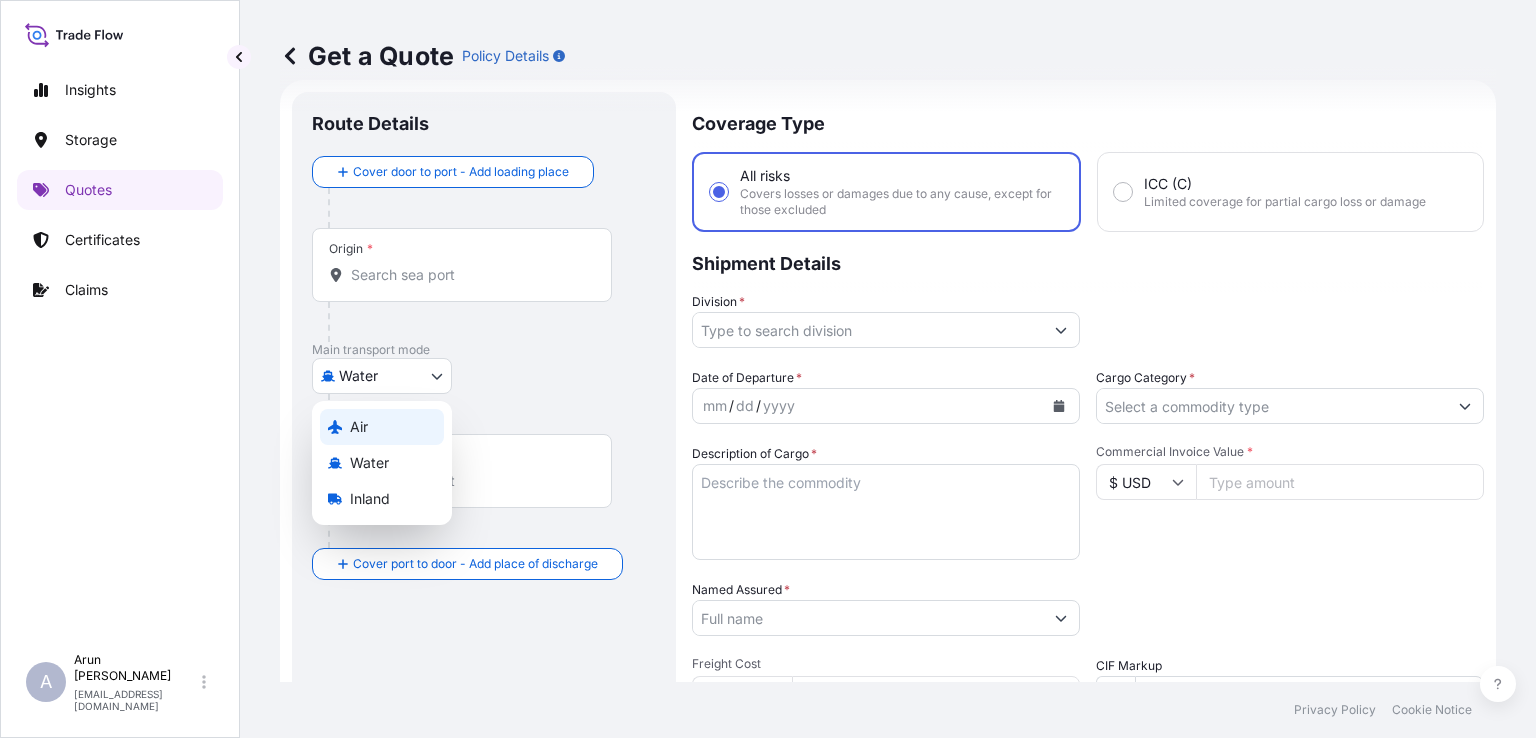 click on "Air" at bounding box center [382, 427] 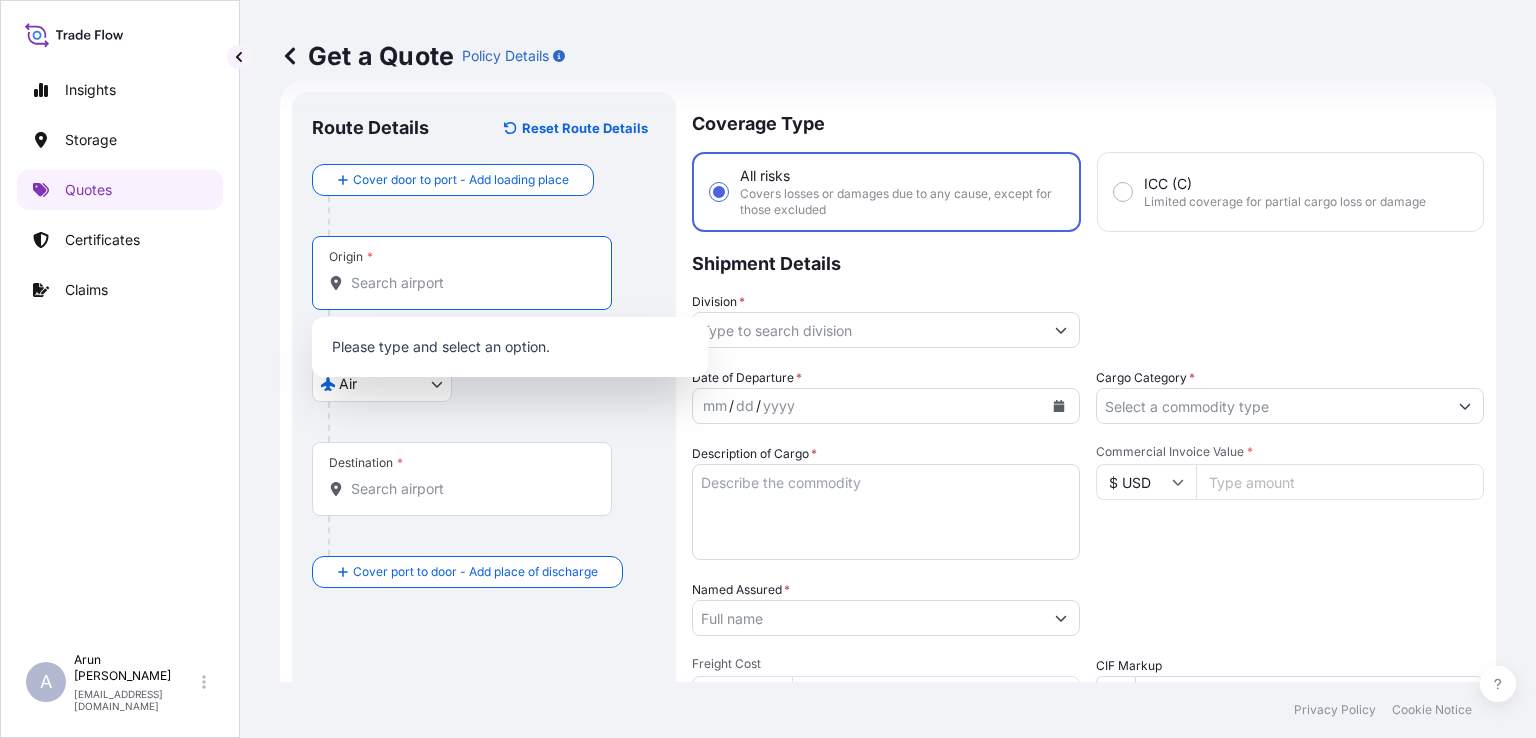 click on "Origin *" at bounding box center [469, 283] 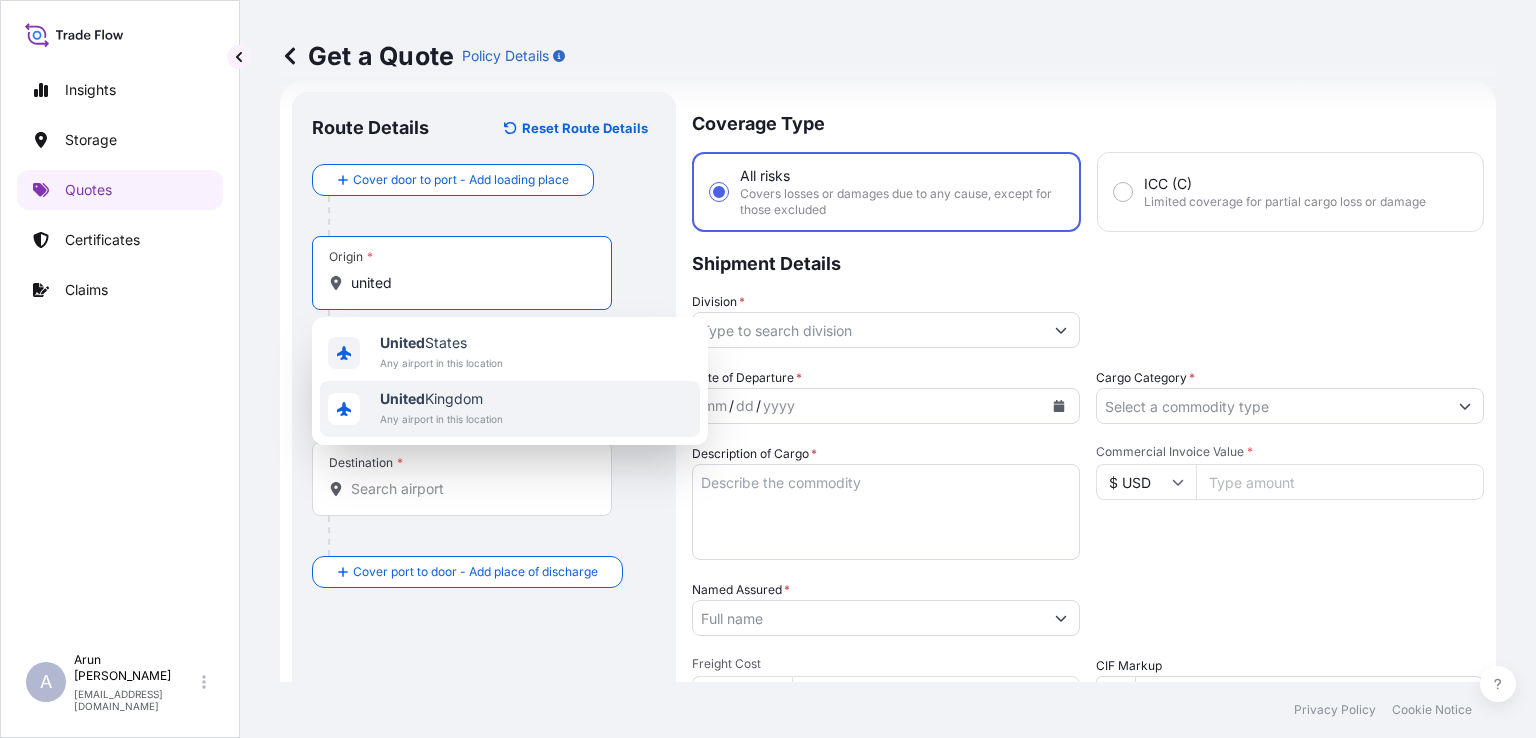 click on "Any airport in this location" at bounding box center [441, 419] 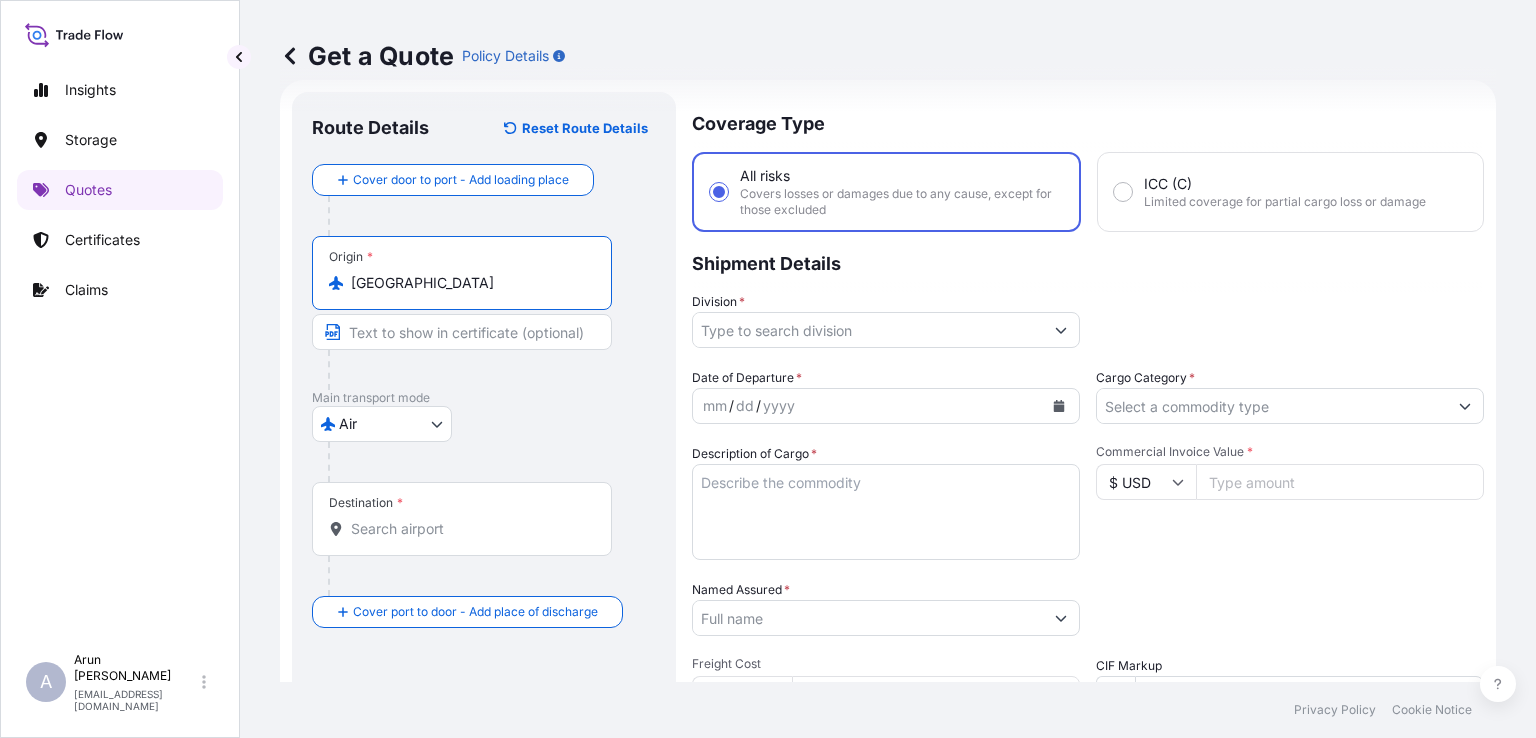 type on "[GEOGRAPHIC_DATA]" 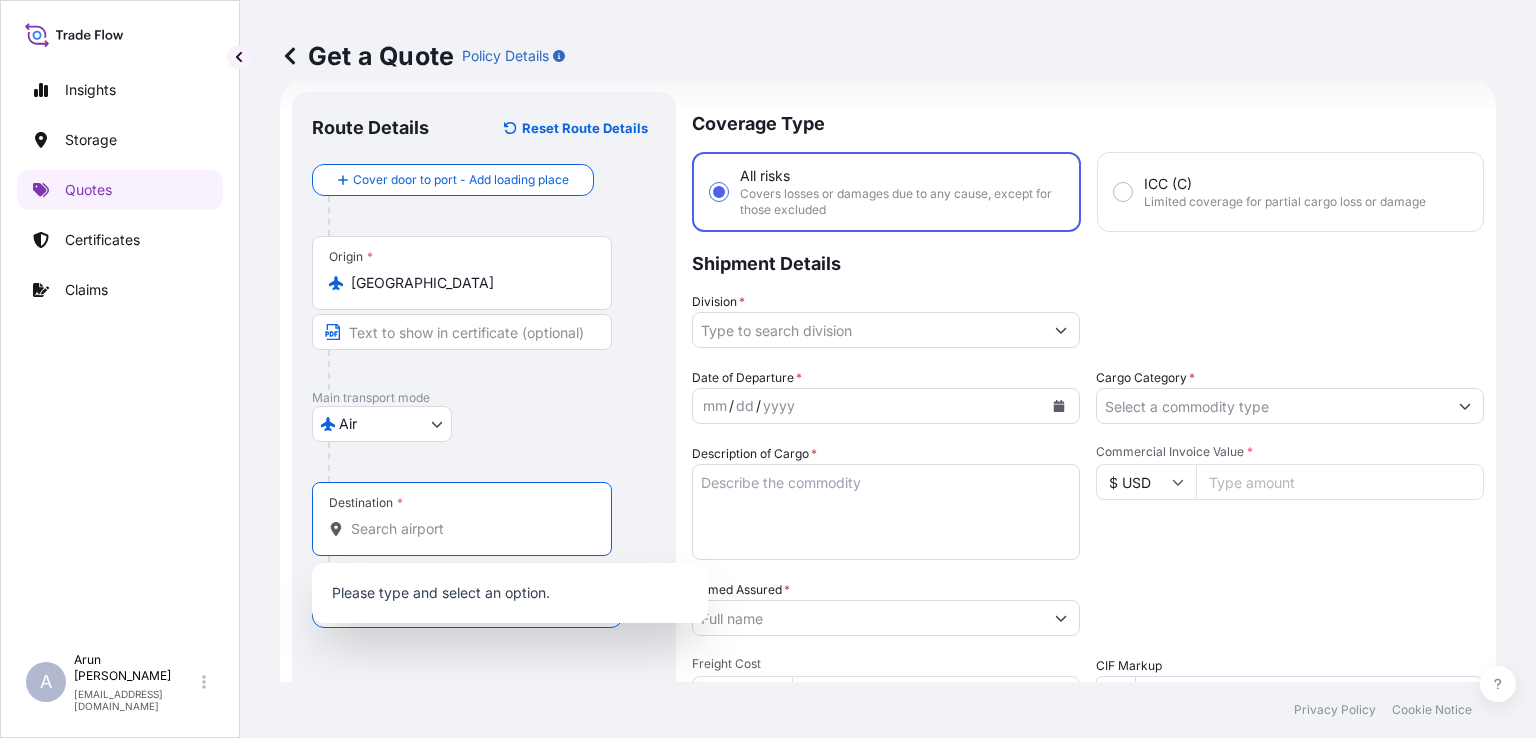 click on "Destination *" at bounding box center [469, 529] 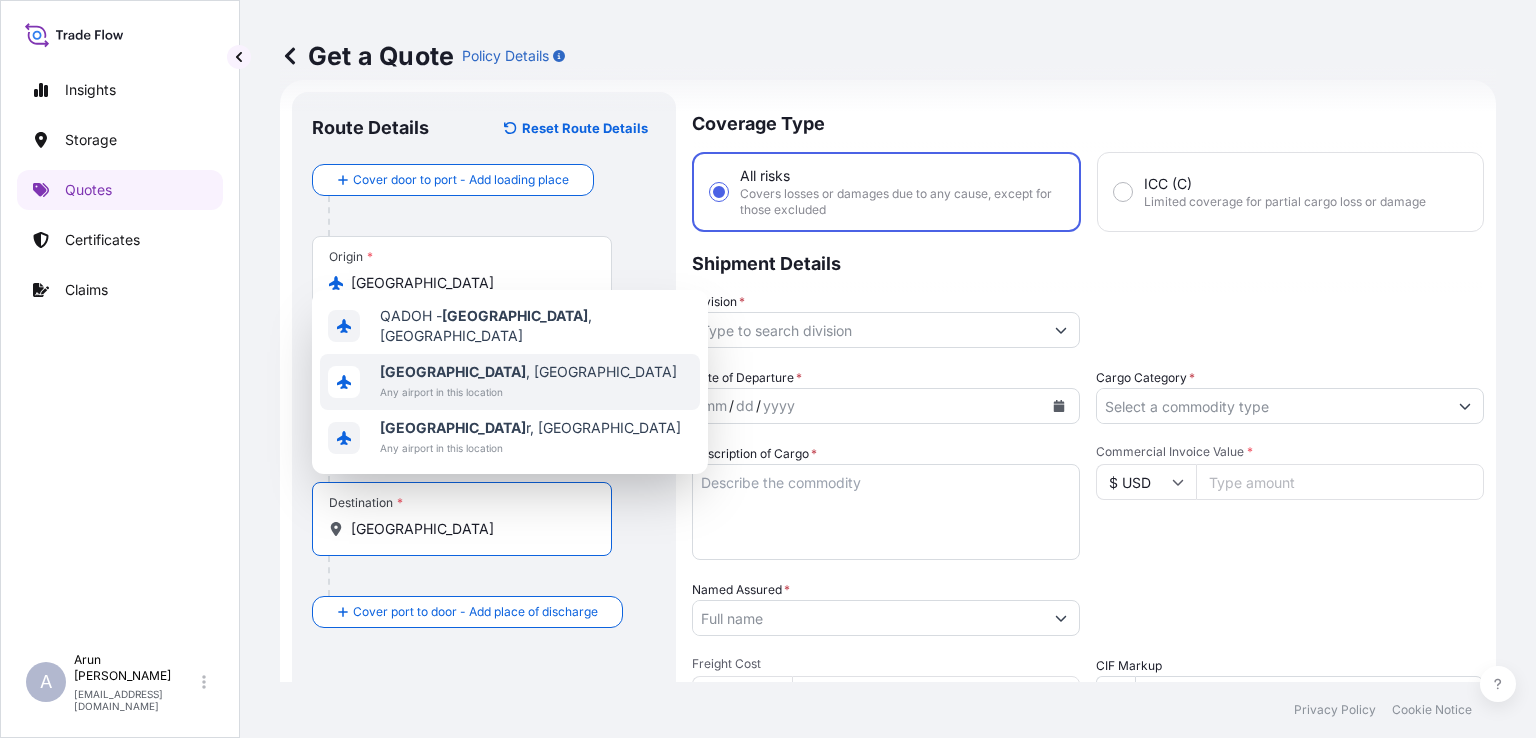 click on "[GEOGRAPHIC_DATA] , [GEOGRAPHIC_DATA]" at bounding box center [528, 372] 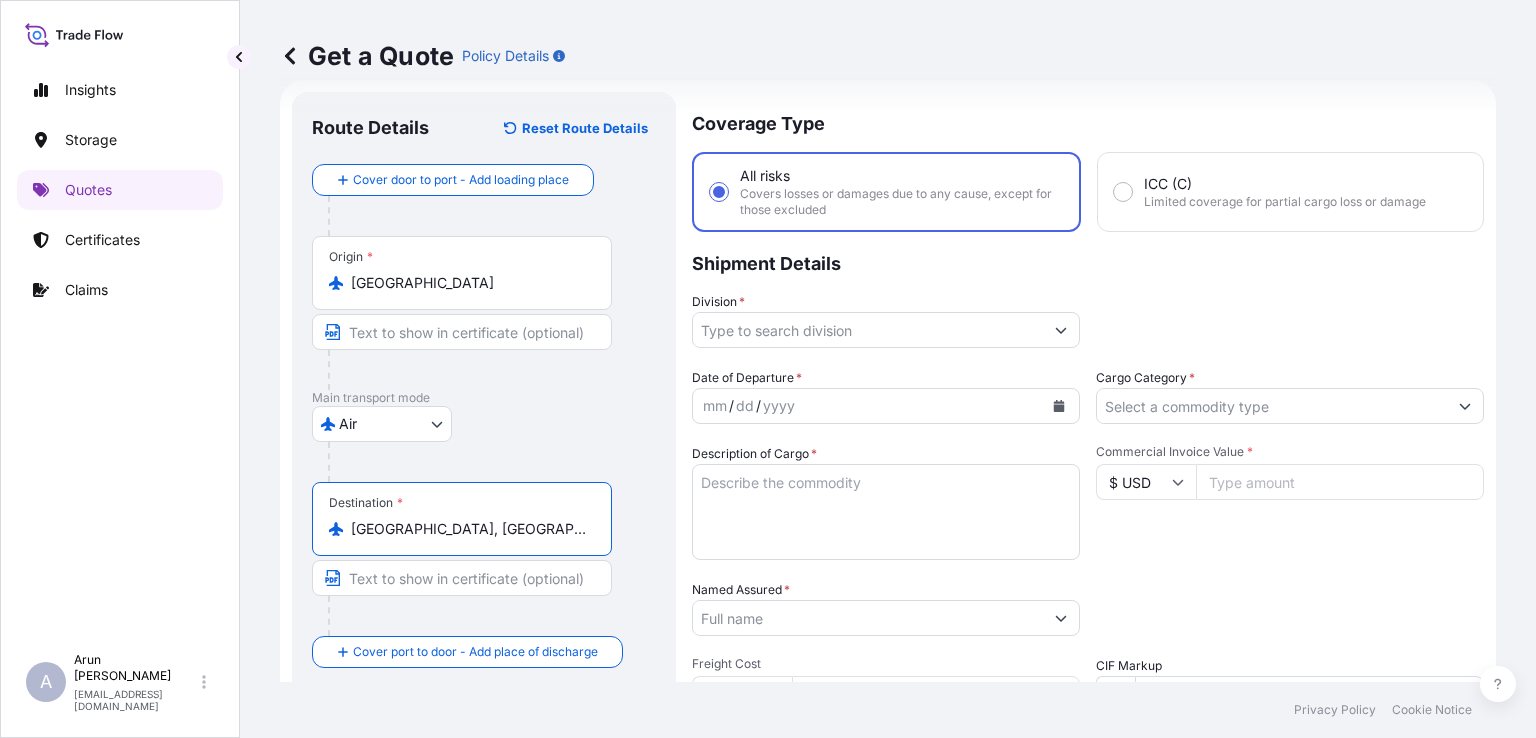 type on "[GEOGRAPHIC_DATA], [GEOGRAPHIC_DATA]" 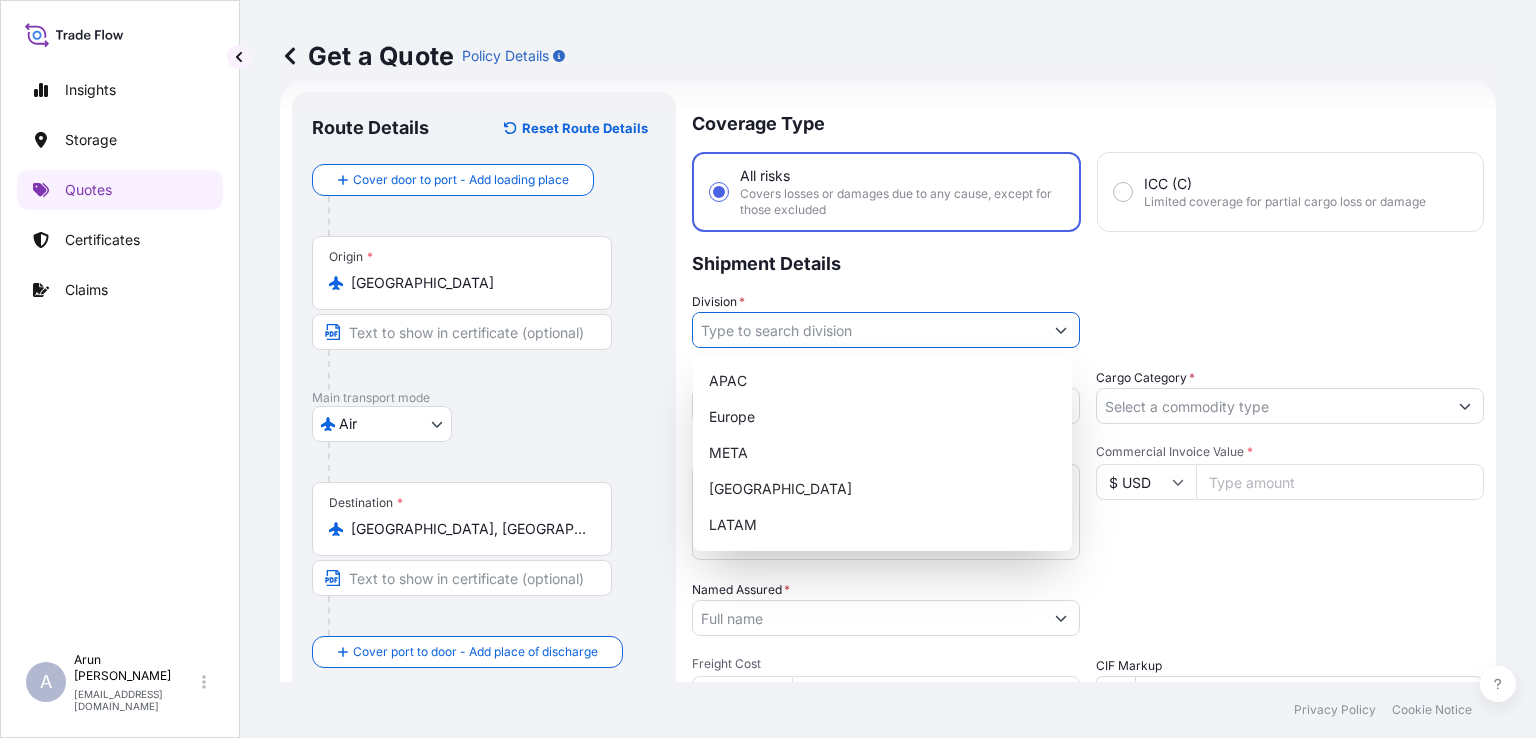click on "Division *" at bounding box center (868, 330) 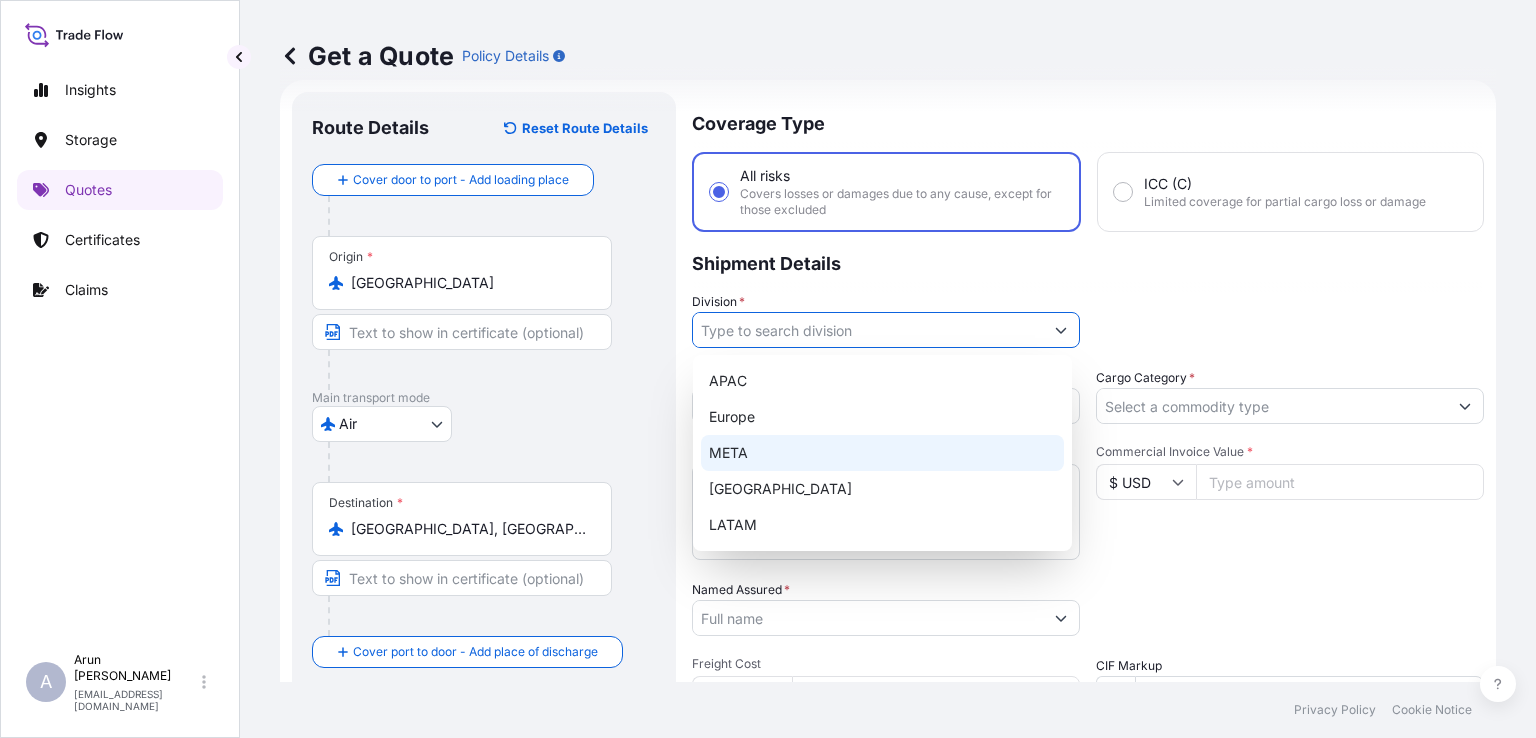 click on "META" at bounding box center (882, 453) 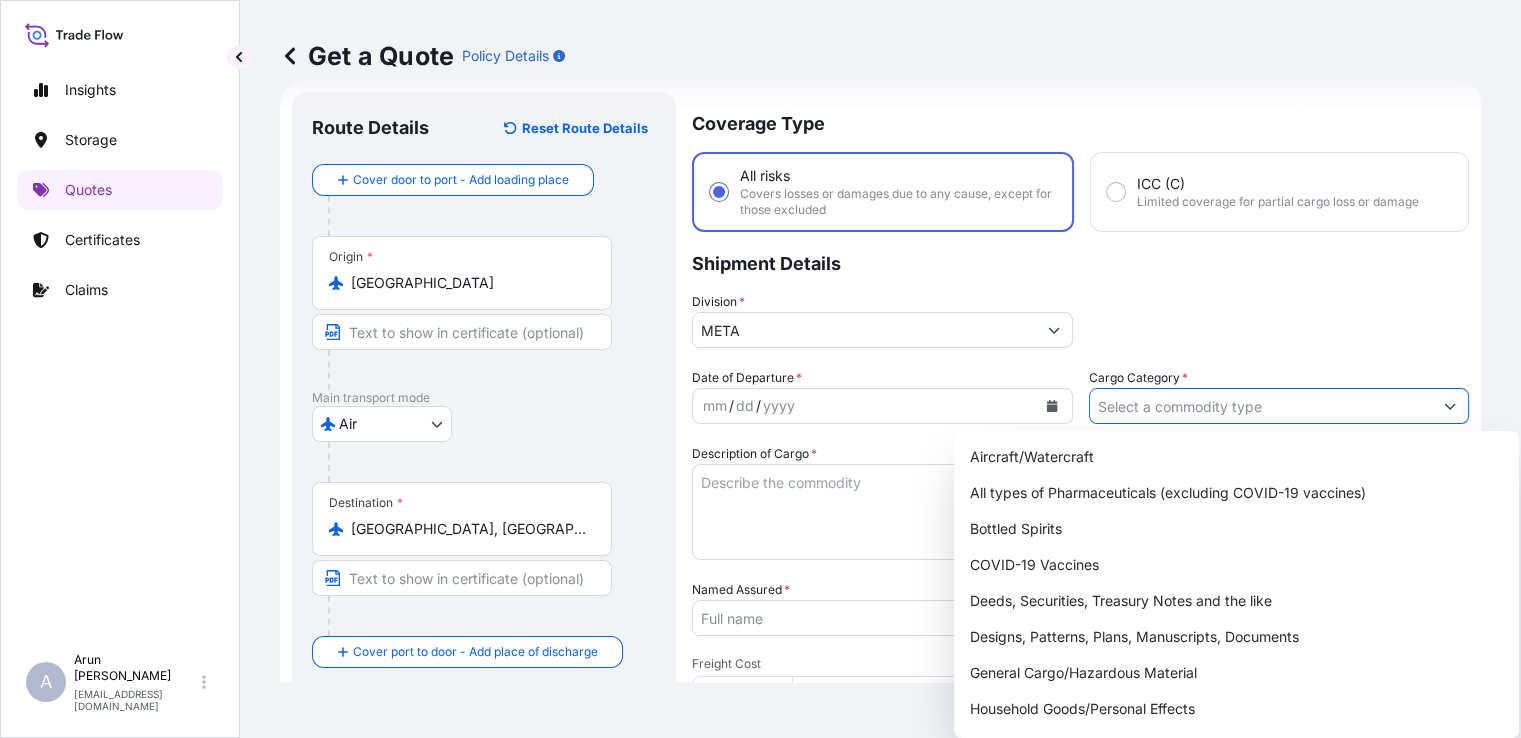 click on "Cargo Category *" at bounding box center (1261, 406) 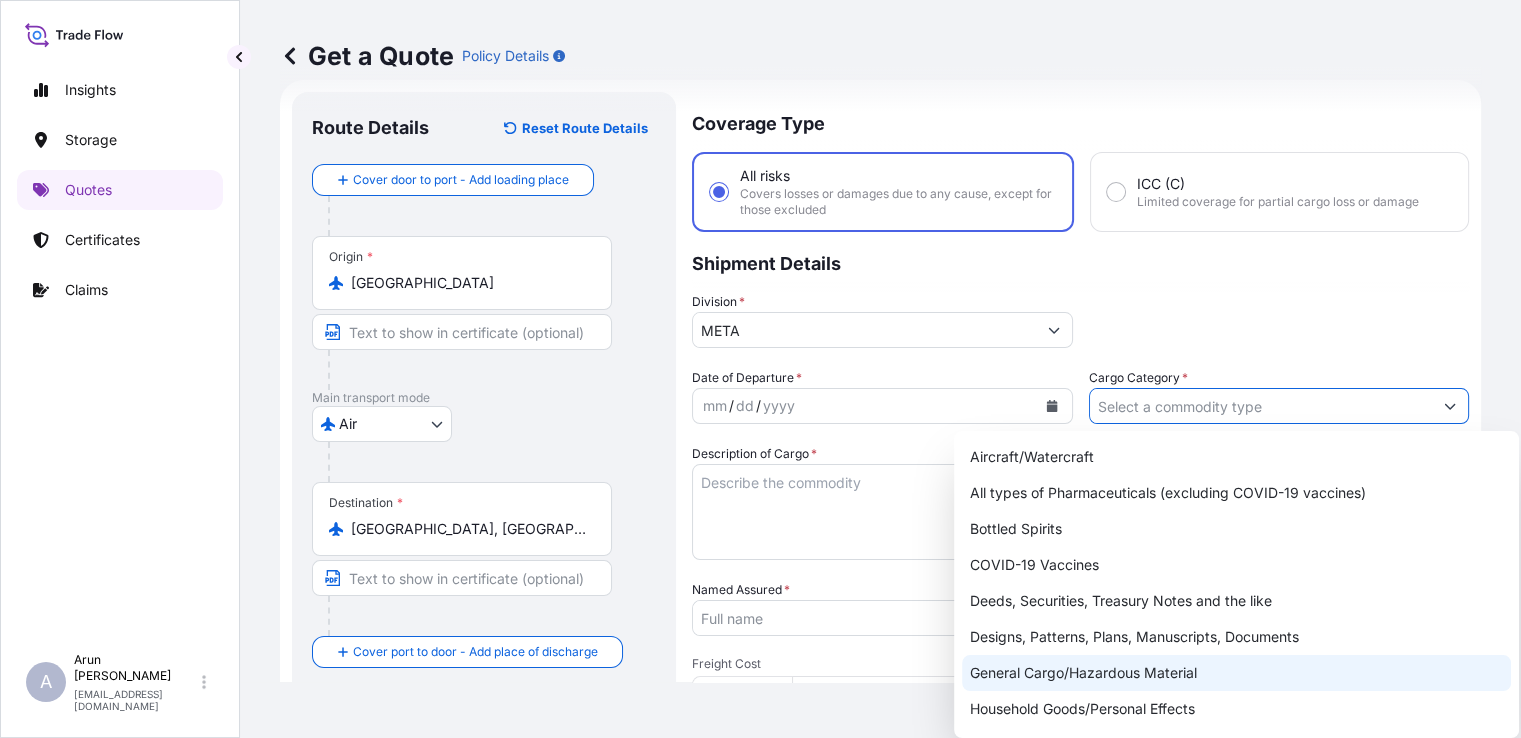 click on "General Cargo/Hazardous Material" at bounding box center (1236, 673) 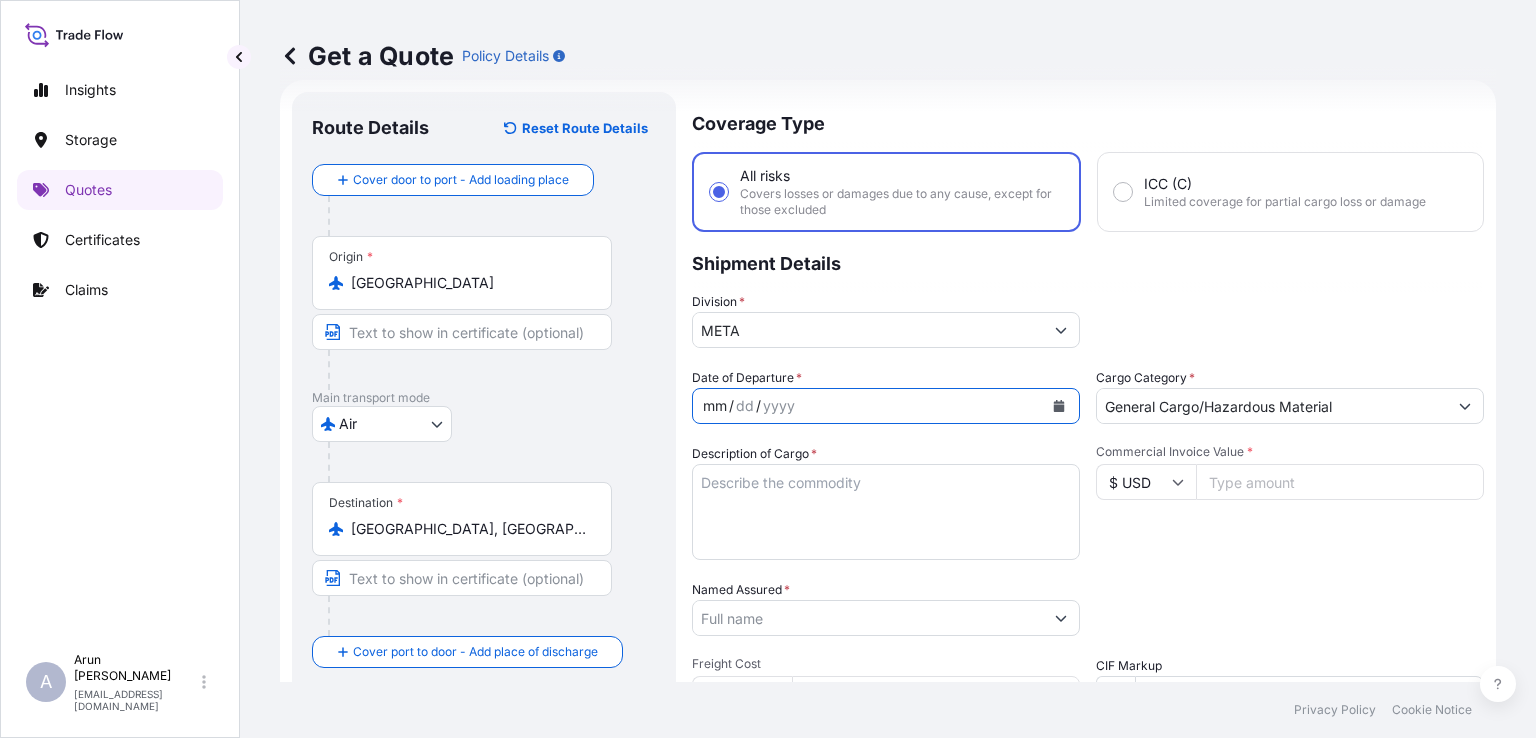 click on "mm / dd / yyyy" at bounding box center (868, 406) 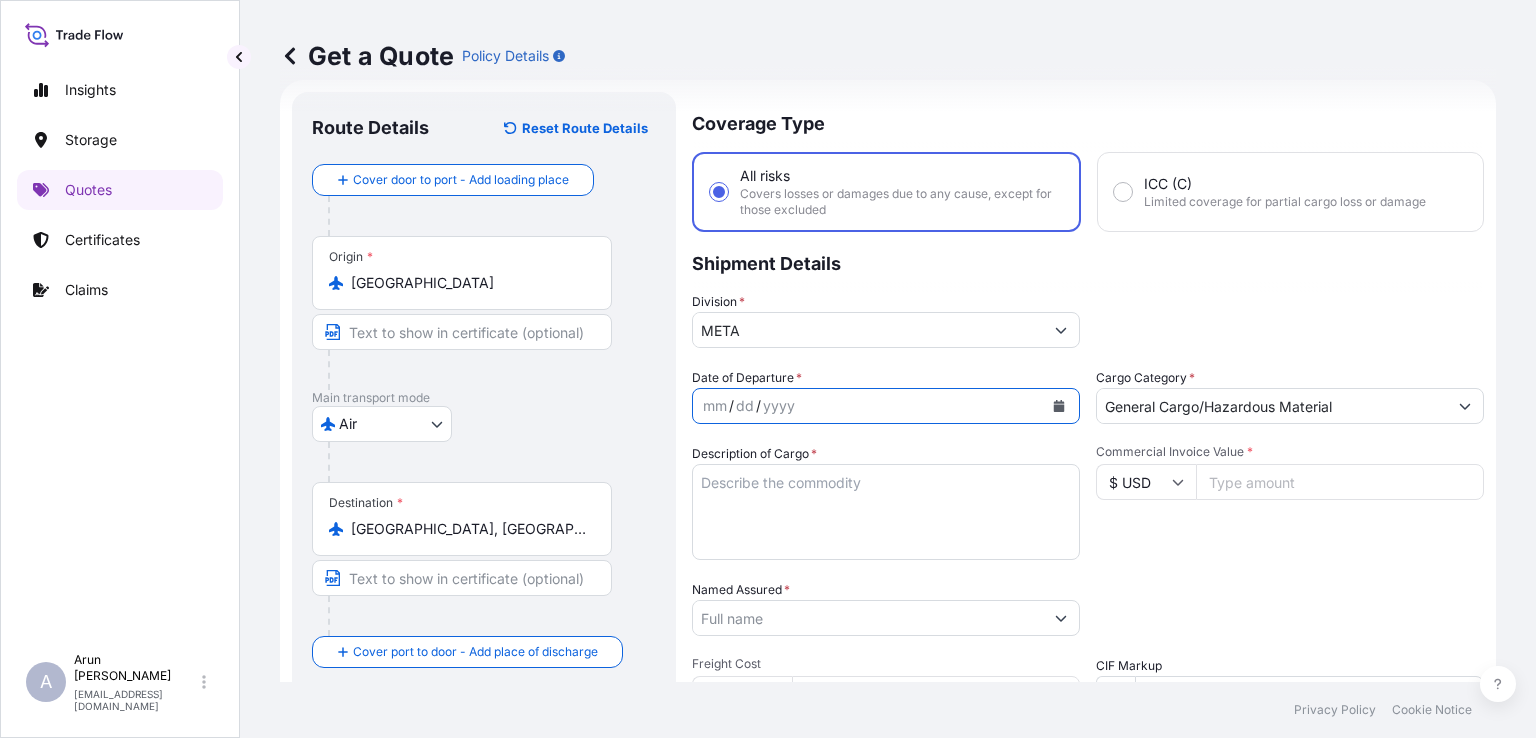 click 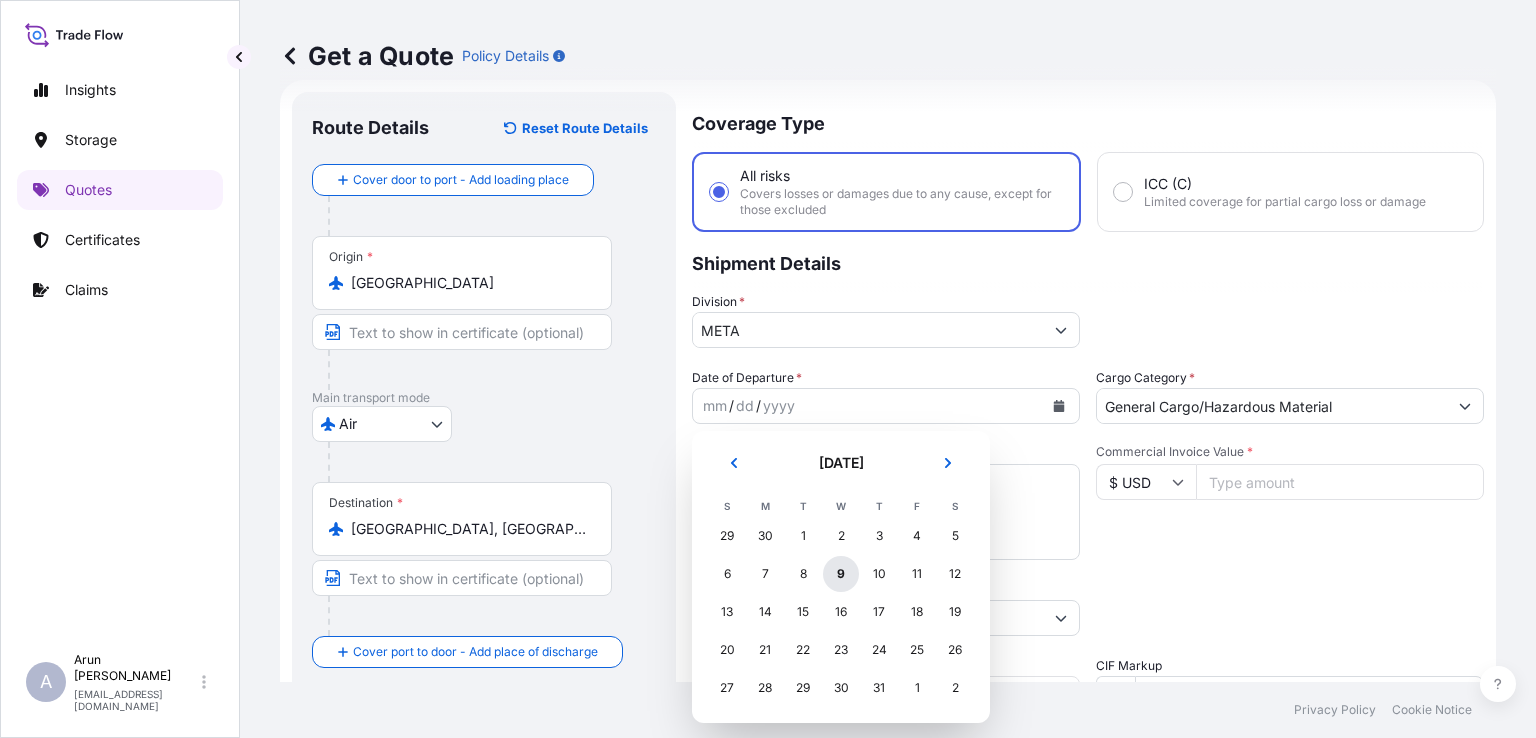 click on "9" at bounding box center (841, 574) 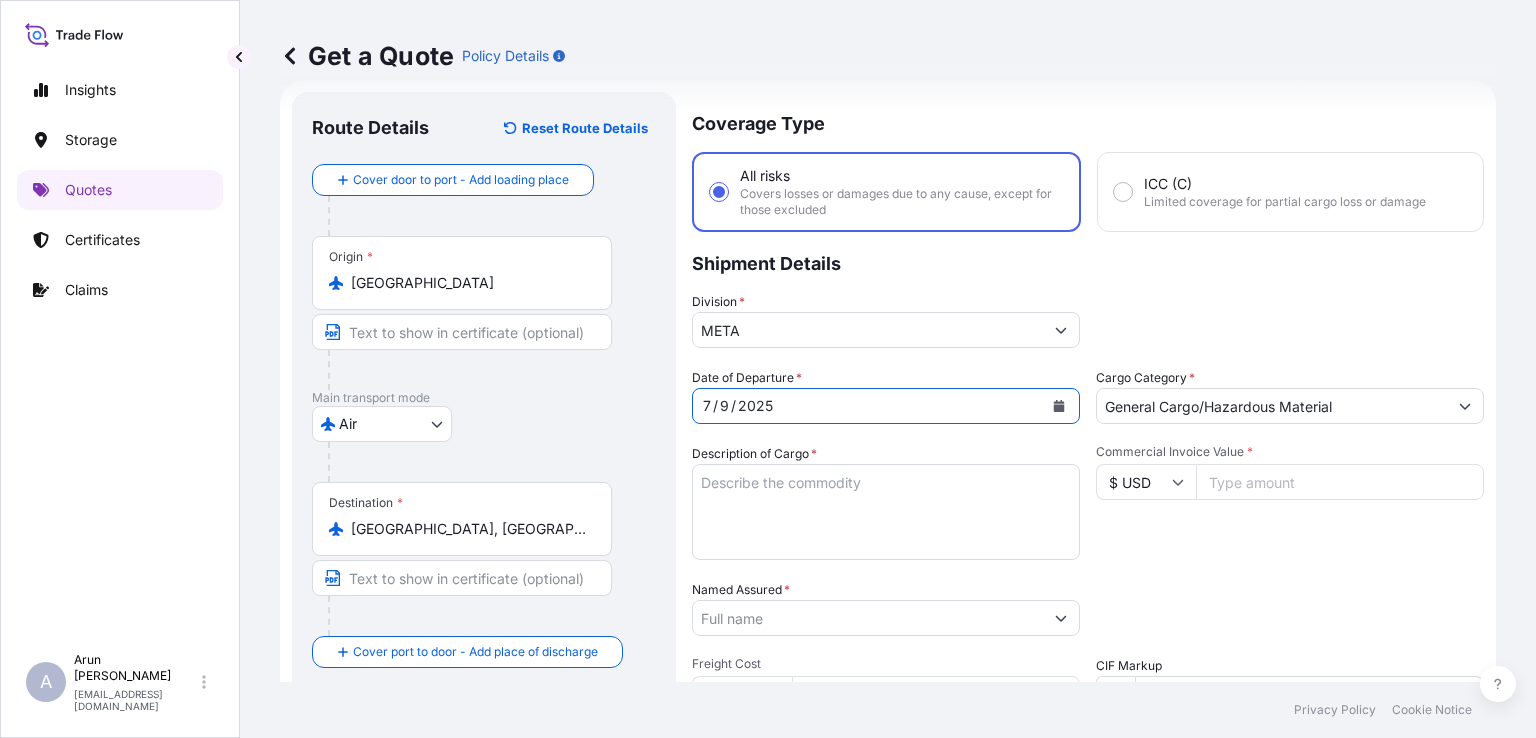 type 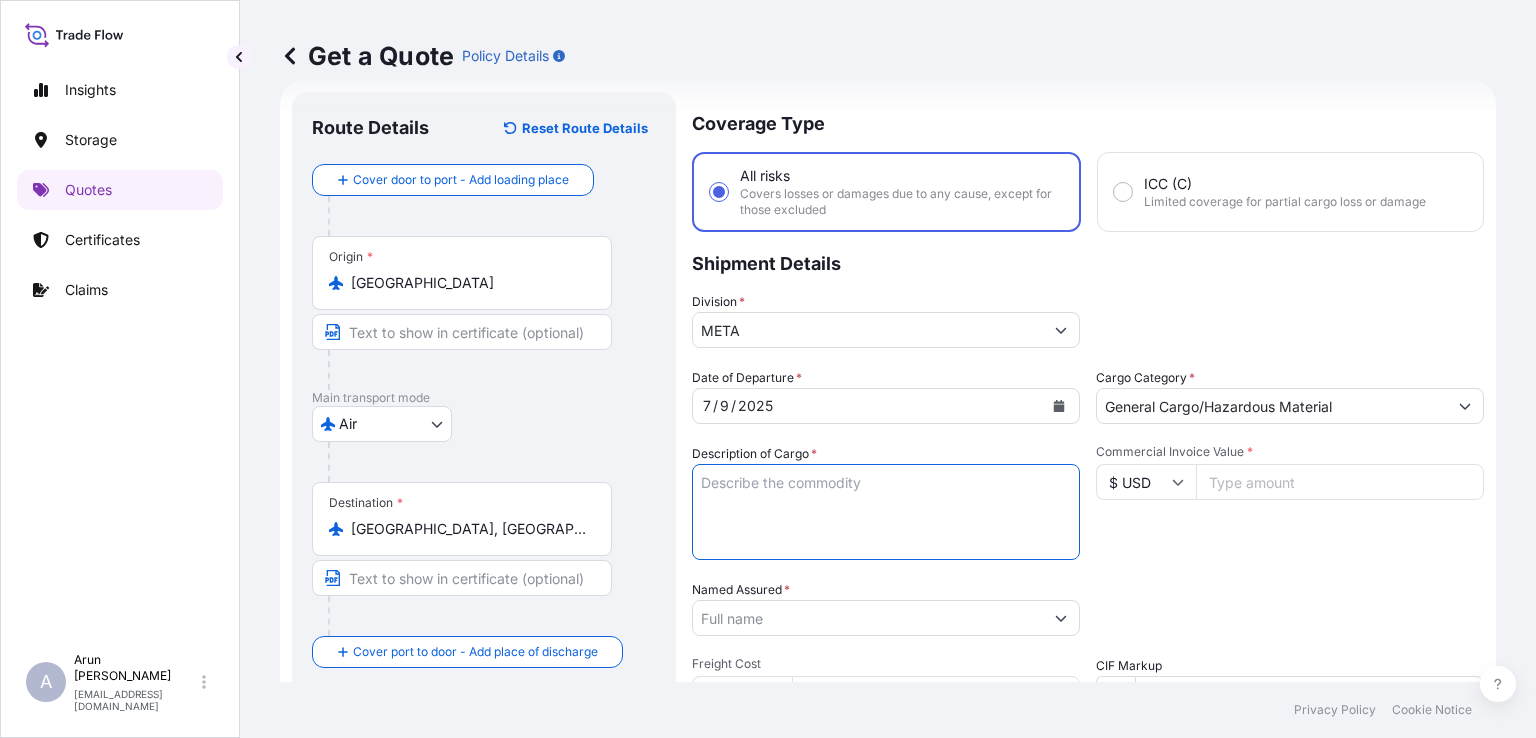 click on "Description of Cargo *" at bounding box center (886, 512) 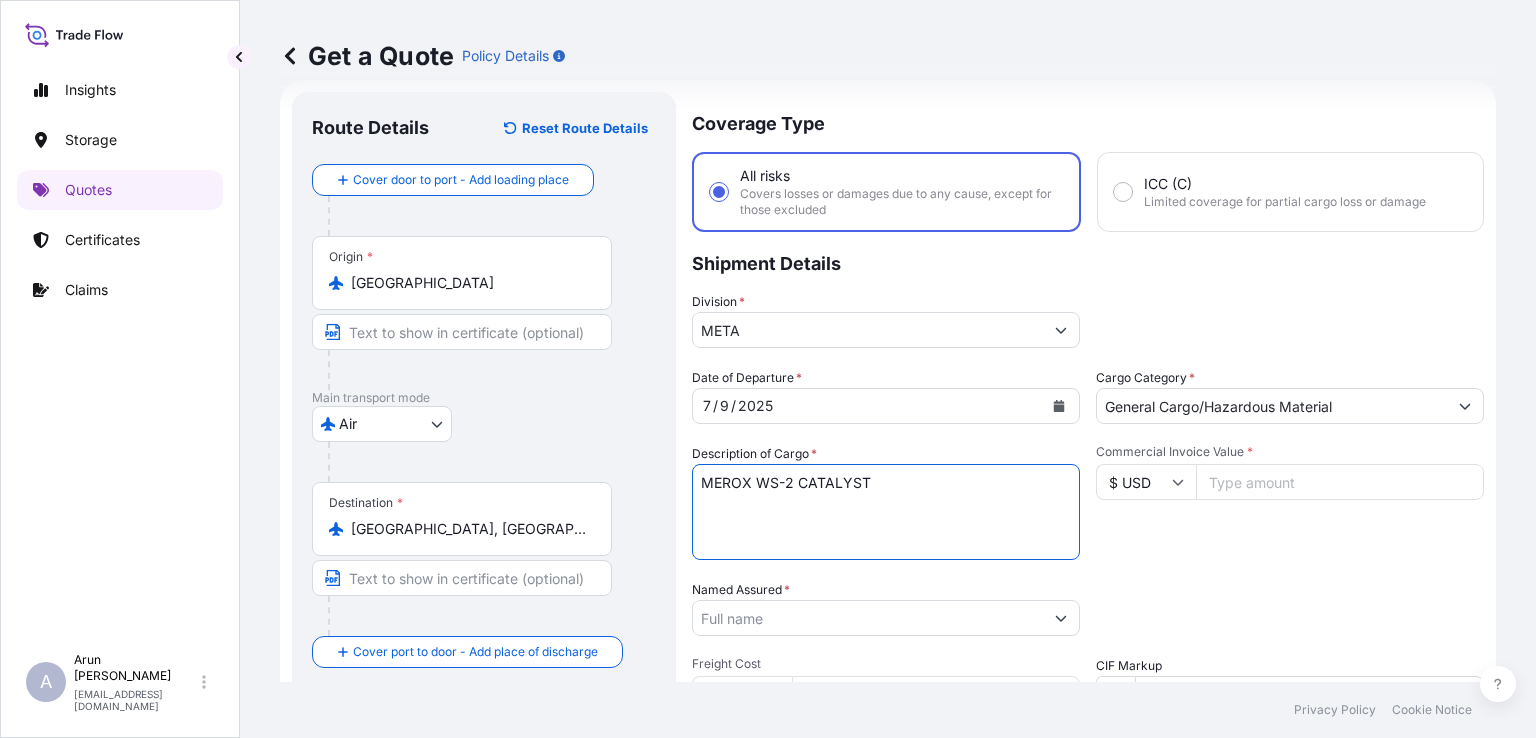 type on "MEROX WS-2 CATALYST" 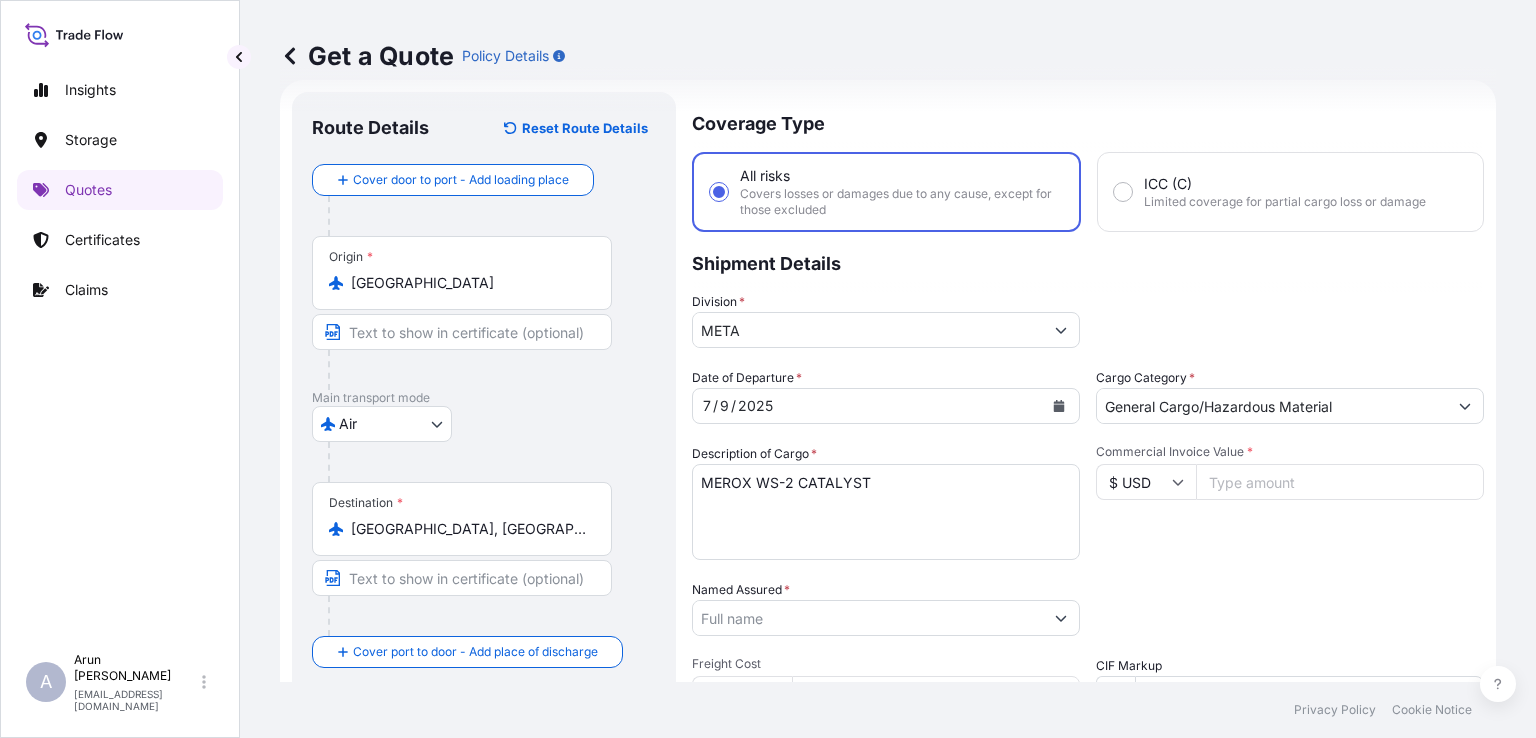 click on "Commercial Invoice Value   *" at bounding box center [1340, 482] 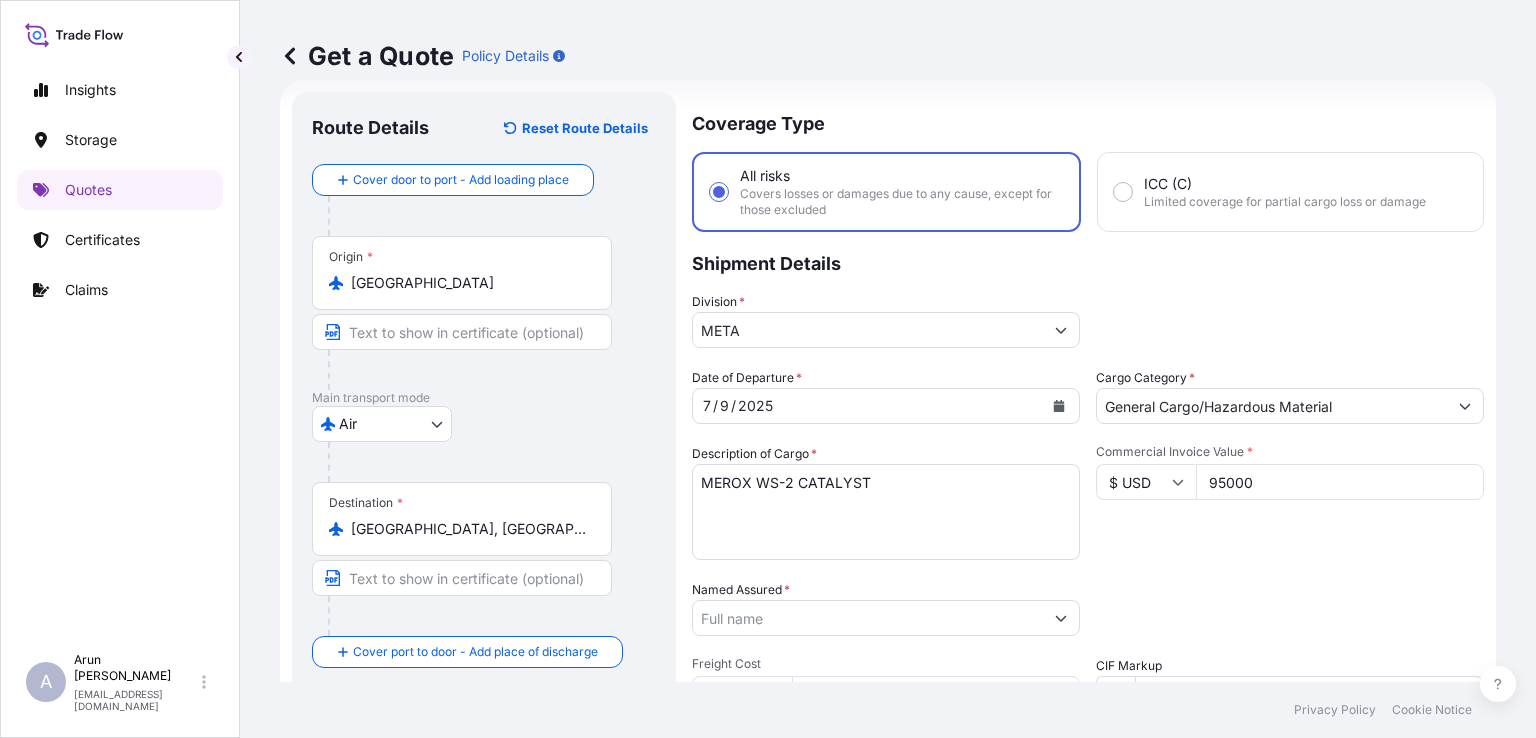 scroll, scrollTop: 373, scrollLeft: 0, axis: vertical 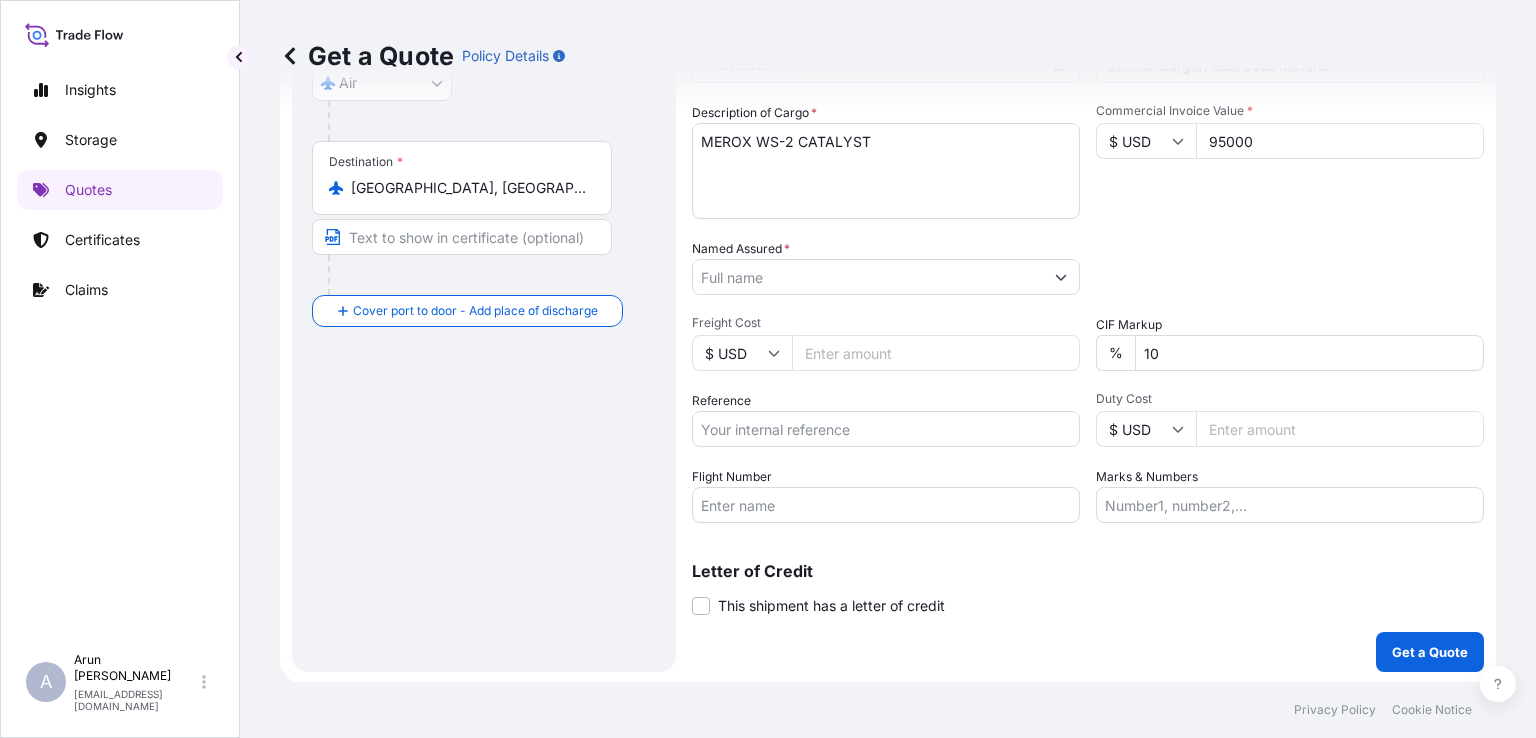 type on "95000" 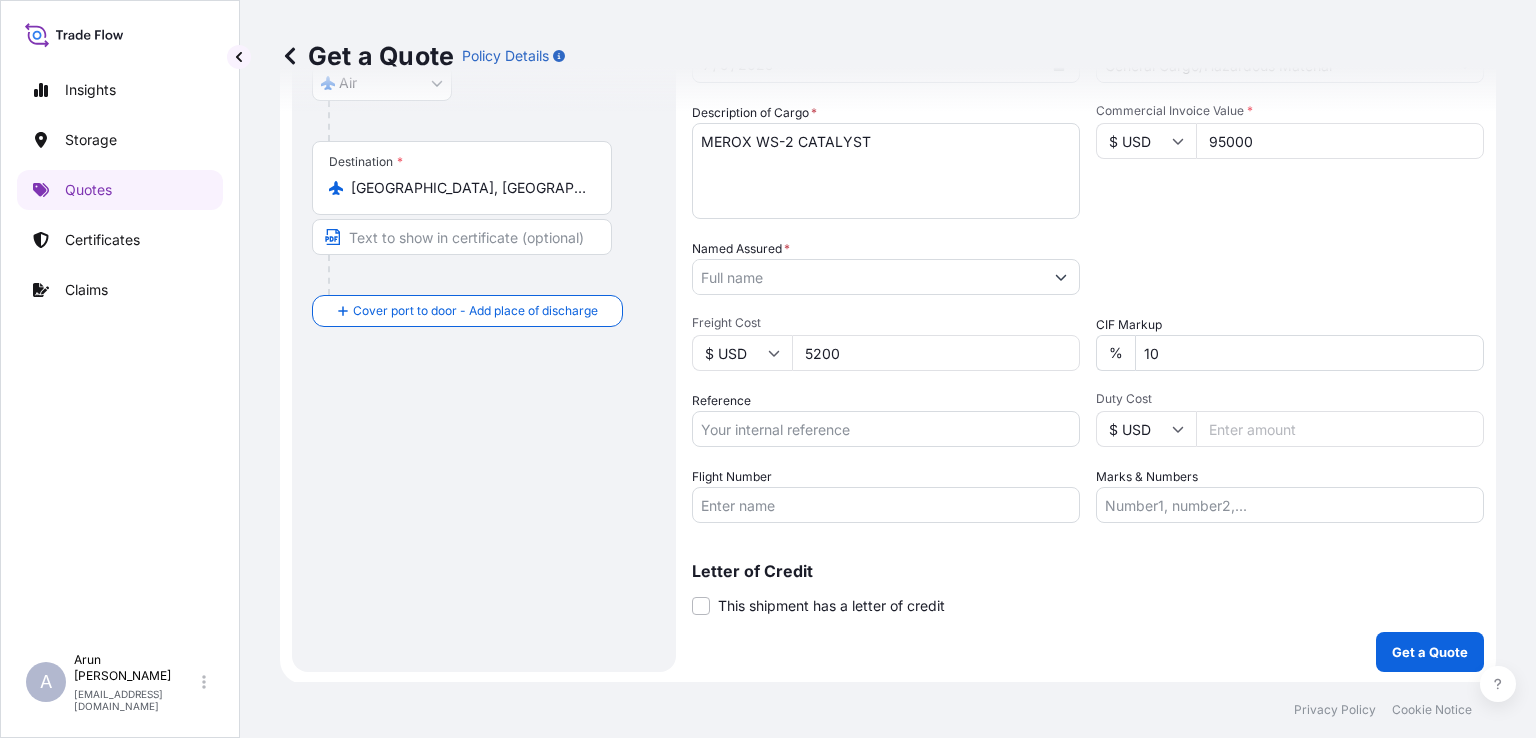 type on "5200" 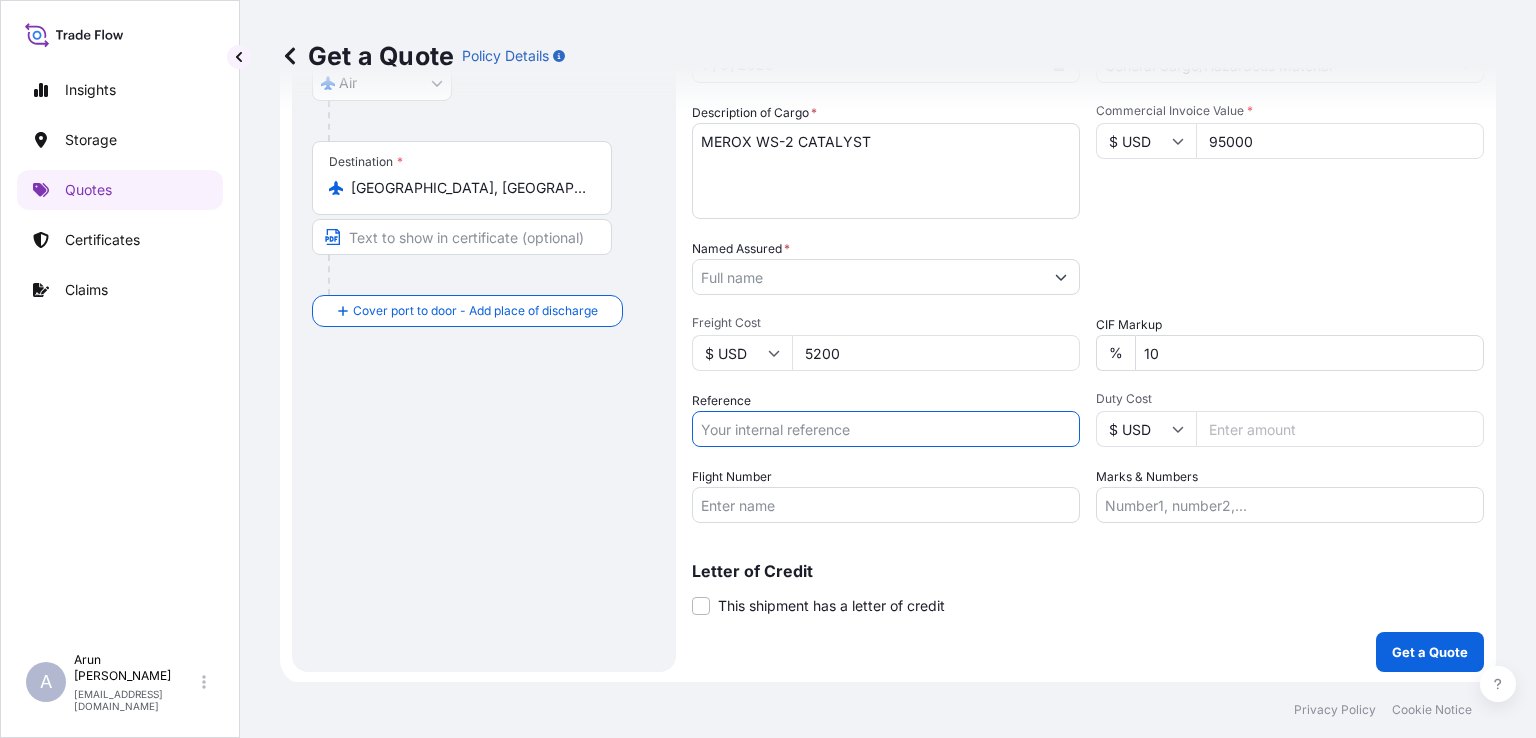 click on "Reference" at bounding box center (886, 429) 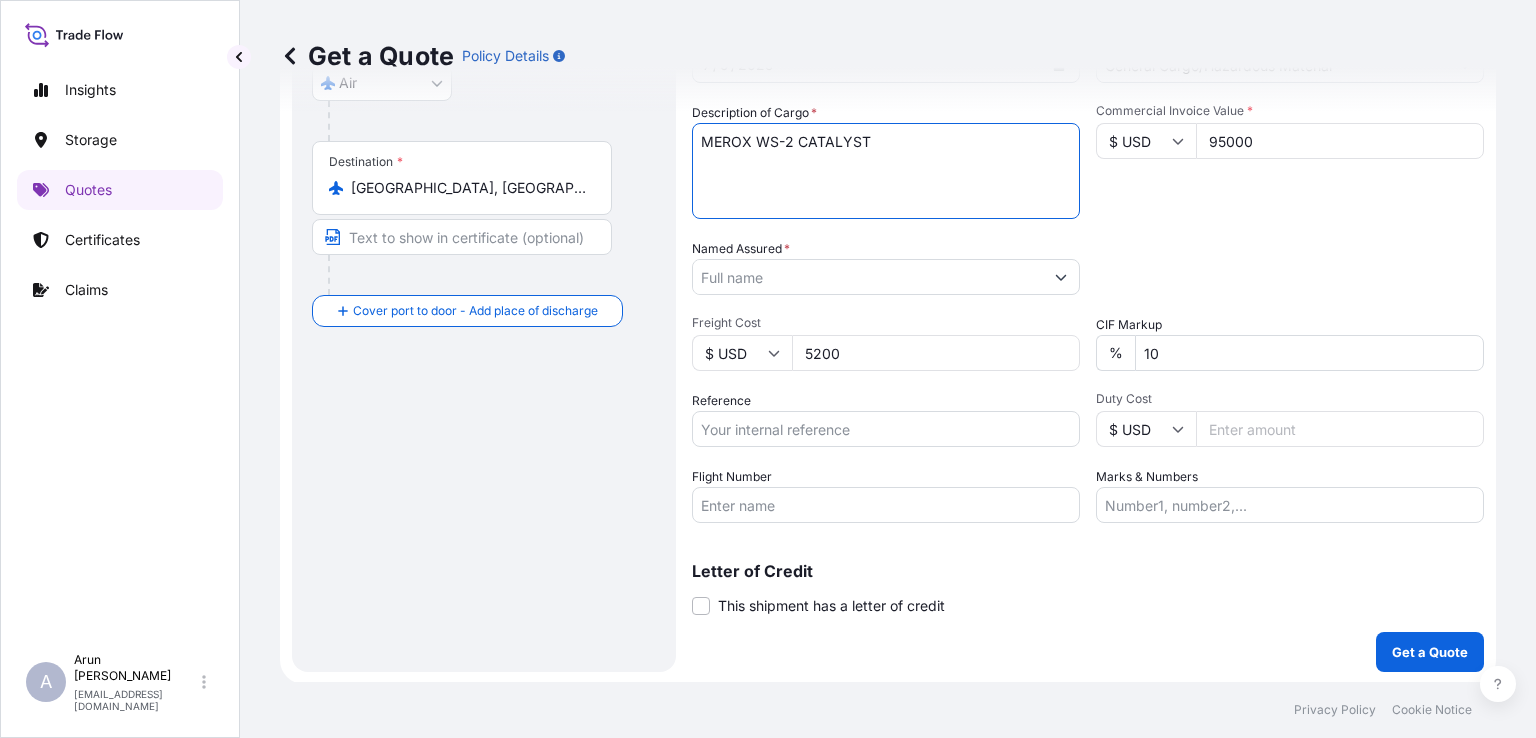 click on "MEROX WS-2 CATALYST" at bounding box center (886, 171) 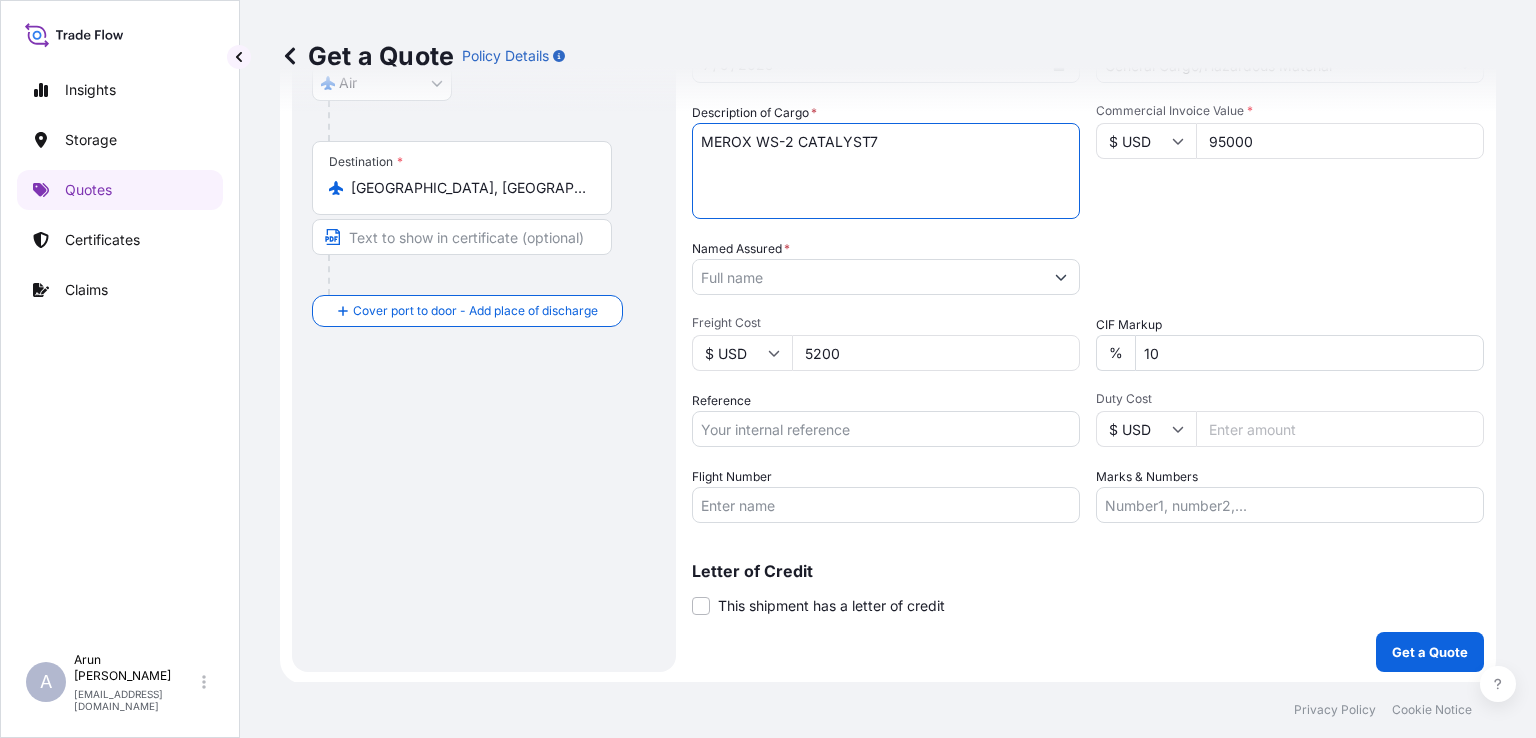 type on "MEROX WS-2 CATALYST" 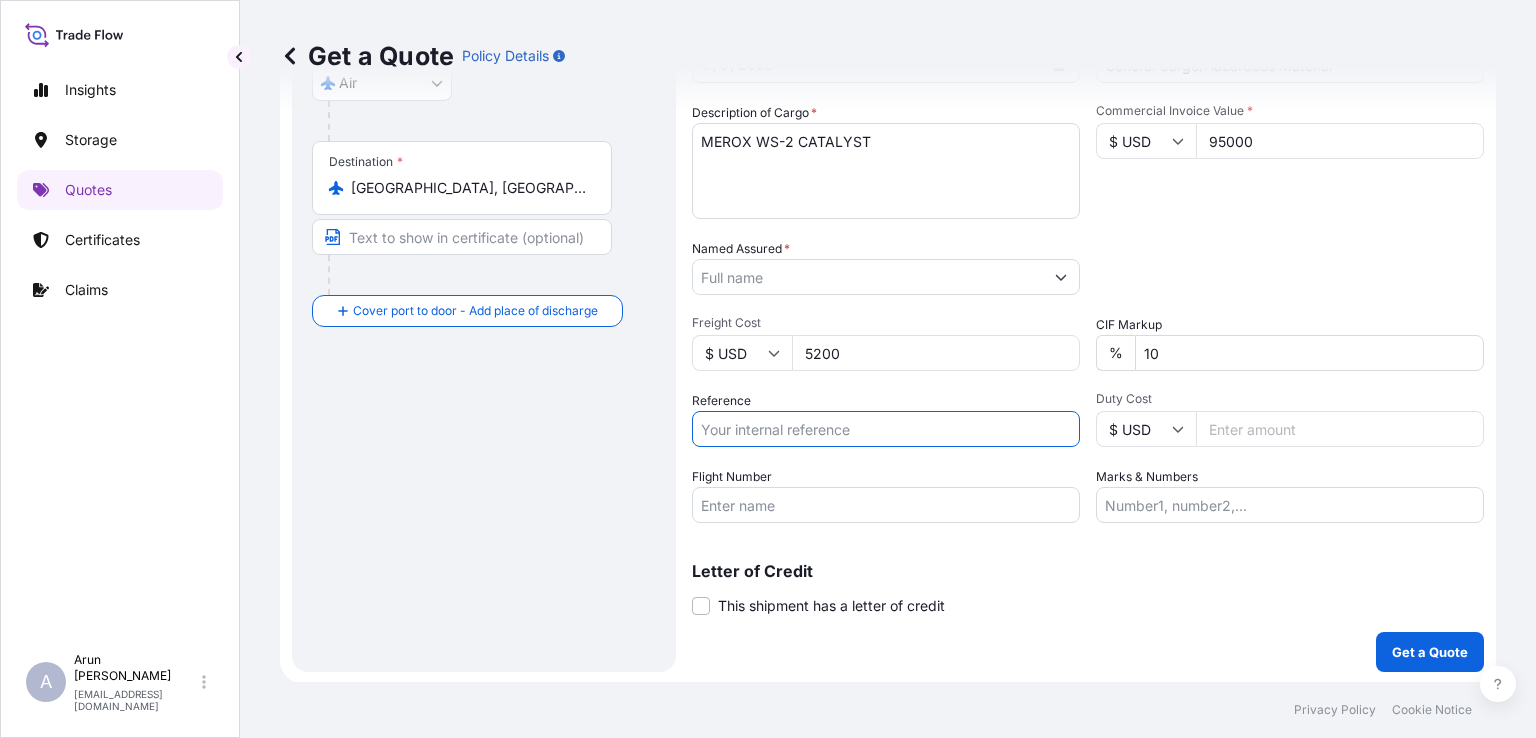 click on "Reference" at bounding box center [886, 429] 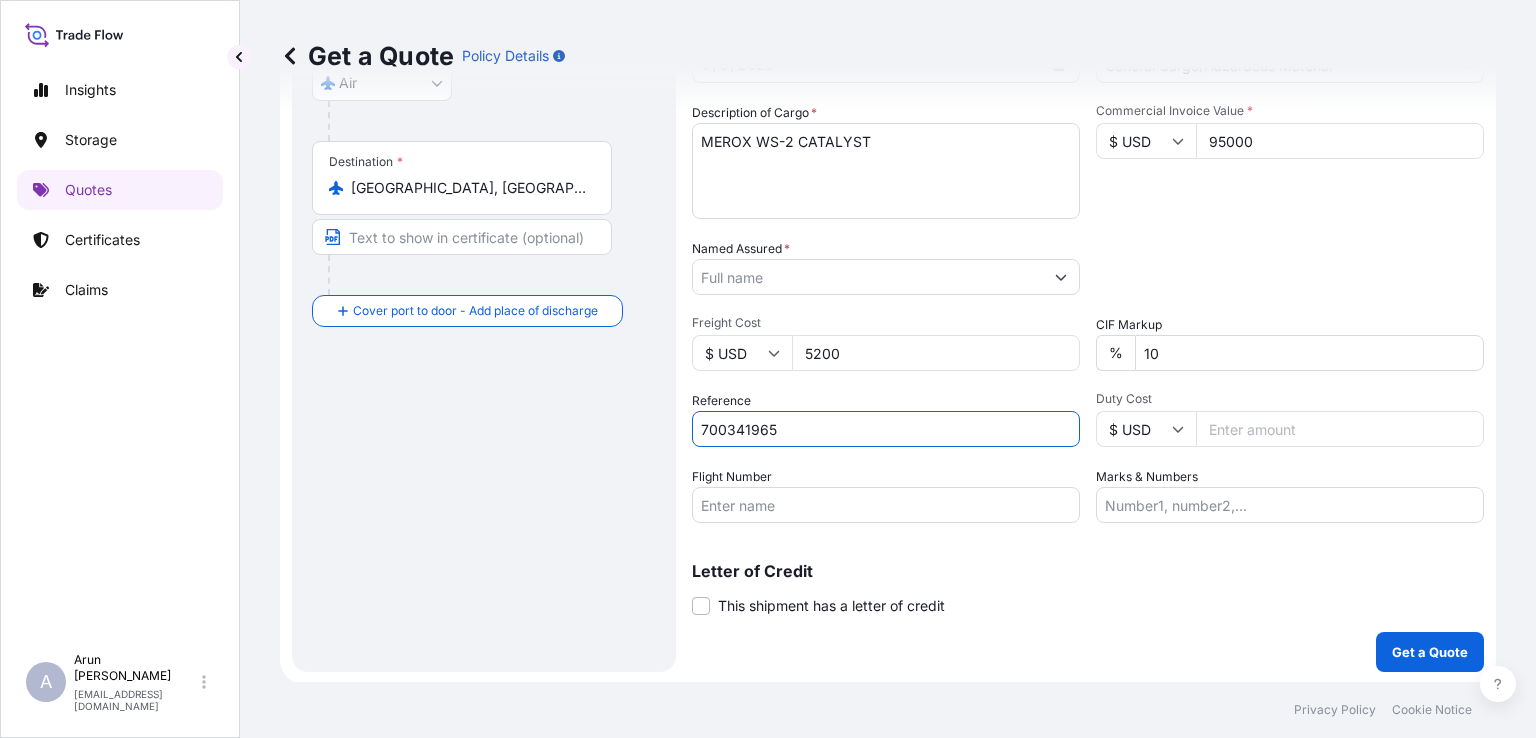 type on "700341965" 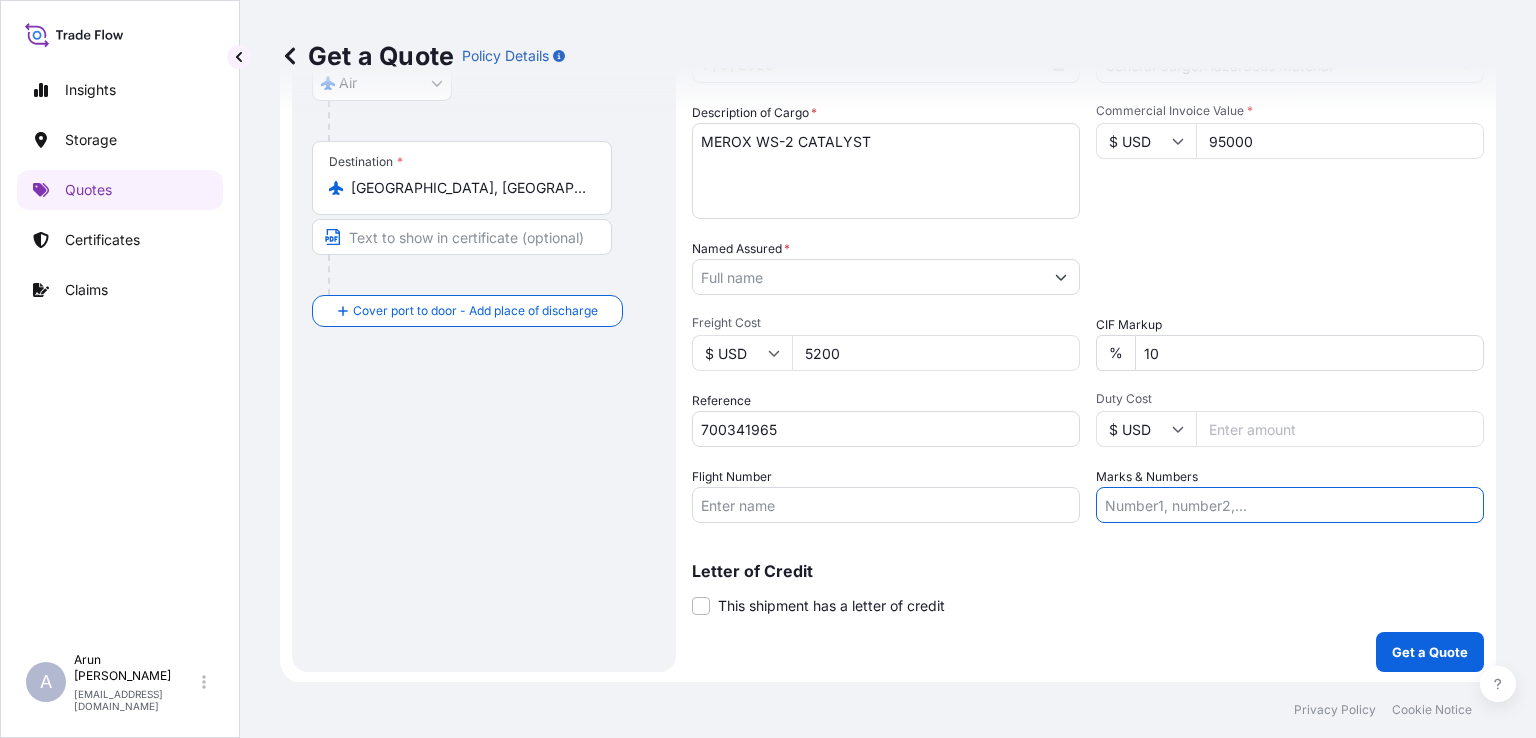 click on "Marks & Numbers" at bounding box center (1290, 505) 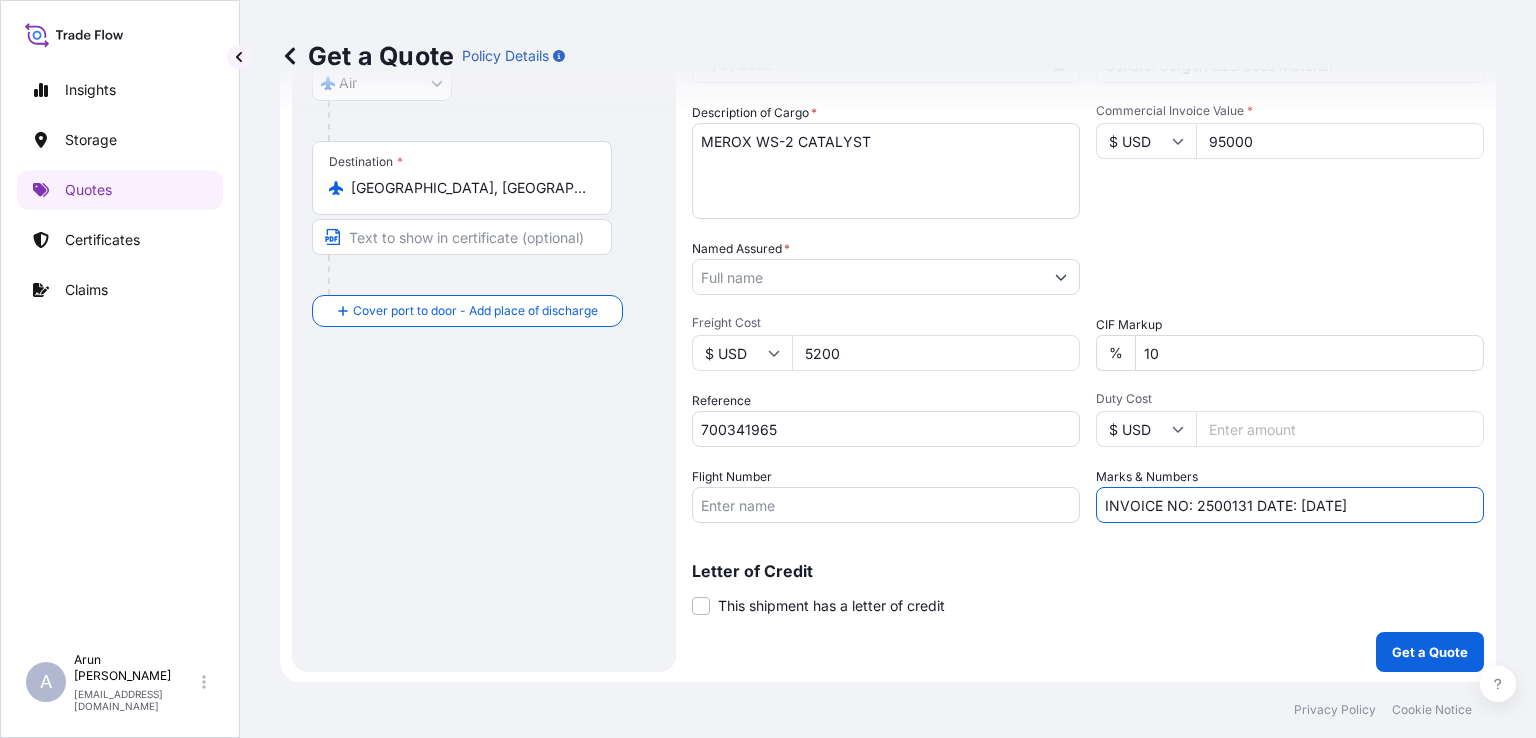 click on "INVOICE NO: 2500131 DATE: [DATE]" at bounding box center [1290, 505] 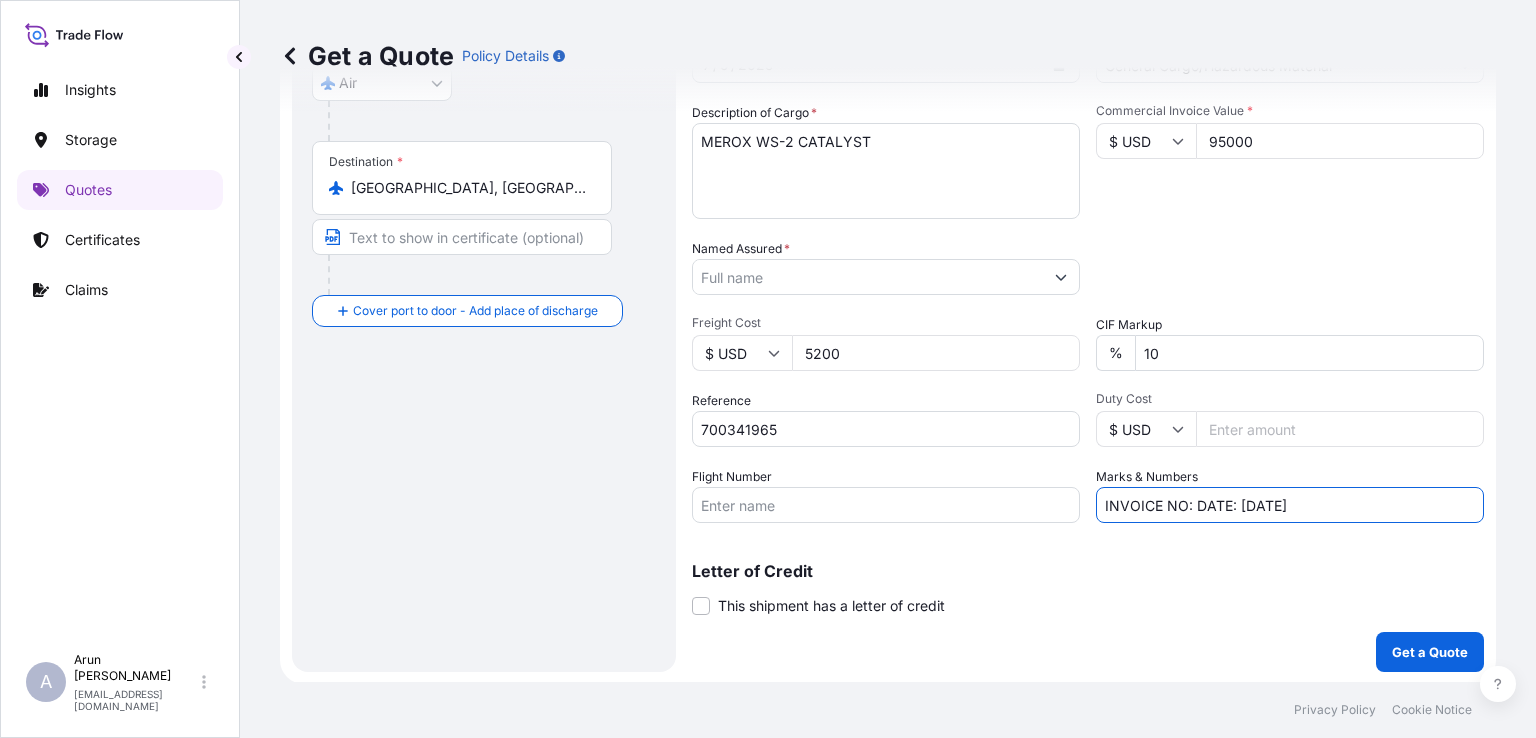 paste on "700341965" 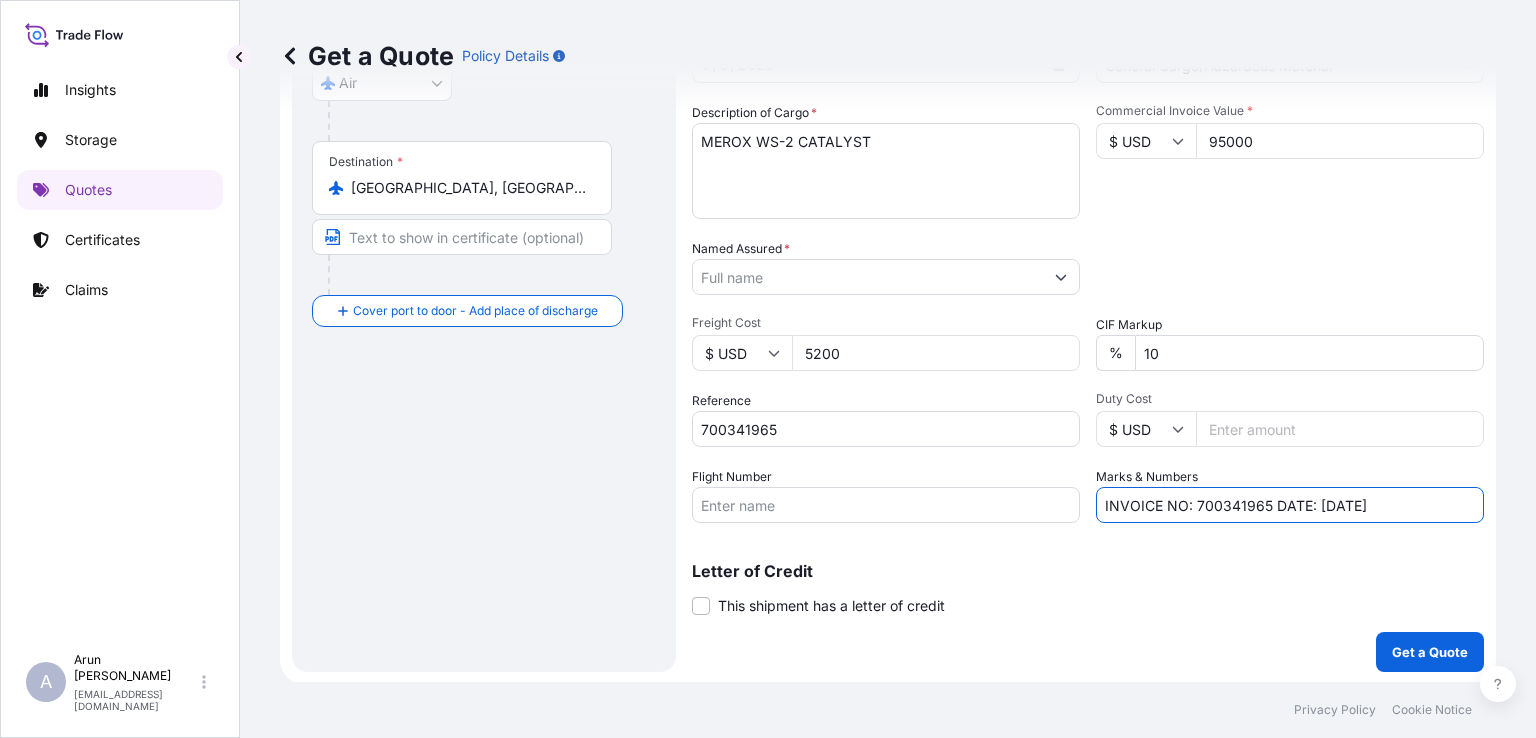 click on "INVOICE NO: 700341965 DATE: [DATE]" at bounding box center [1290, 505] 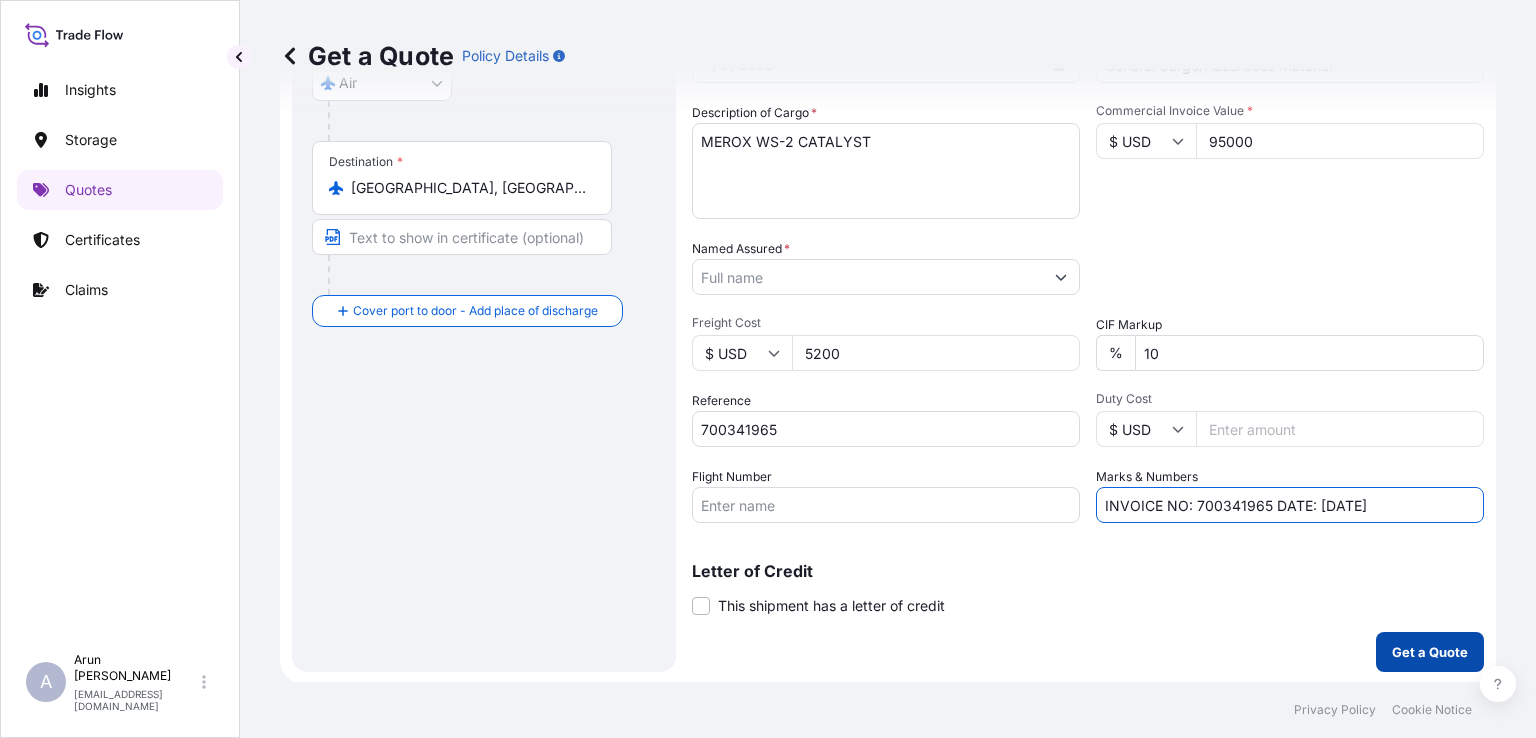 type on "INVOICE NO: 700341965 DATE: [DATE]" 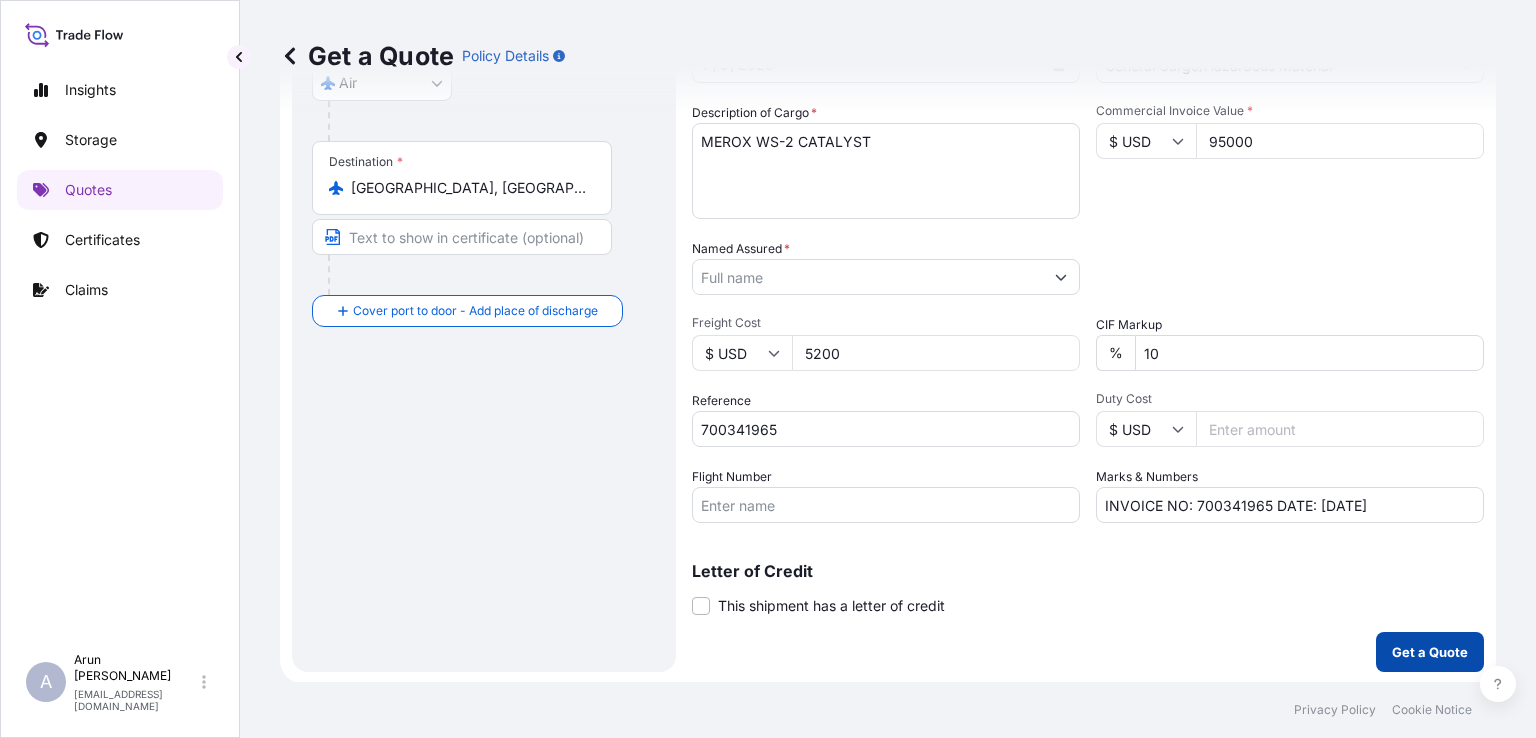 click on "Get a Quote" at bounding box center [1430, 652] 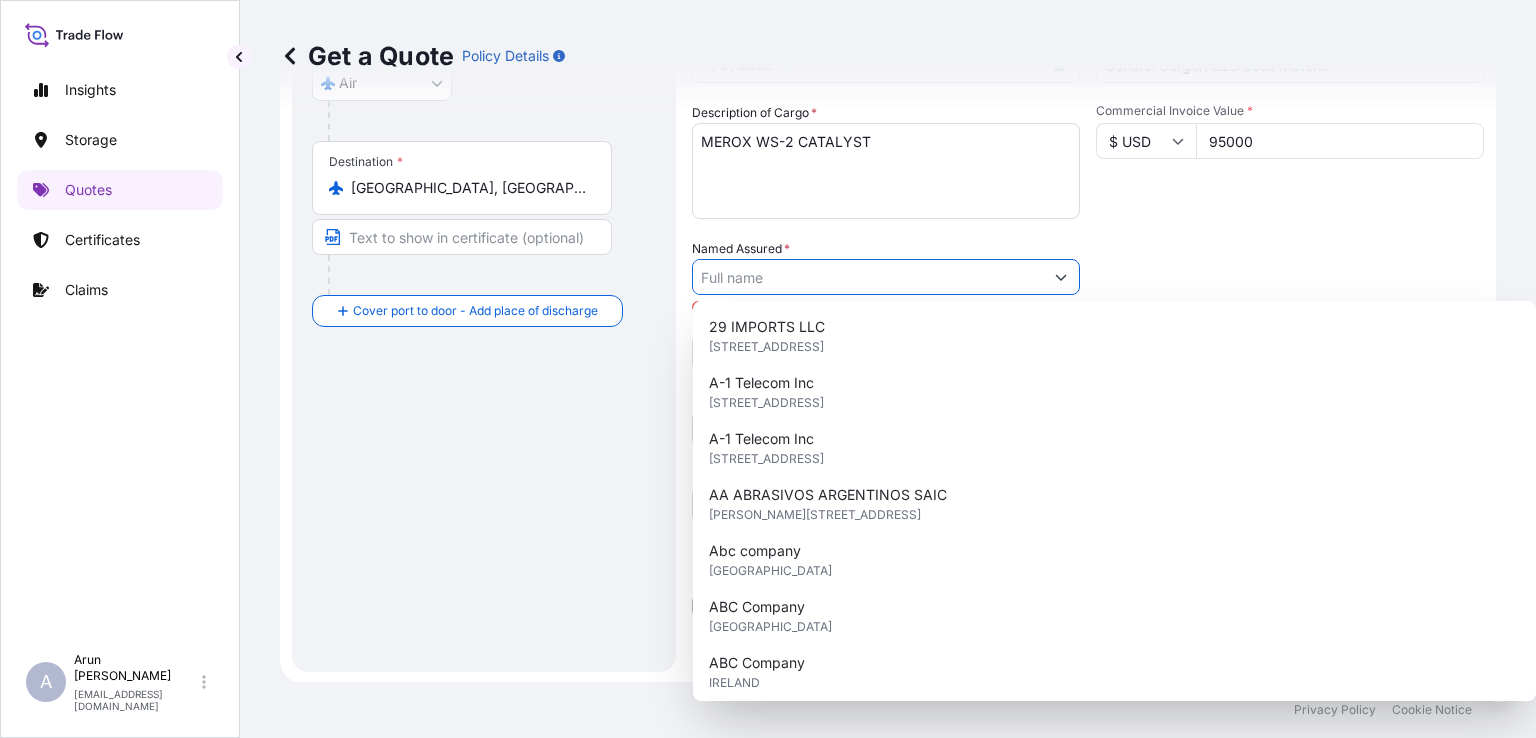click on "Named Assured *" at bounding box center (868, 277) 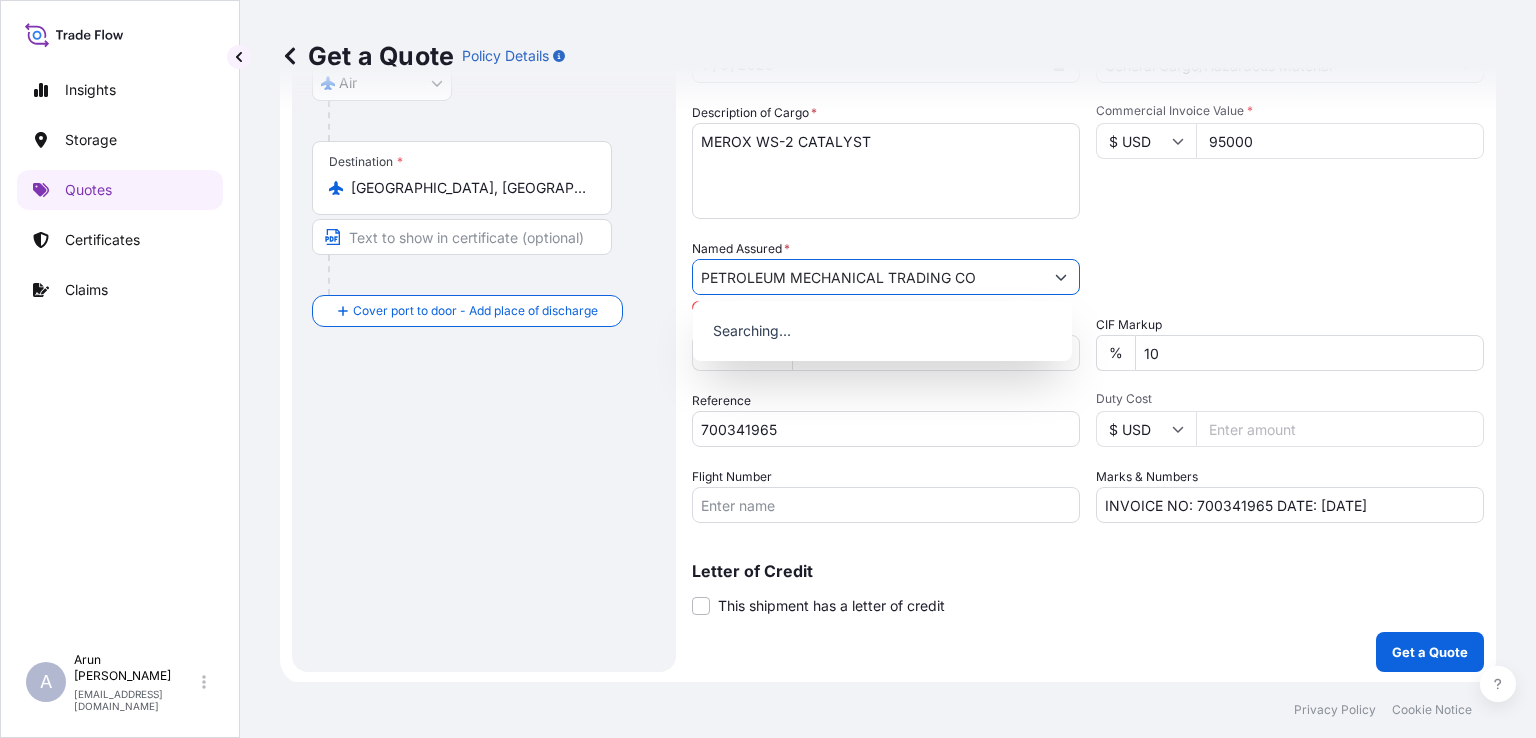click on "PETROLEUM MECHANICAL TRADING CO" at bounding box center [868, 277] 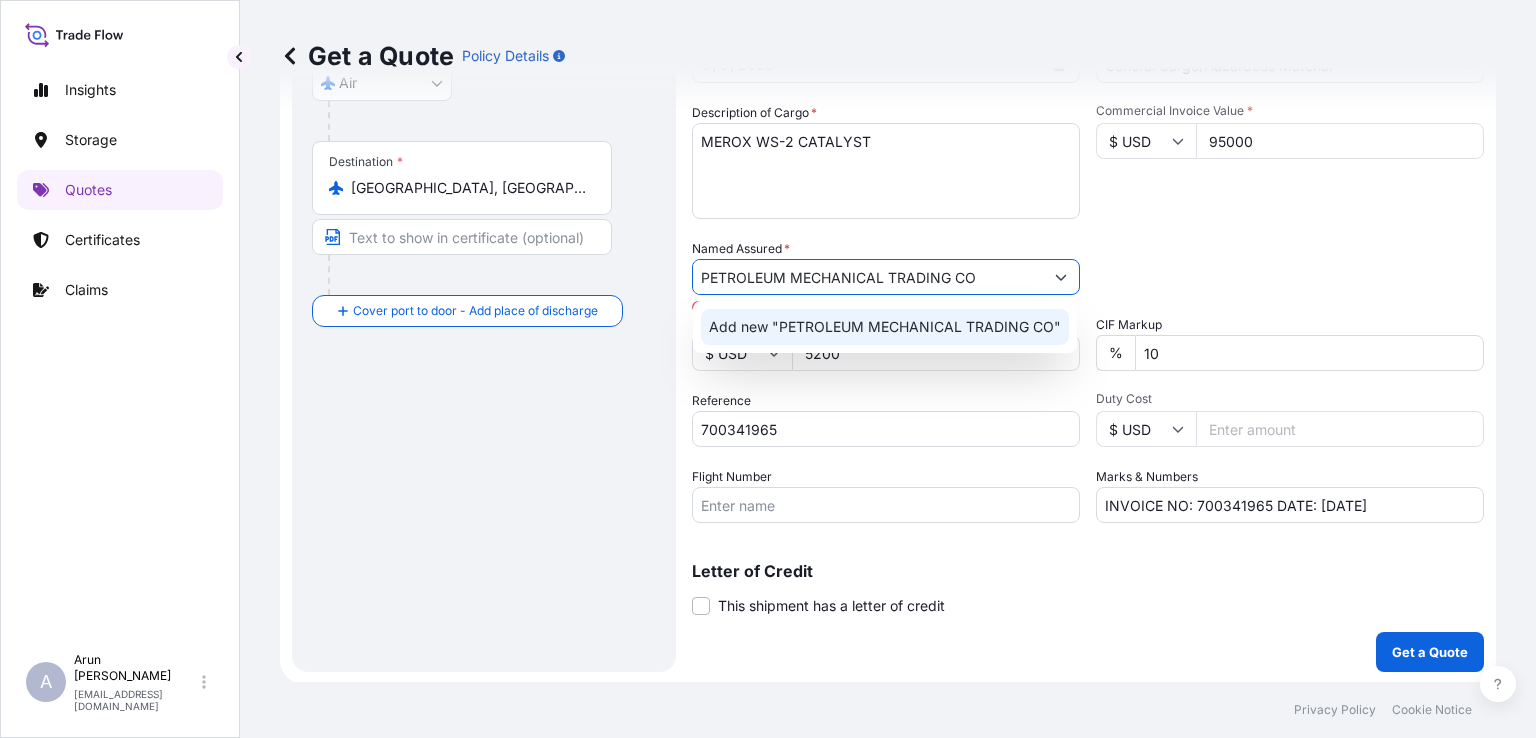 click on "Add new "PETROLEUM MECHANICAL TRADING CO"" at bounding box center (885, 327) 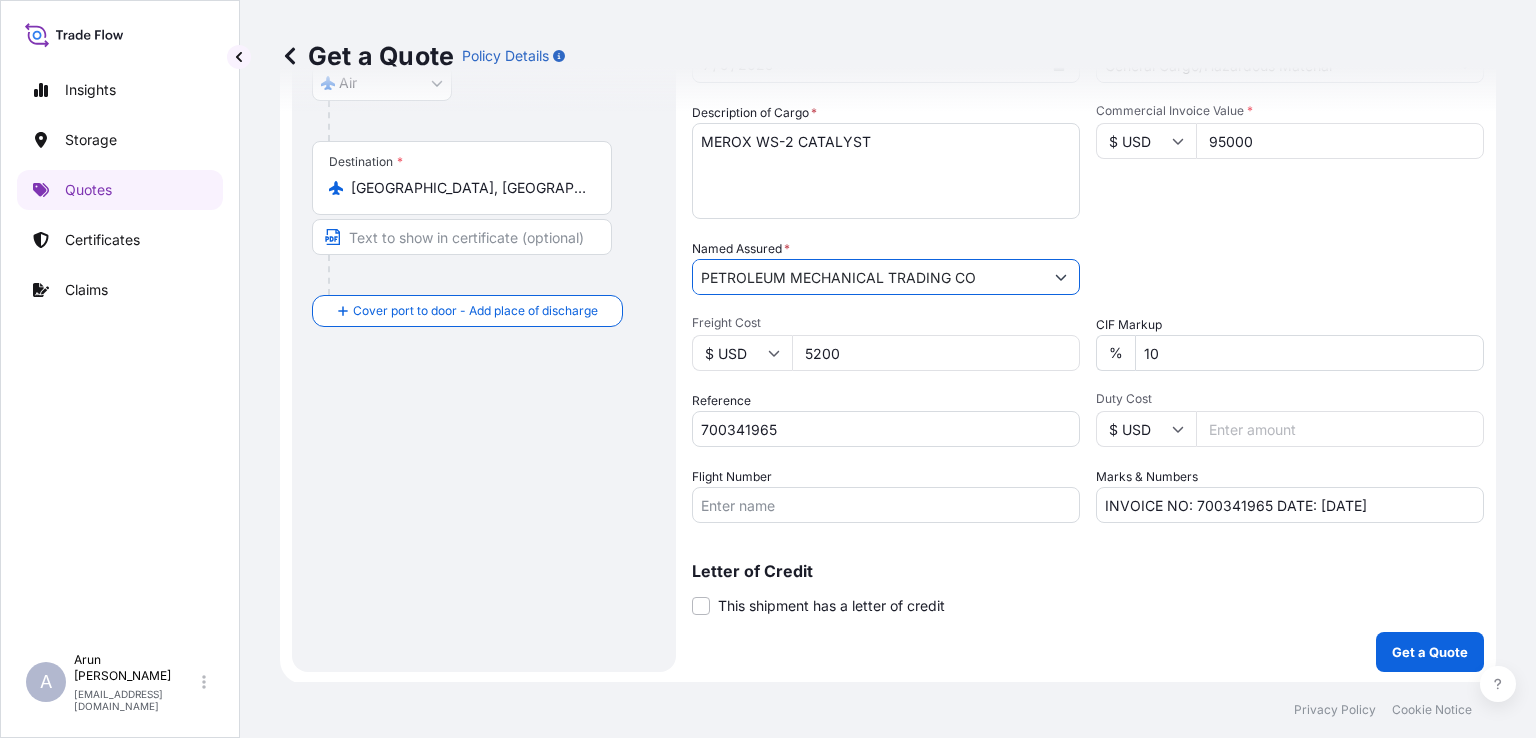 type on "PETROLEUM MECHANICAL TRADING CO" 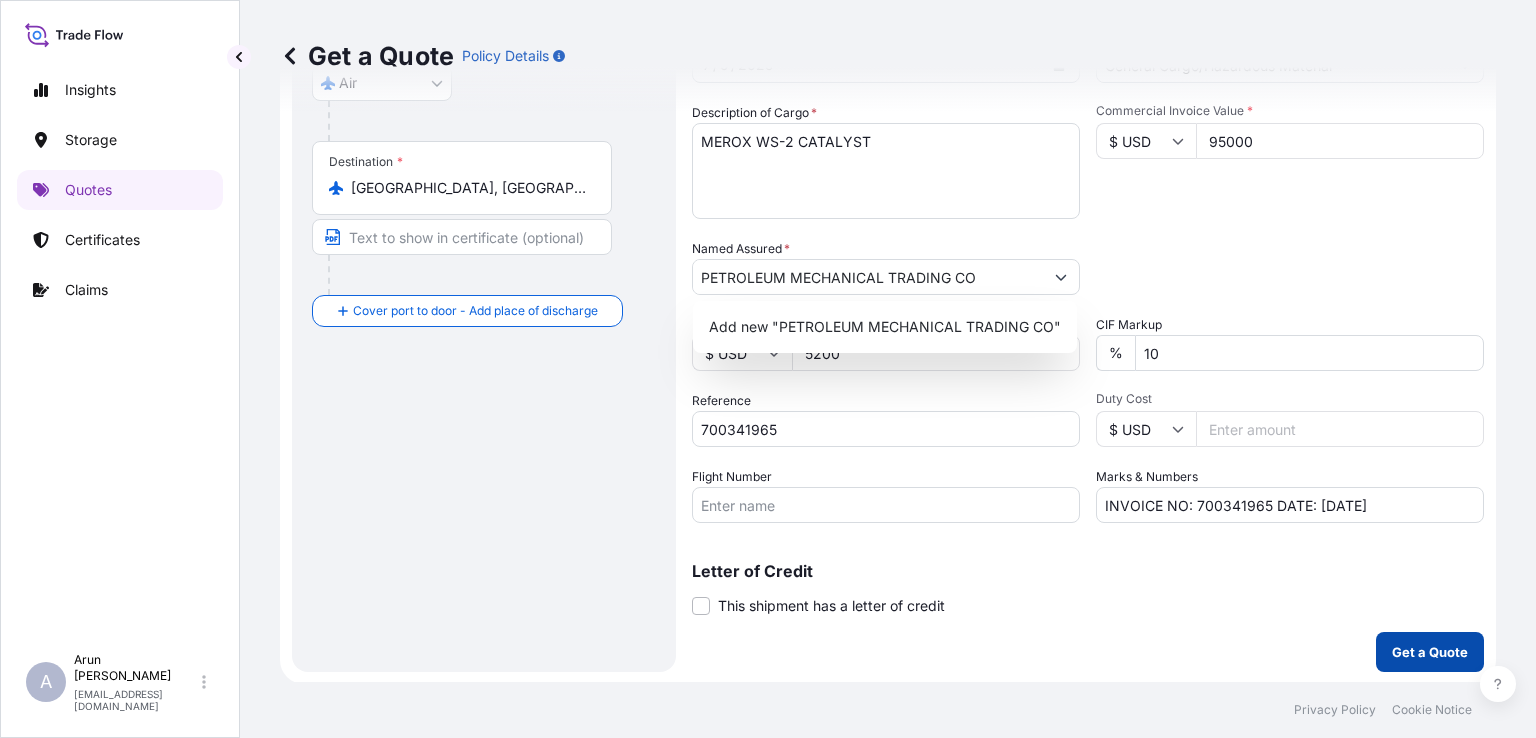 click on "Get a Quote" at bounding box center (1430, 652) 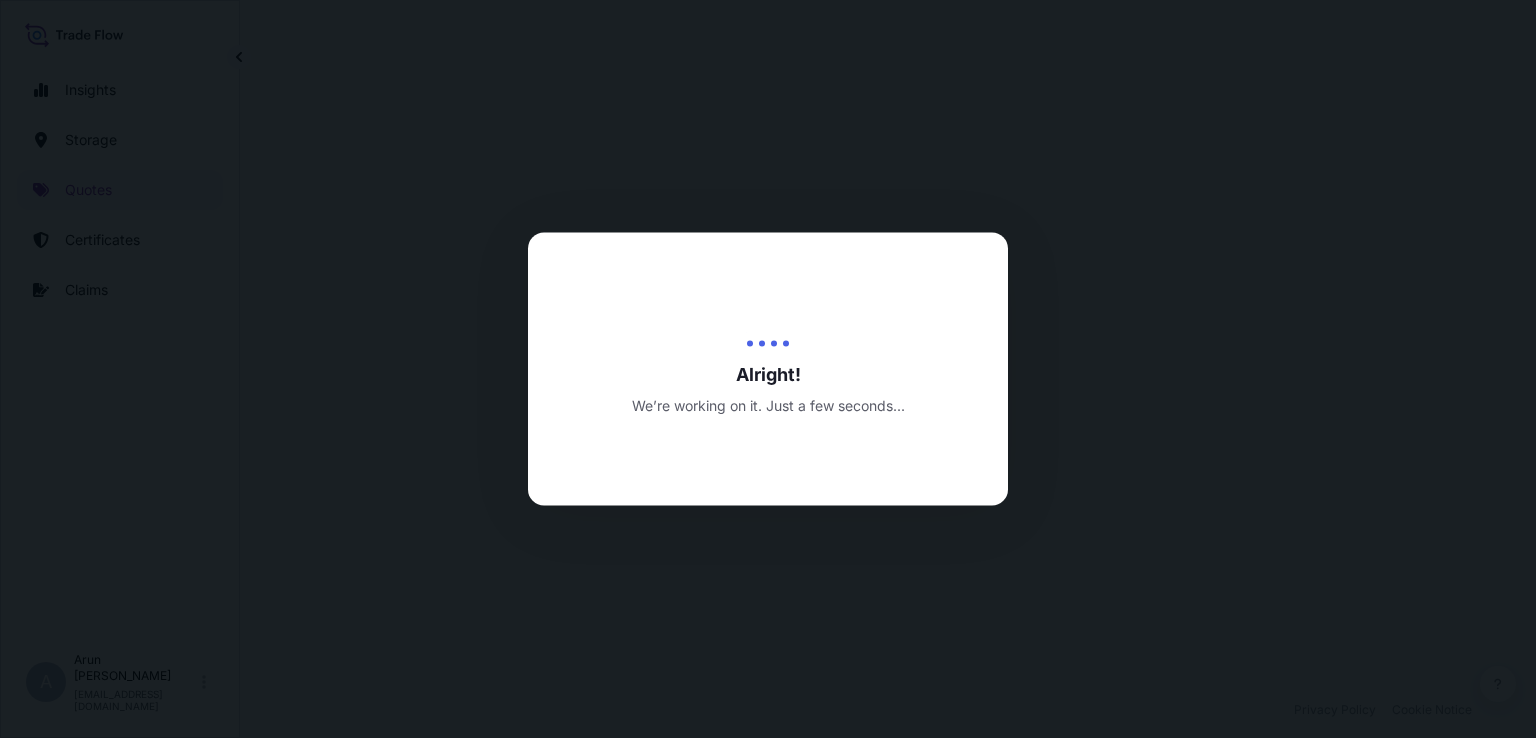 scroll, scrollTop: 0, scrollLeft: 0, axis: both 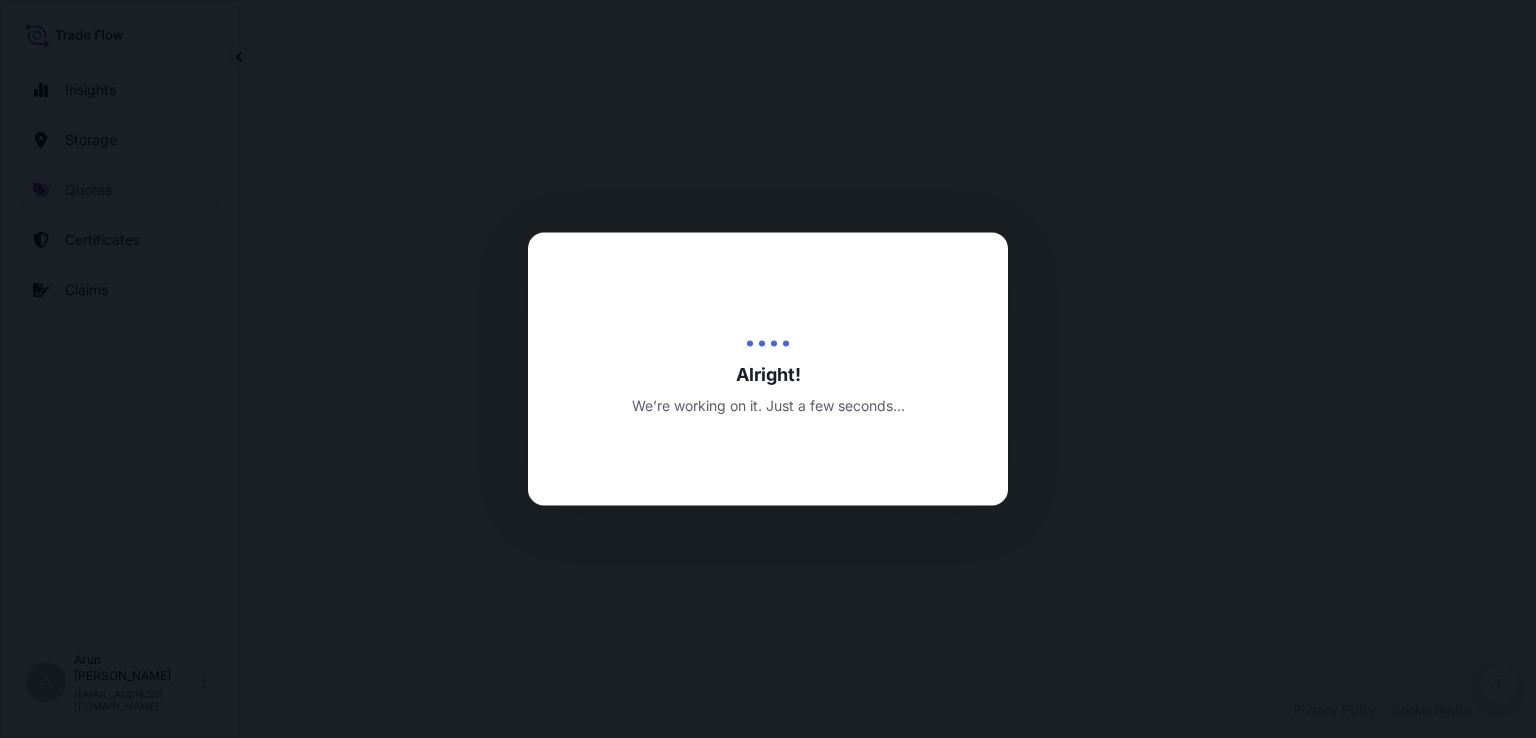 select on "Air" 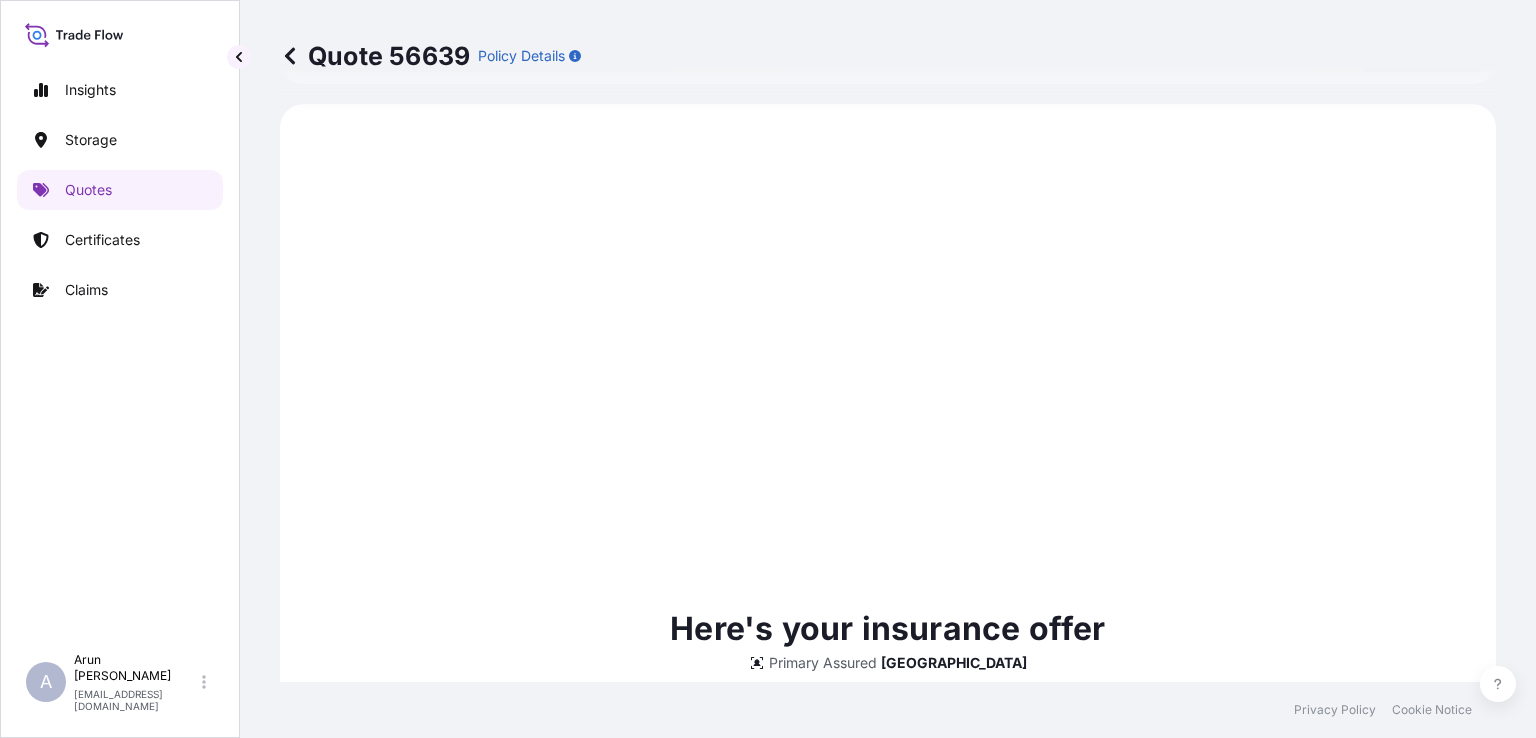 scroll, scrollTop: 975, scrollLeft: 0, axis: vertical 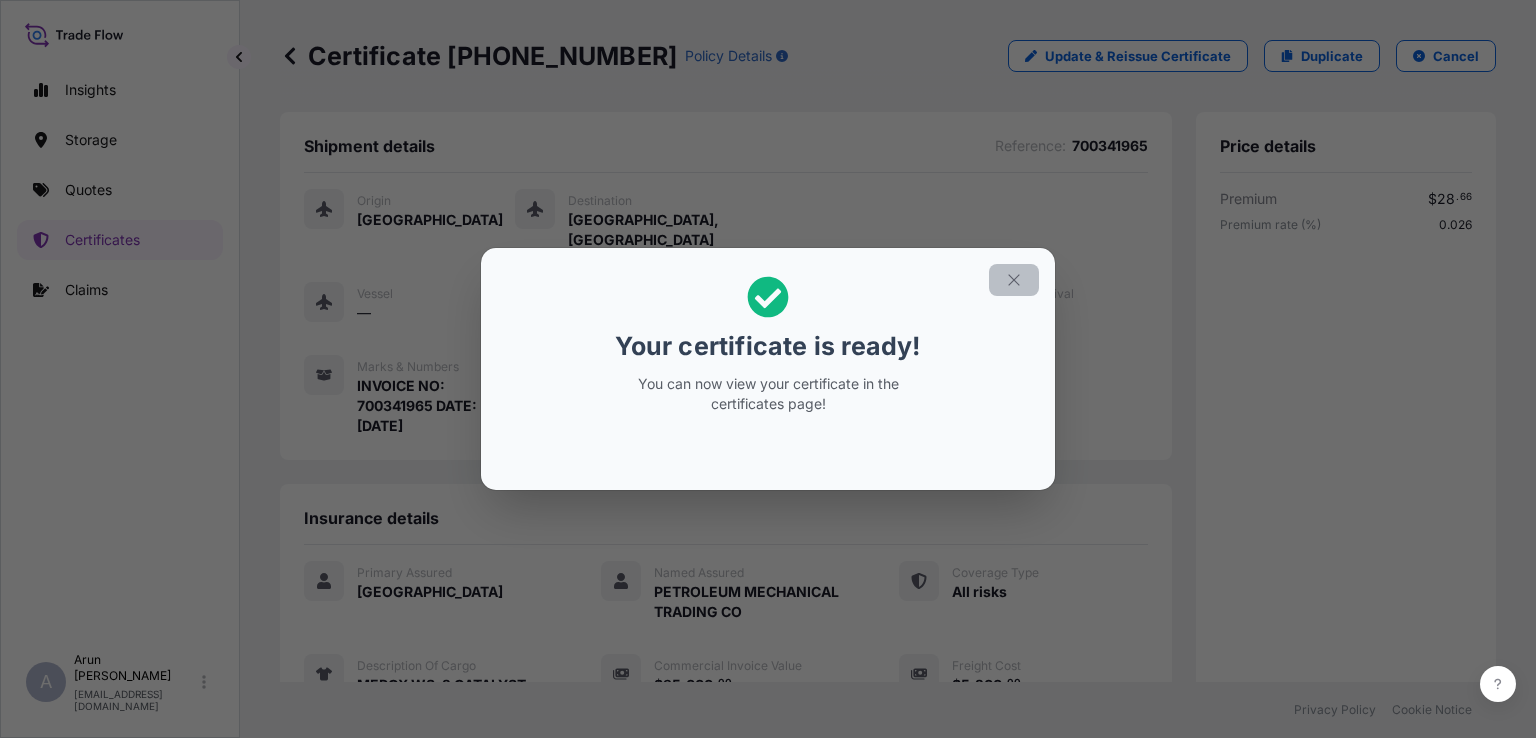 click 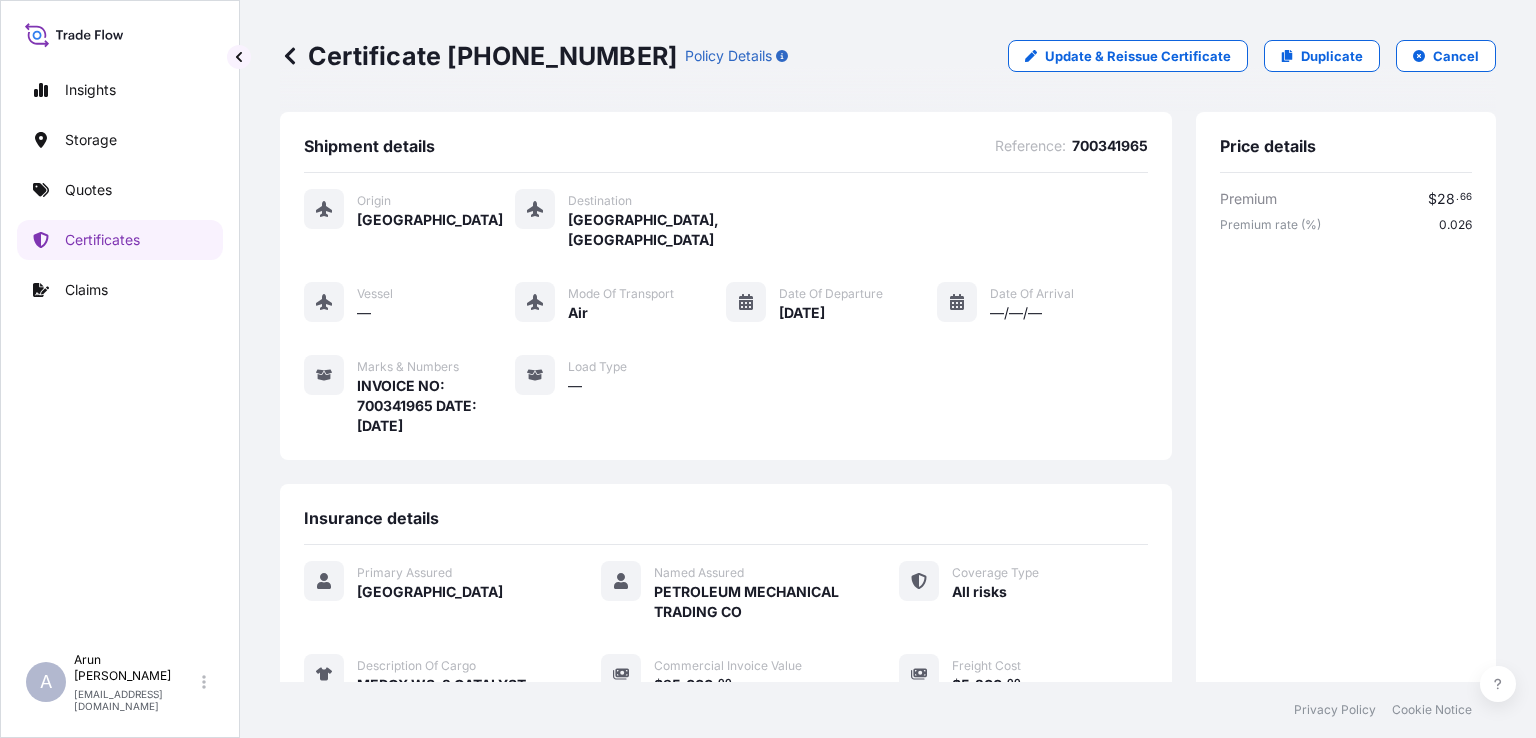scroll, scrollTop: 418, scrollLeft: 0, axis: vertical 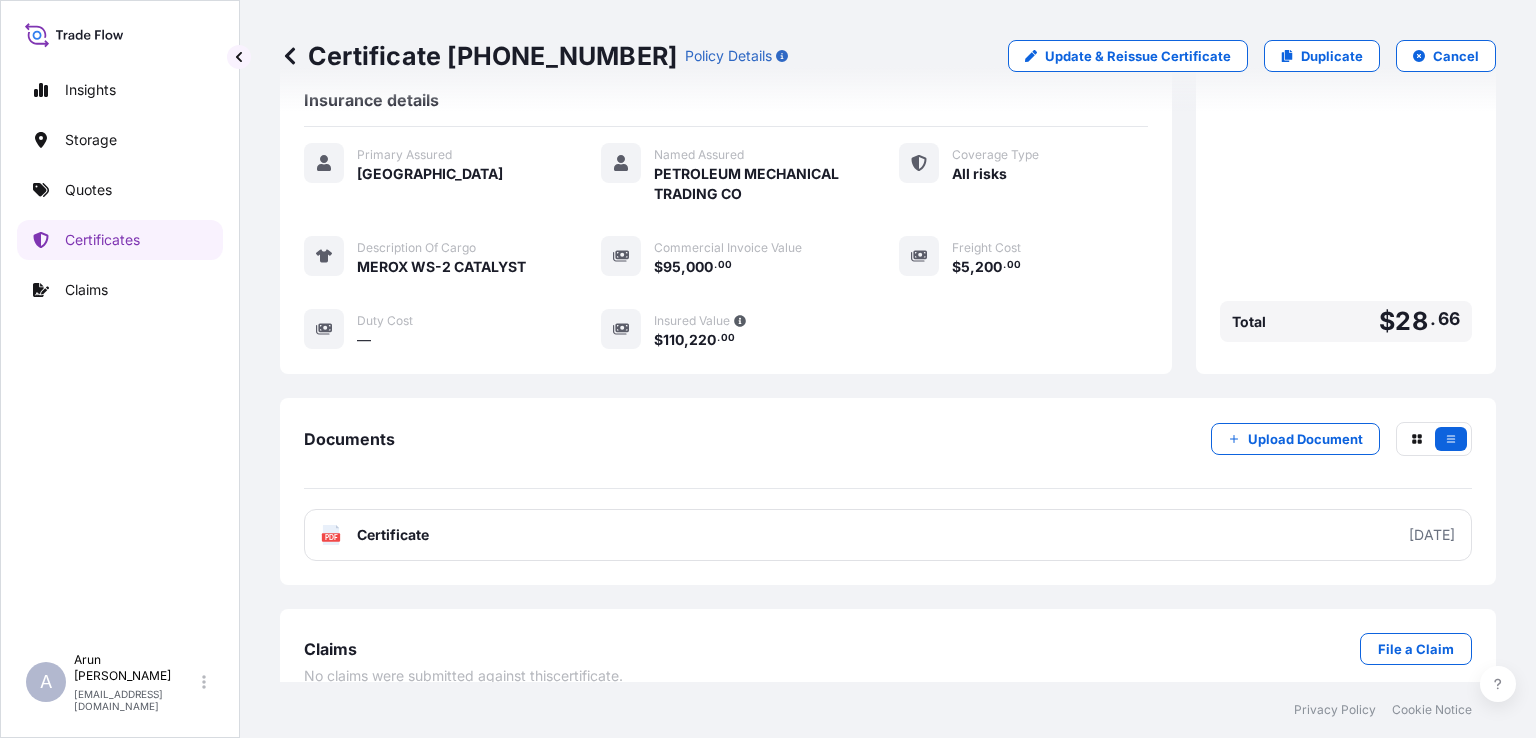 click on "PDF Certificate [DATE]" at bounding box center [888, 535] 